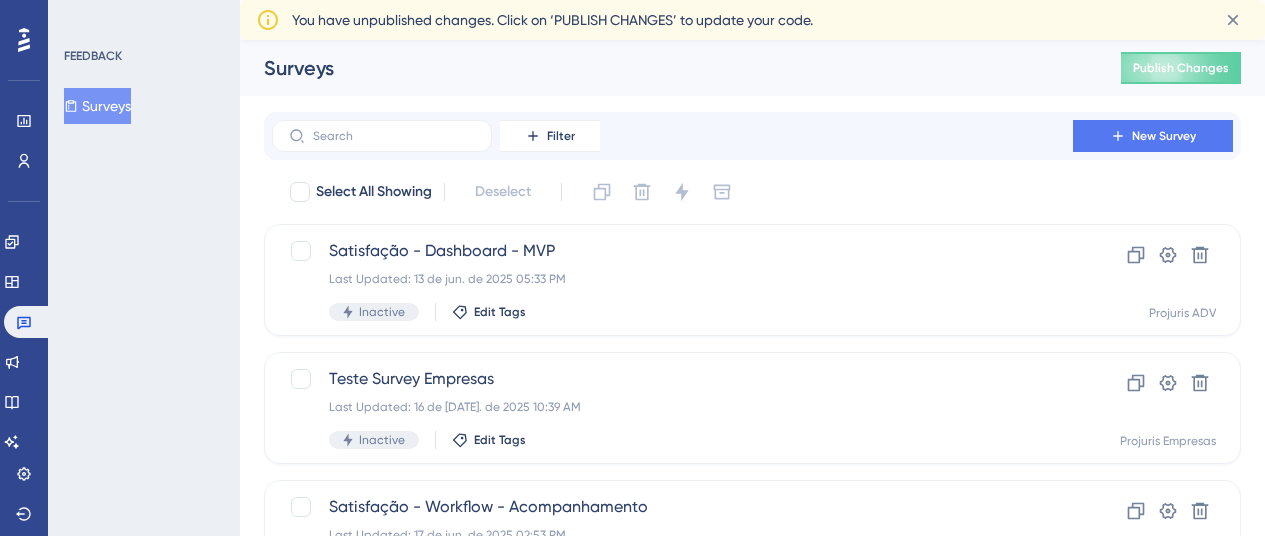 scroll, scrollTop: 0, scrollLeft: 0, axis: both 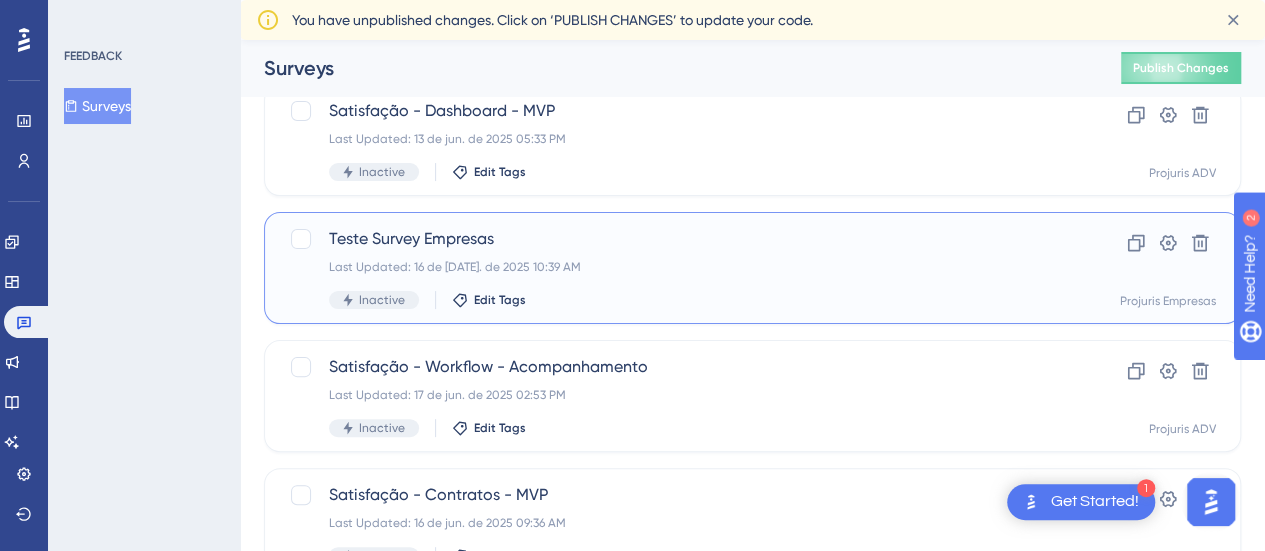 click on "Teste Survey Empresas Last Updated: 16 de [DATE]. de 2025 10:39 AM Inactive Edit Tags" at bounding box center [672, 268] 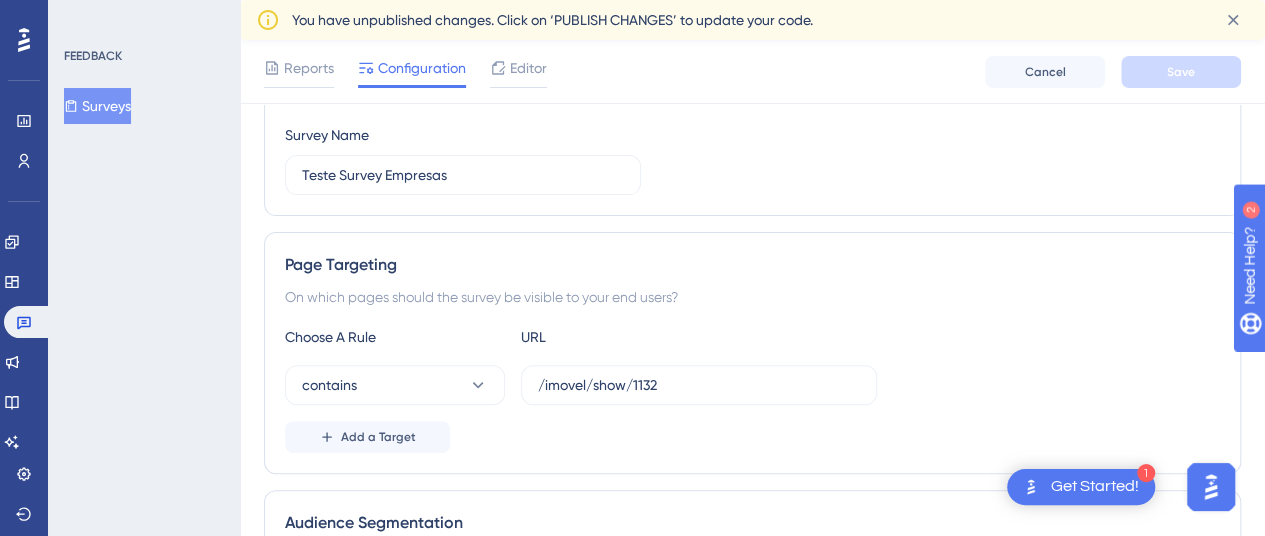 scroll, scrollTop: 300, scrollLeft: 0, axis: vertical 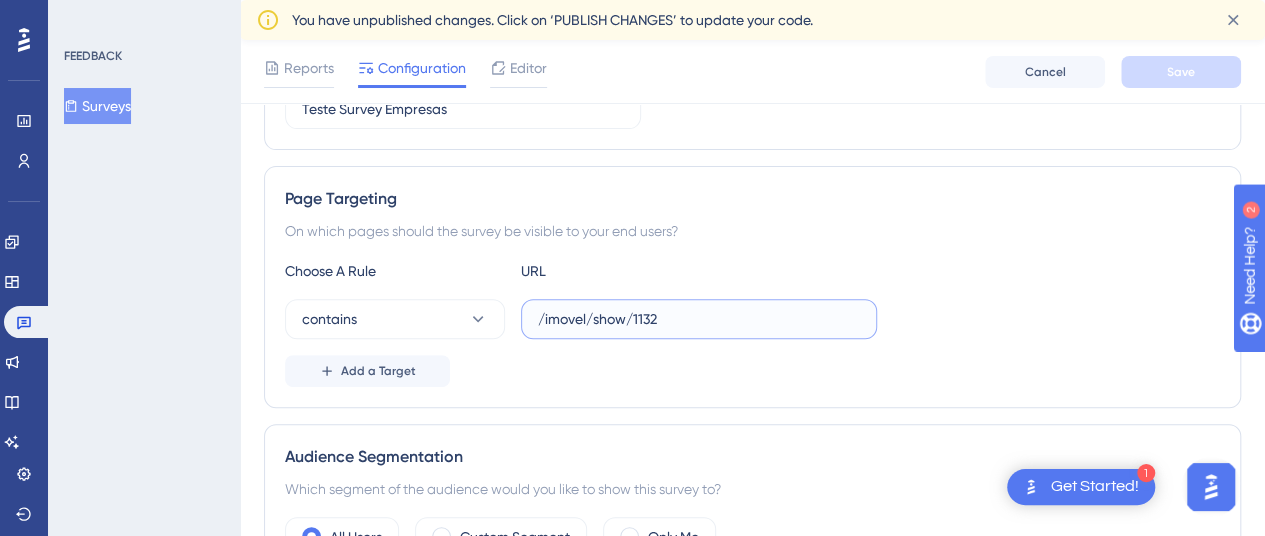 click on "/imovel/show/1132" at bounding box center (699, 319) 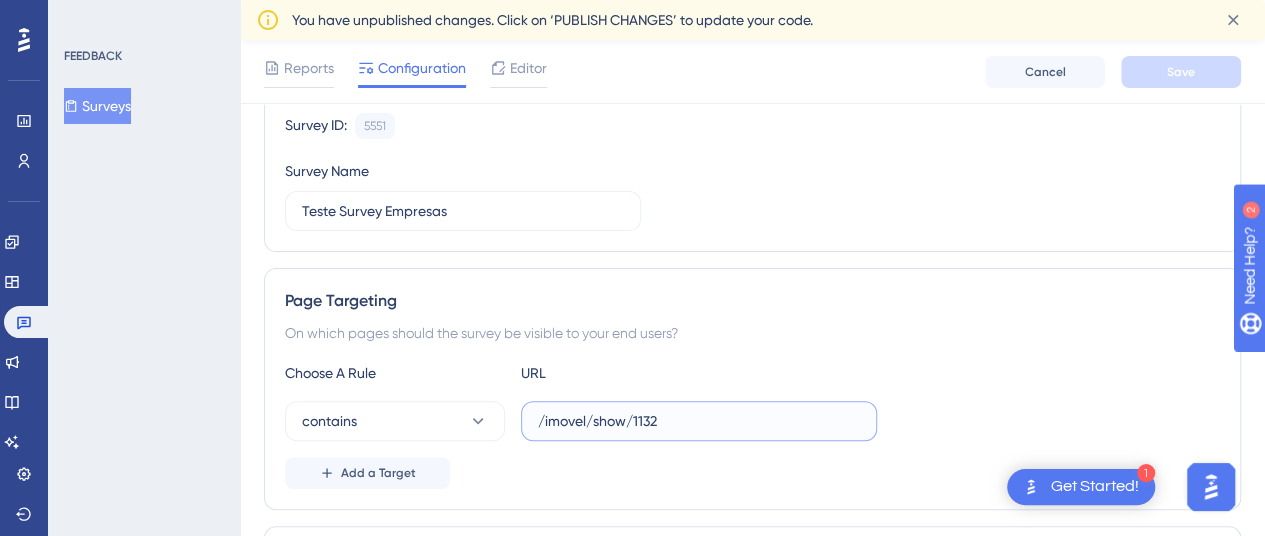 scroll, scrollTop: 126, scrollLeft: 0, axis: vertical 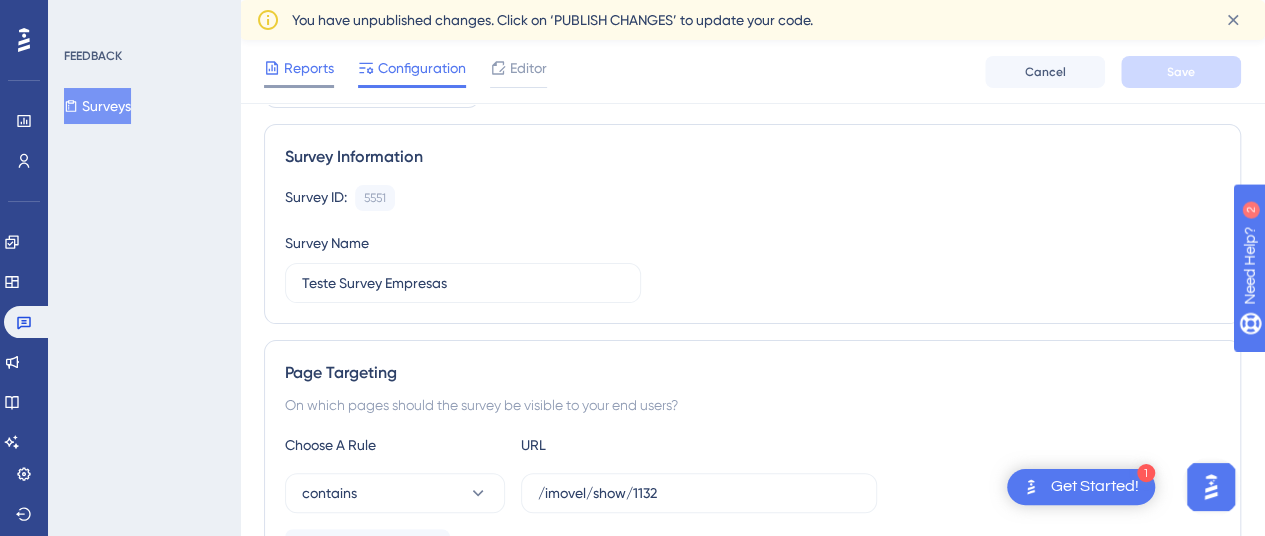click on "Reports" at bounding box center [309, 68] 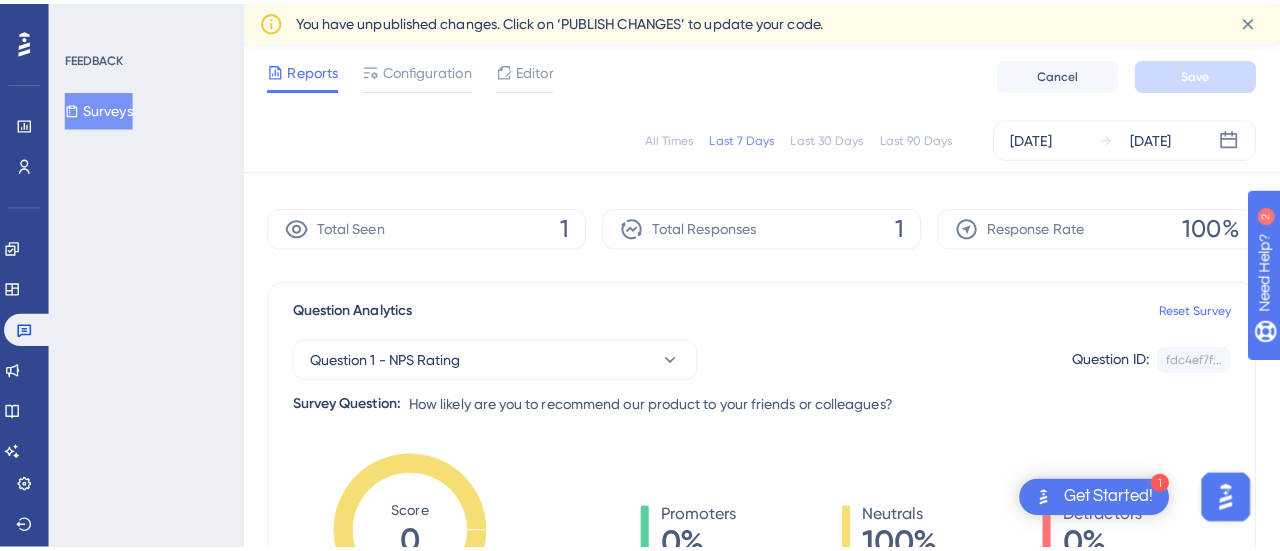 scroll, scrollTop: 0, scrollLeft: 0, axis: both 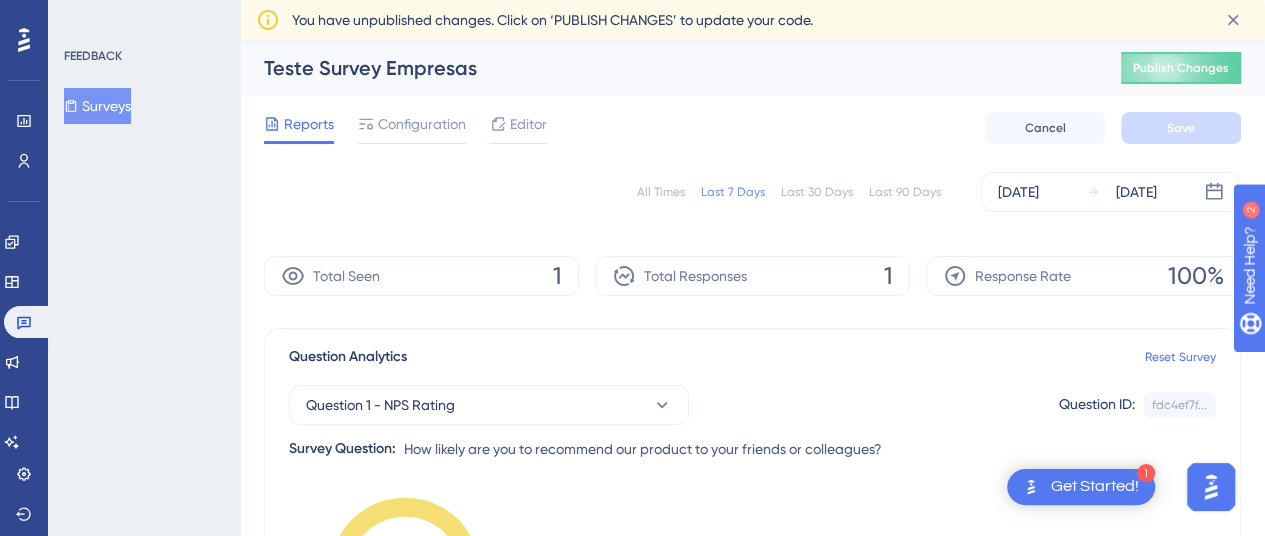 click on "Reports Configuration Editor Cancel Save" at bounding box center (752, 128) 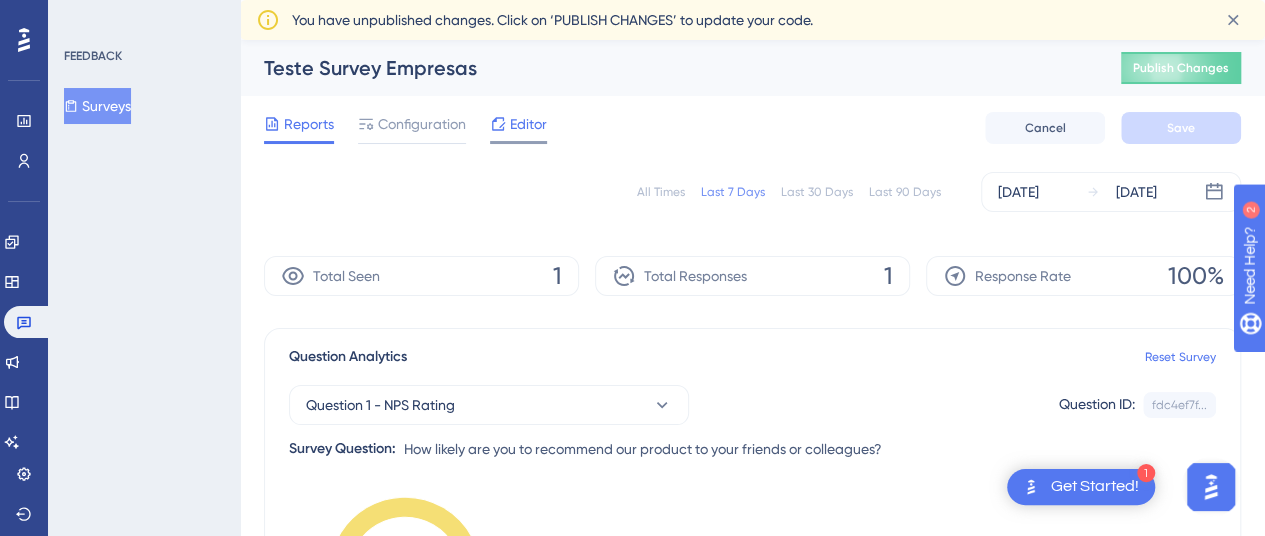 click on "Editor" at bounding box center [528, 124] 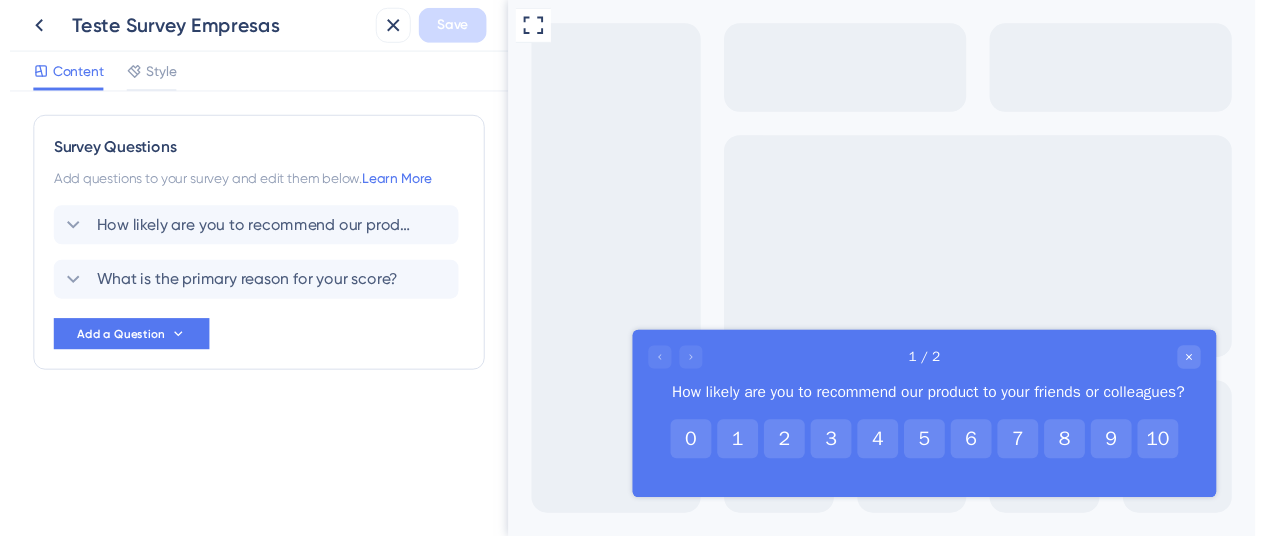 scroll, scrollTop: 0, scrollLeft: 0, axis: both 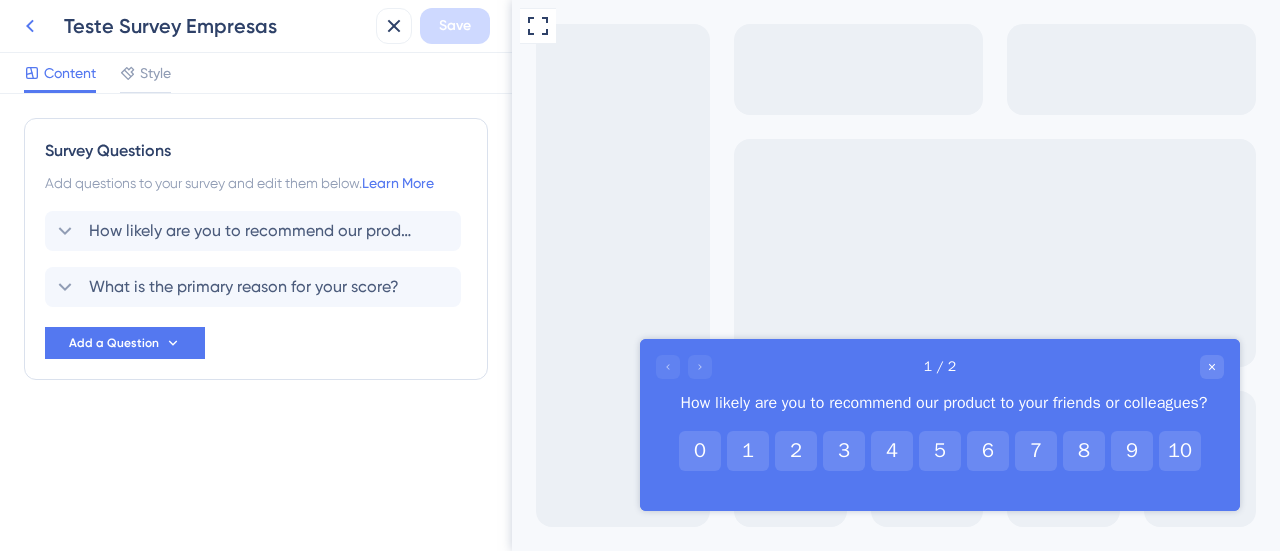 click 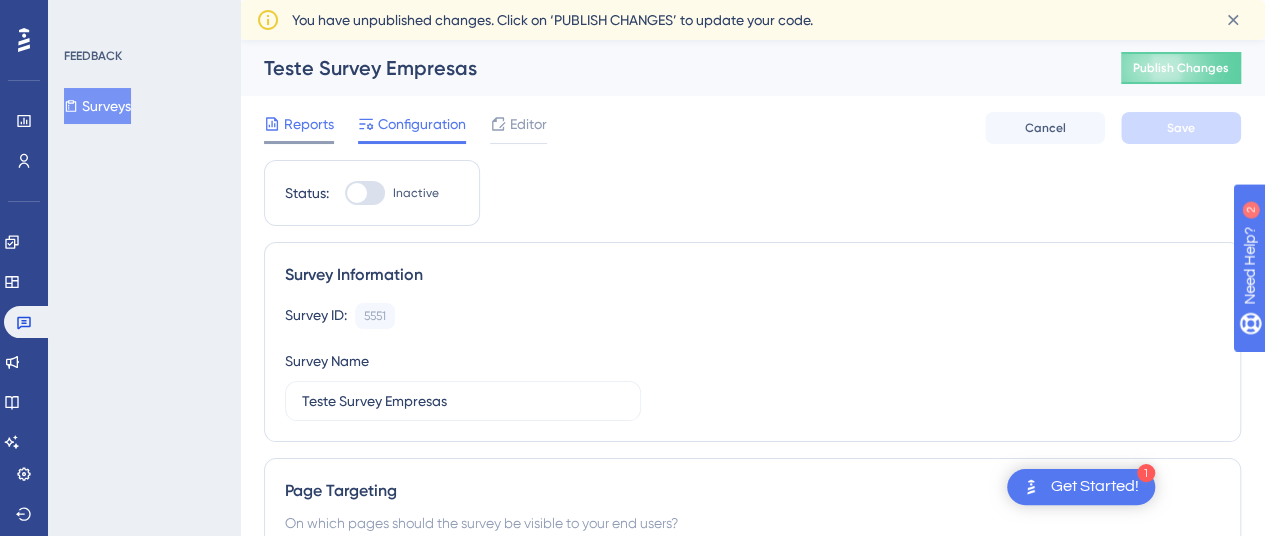 scroll, scrollTop: 0, scrollLeft: 0, axis: both 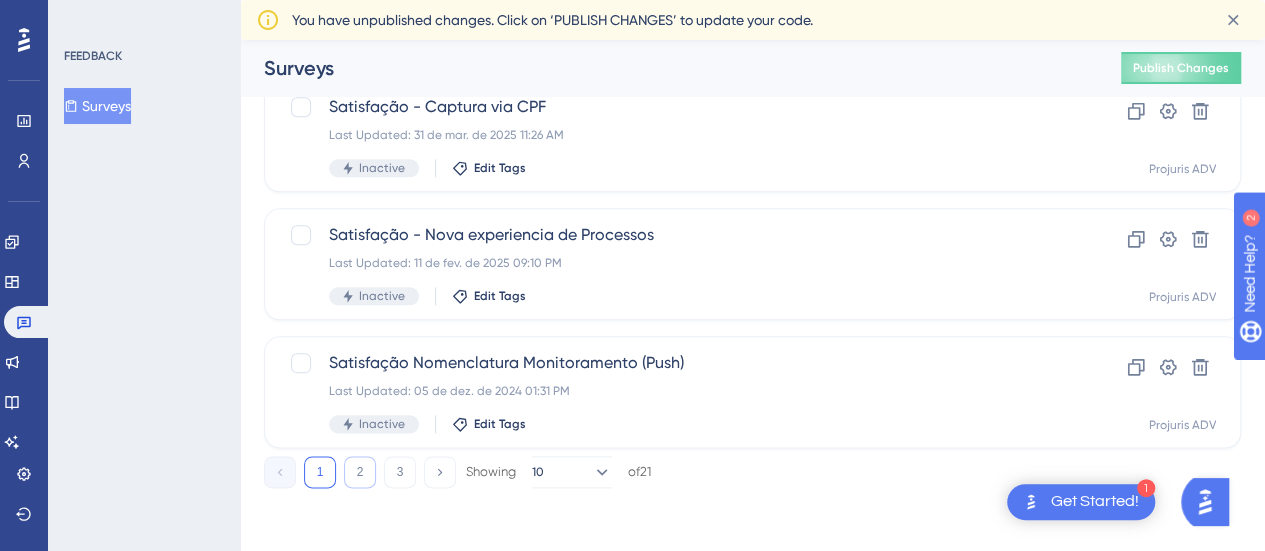 click on "2" at bounding box center [360, 472] 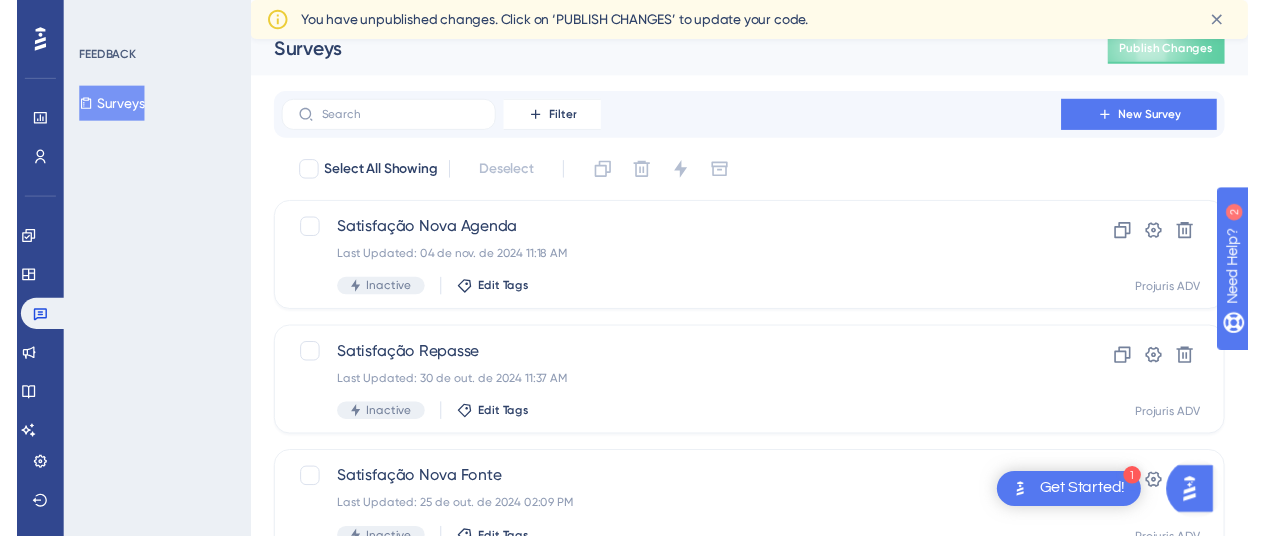 scroll, scrollTop: 0, scrollLeft: 0, axis: both 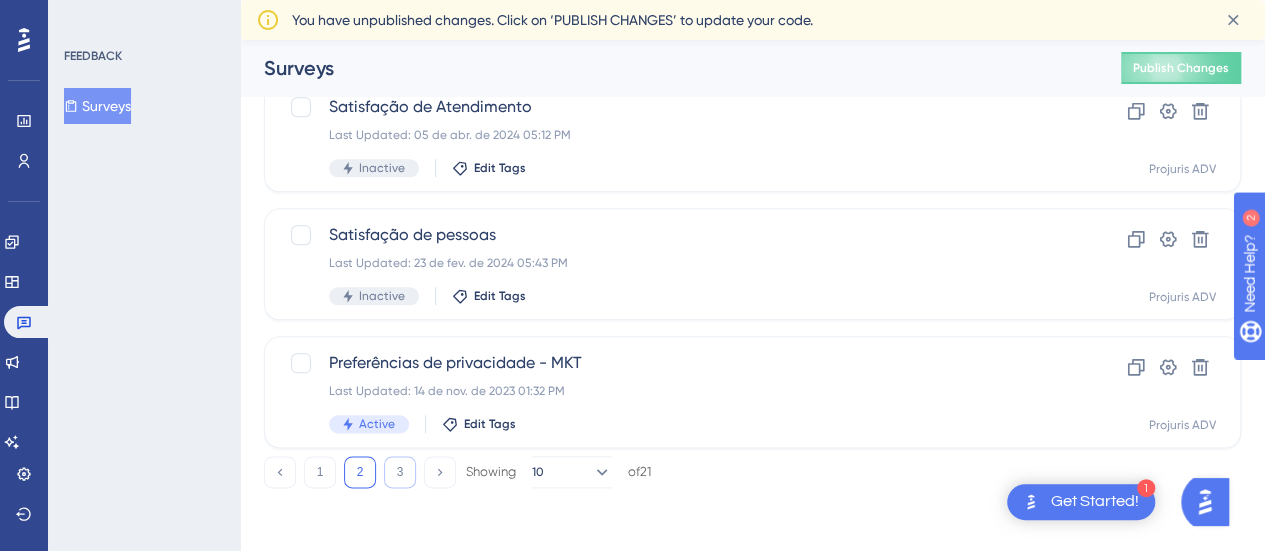 click on "3" at bounding box center [400, 472] 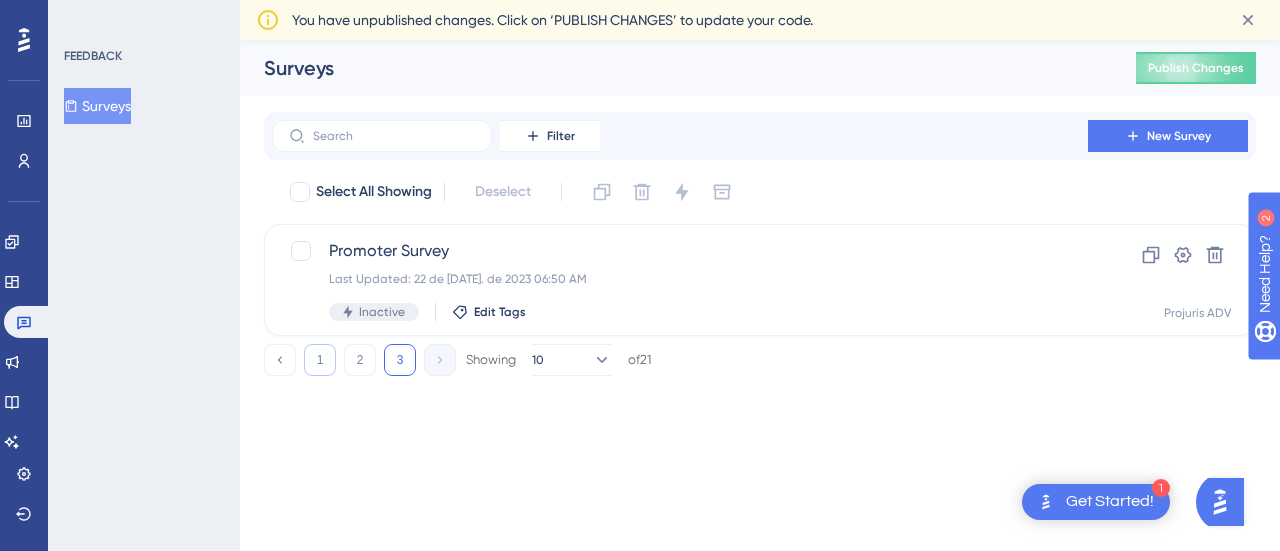 click on "1" at bounding box center (320, 360) 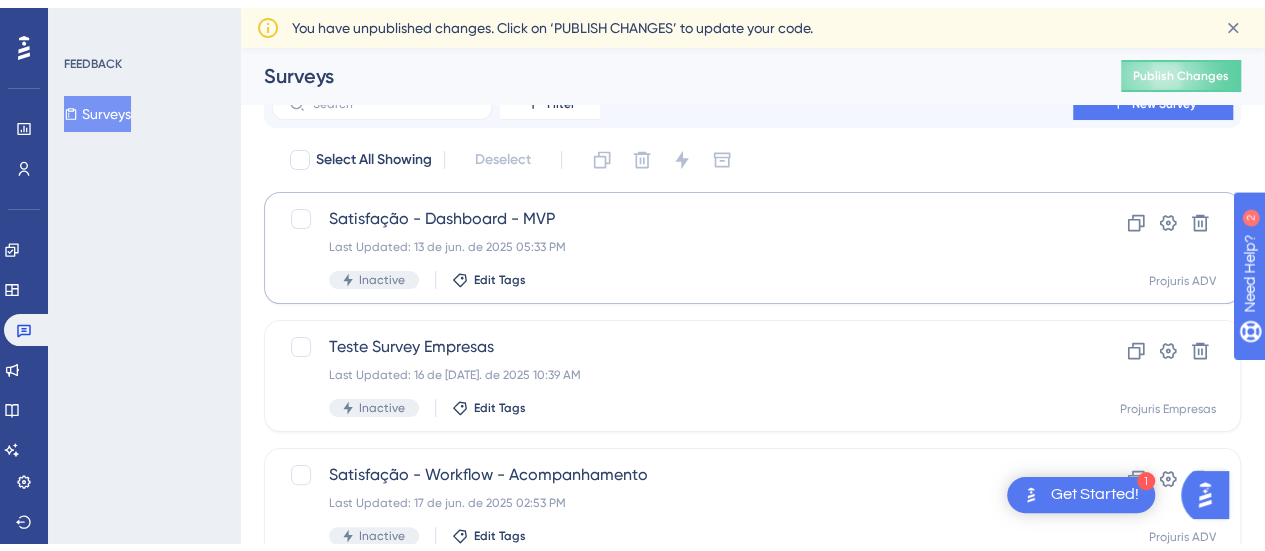 scroll, scrollTop: 300, scrollLeft: 0, axis: vertical 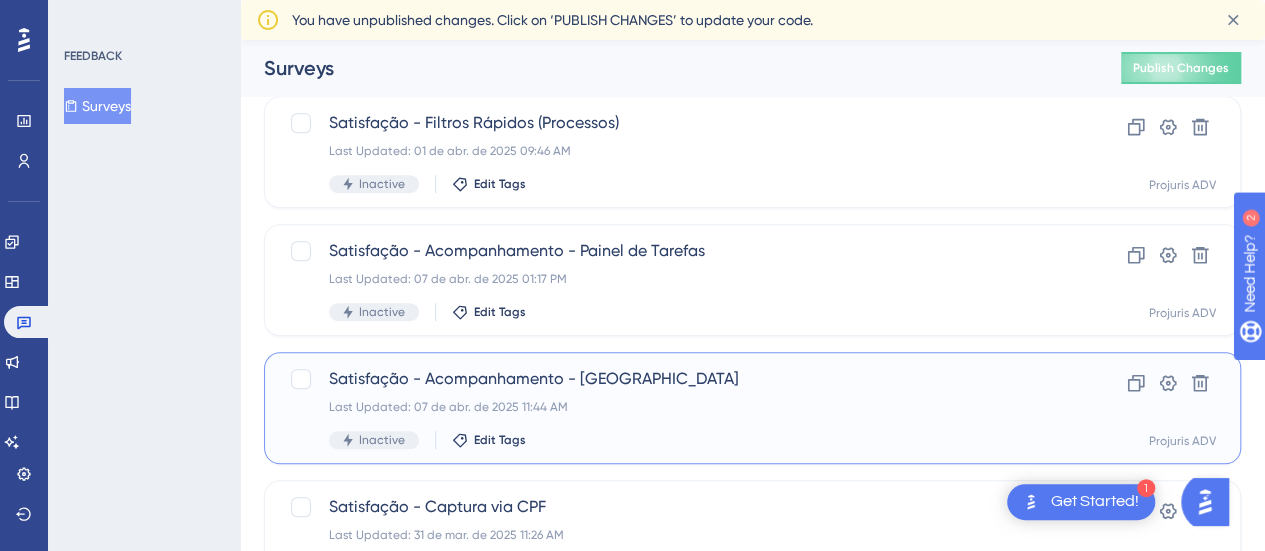 click on "Satisfação - Acompanhamento - [GEOGRAPHIC_DATA]" at bounding box center (672, 379) 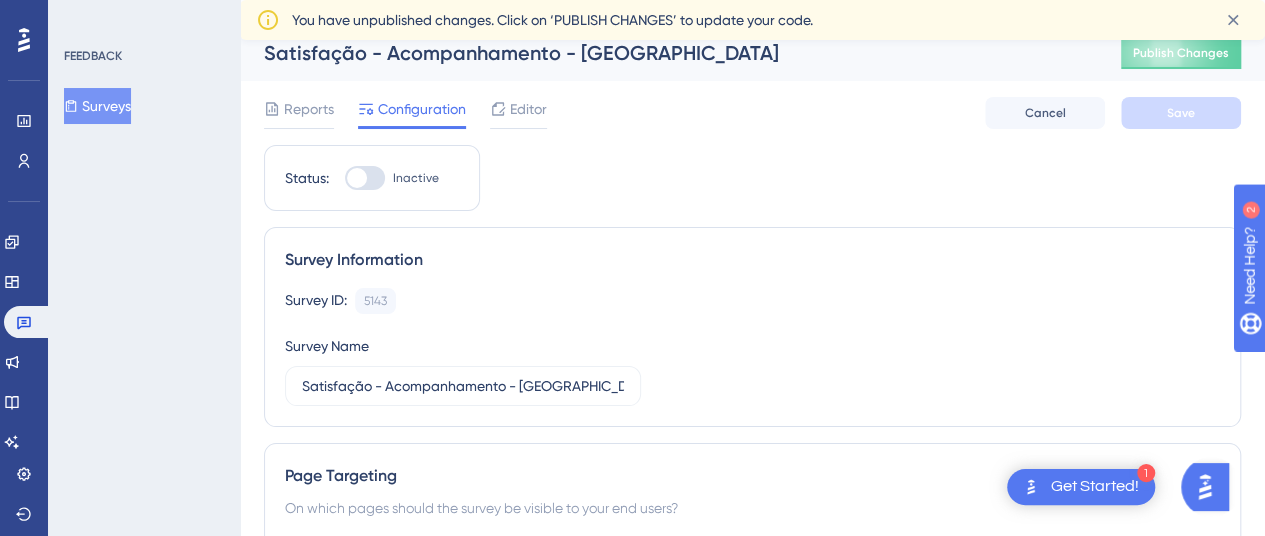 scroll, scrollTop: 0, scrollLeft: 0, axis: both 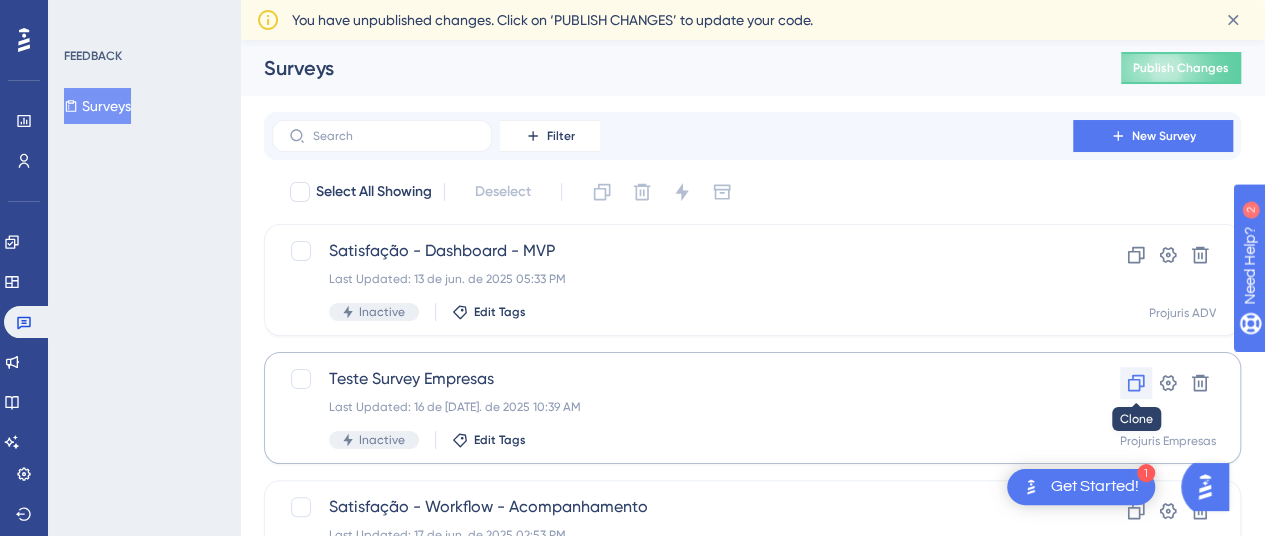 click 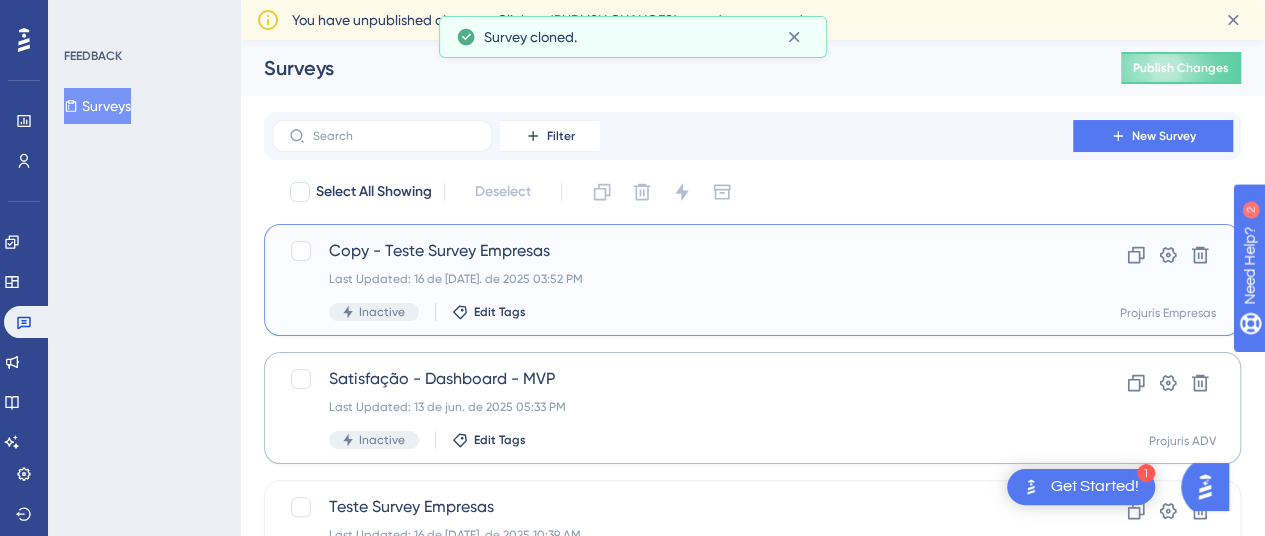 click on "Copy - Teste Survey Empresas" at bounding box center [672, 251] 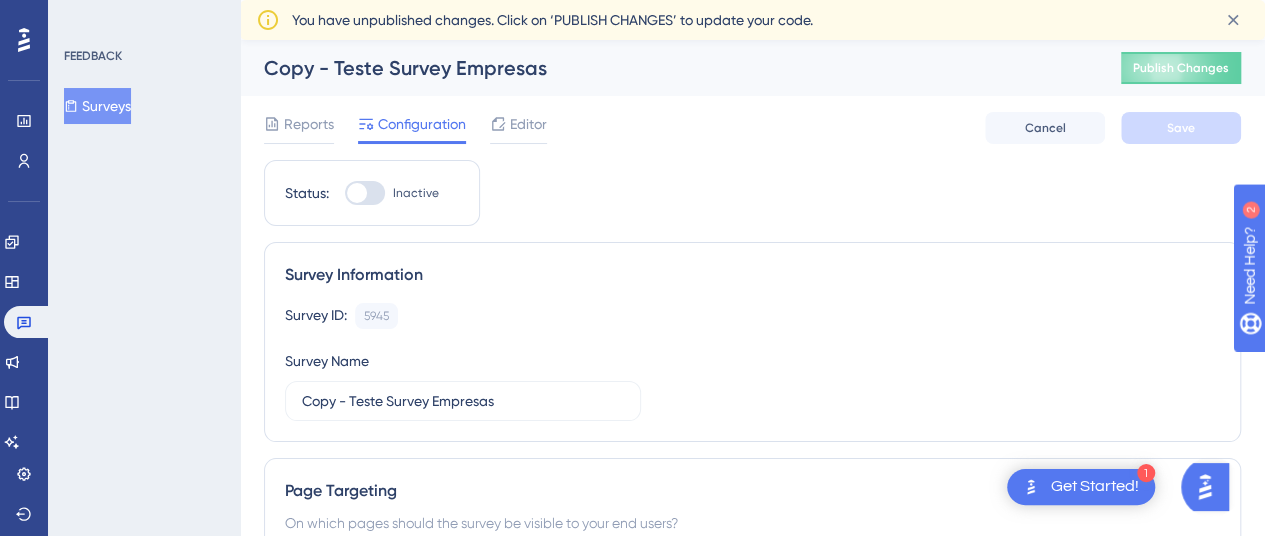 click on "Copy - Teste Survey Empresas" at bounding box center [667, 68] 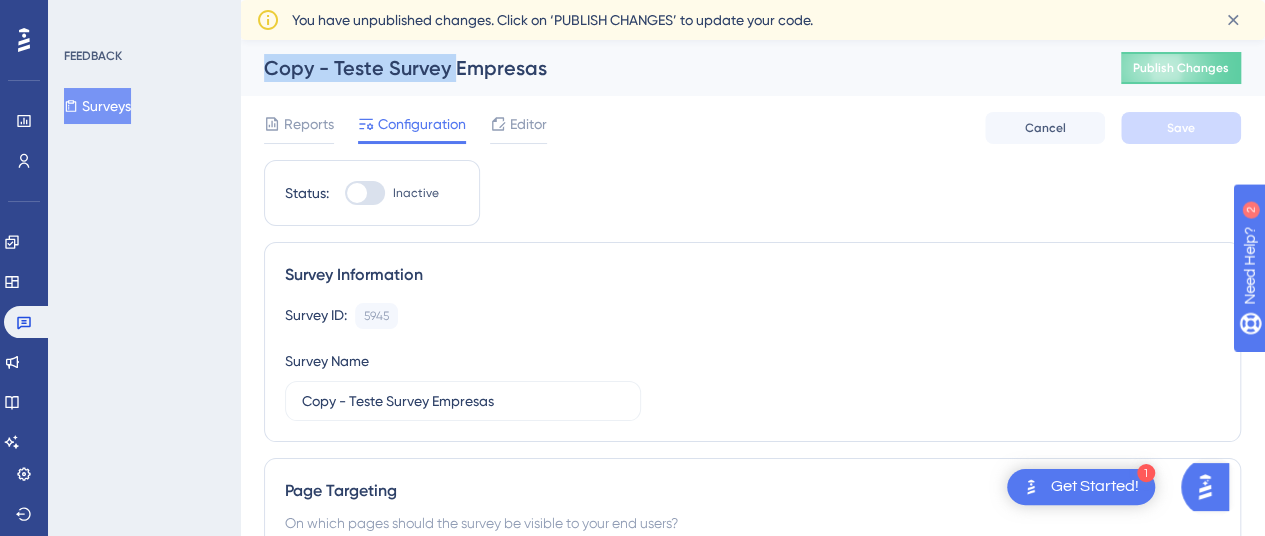 drag, startPoint x: 454, startPoint y: 69, endPoint x: 136, endPoint y: 84, distance: 318.35358 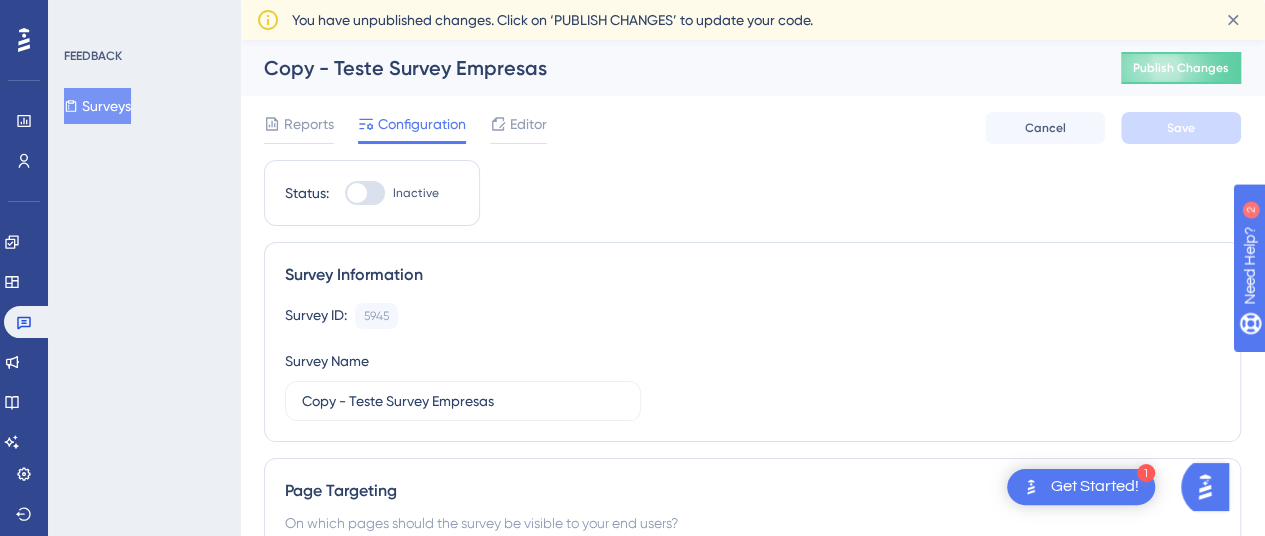 click on "Copy - Teste Survey Empresas" at bounding box center (667, 68) 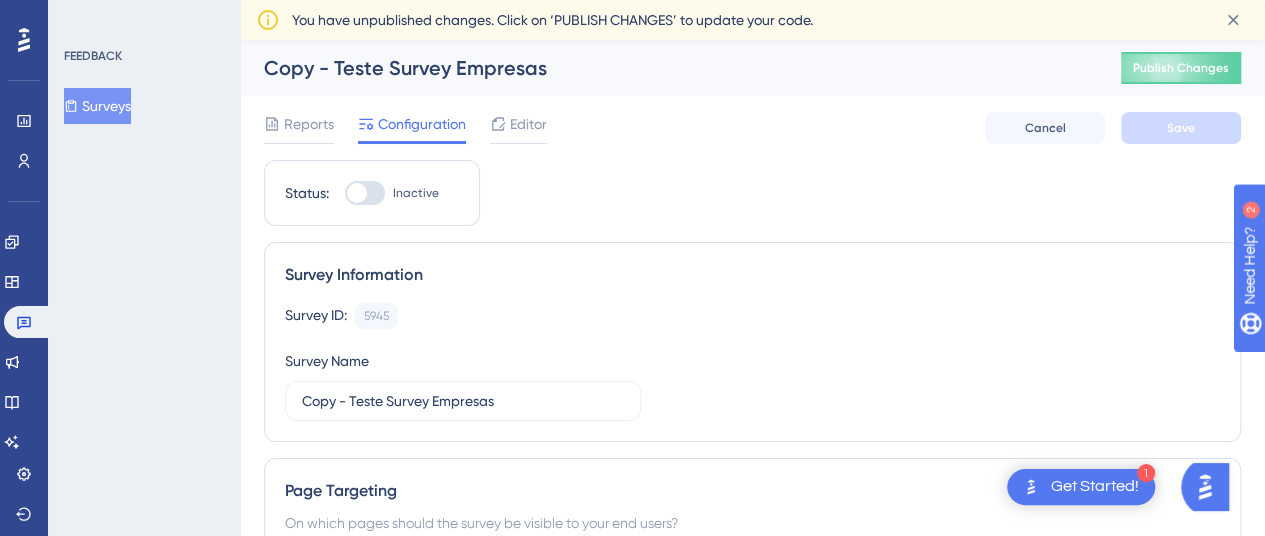 click on "Copy - Teste Survey Empresas" at bounding box center (667, 68) 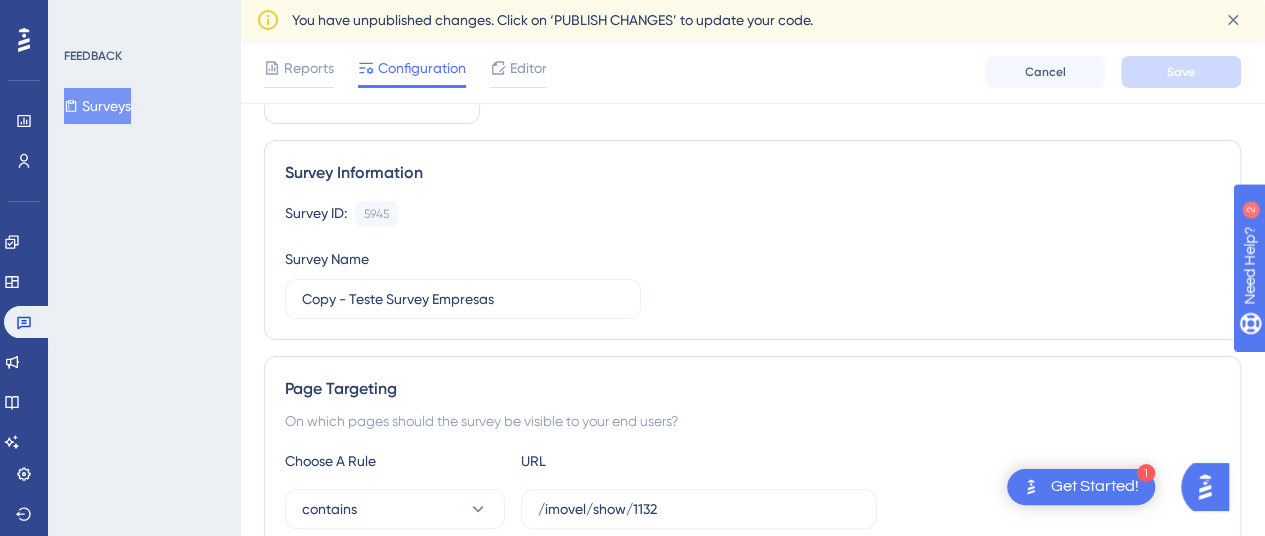 scroll, scrollTop: 0, scrollLeft: 0, axis: both 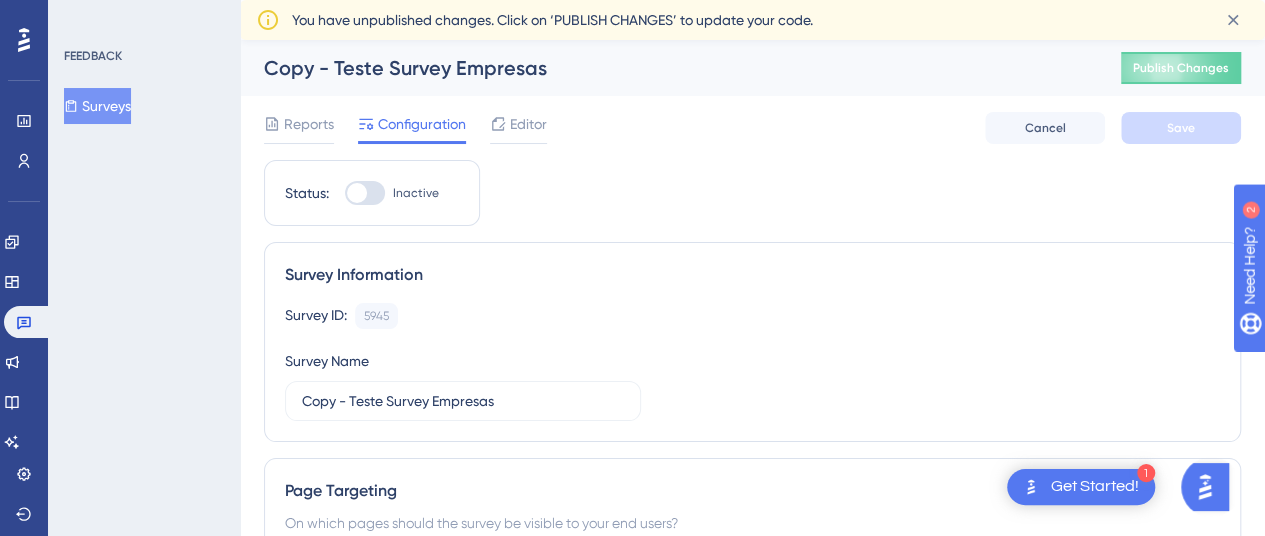 click on "Copy - Teste Survey Empresas" at bounding box center (667, 68) 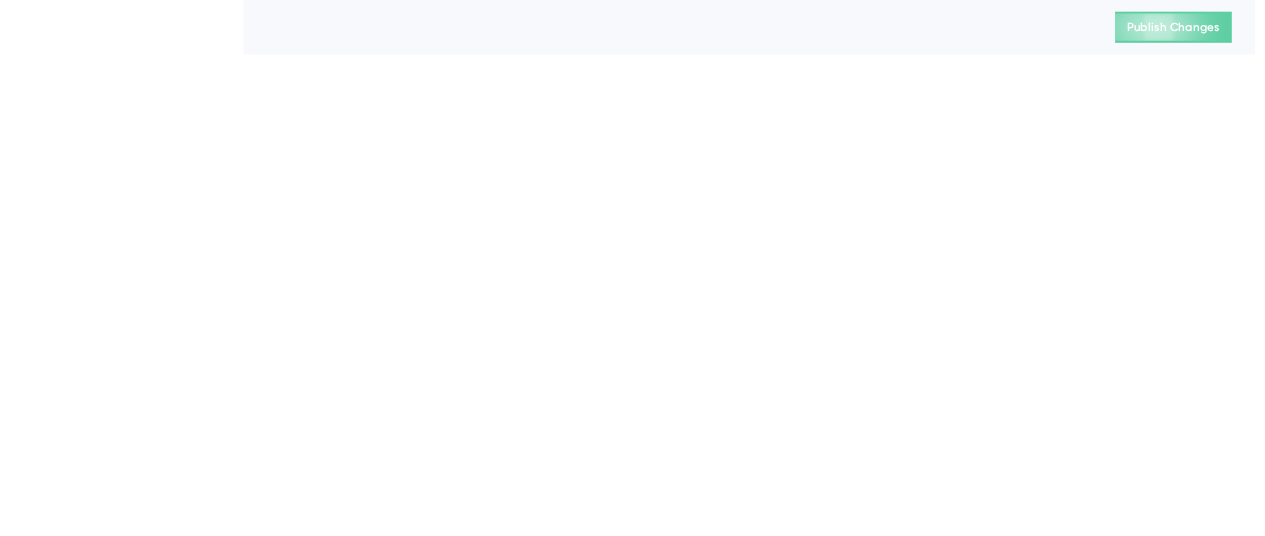 scroll, scrollTop: 0, scrollLeft: 0, axis: both 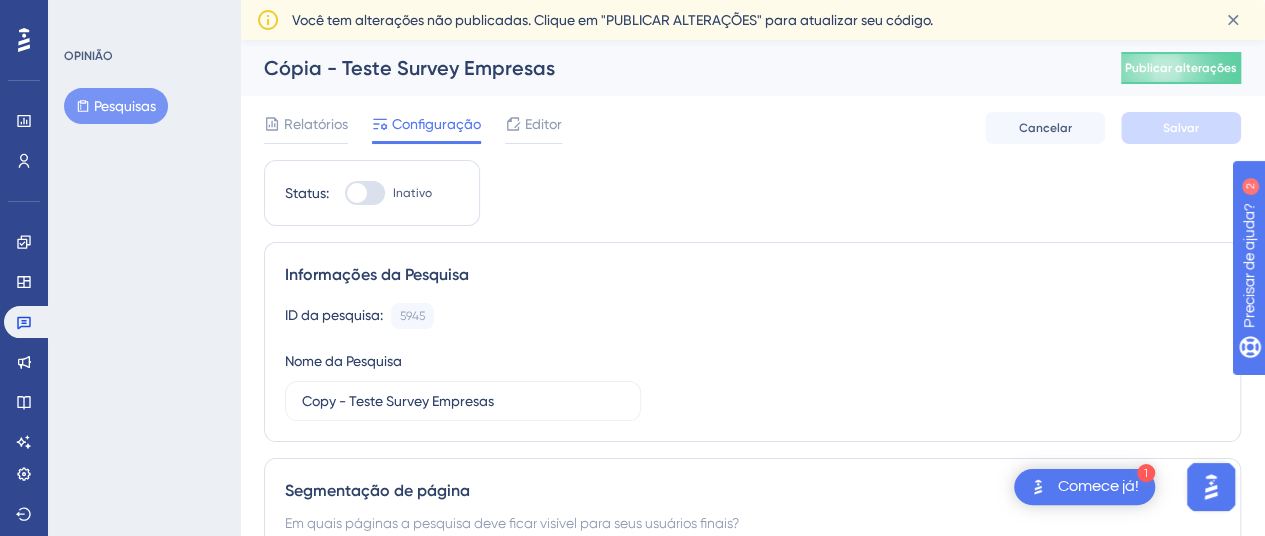 click on "Cópia - Teste Survey Empresas" at bounding box center [667, 68] 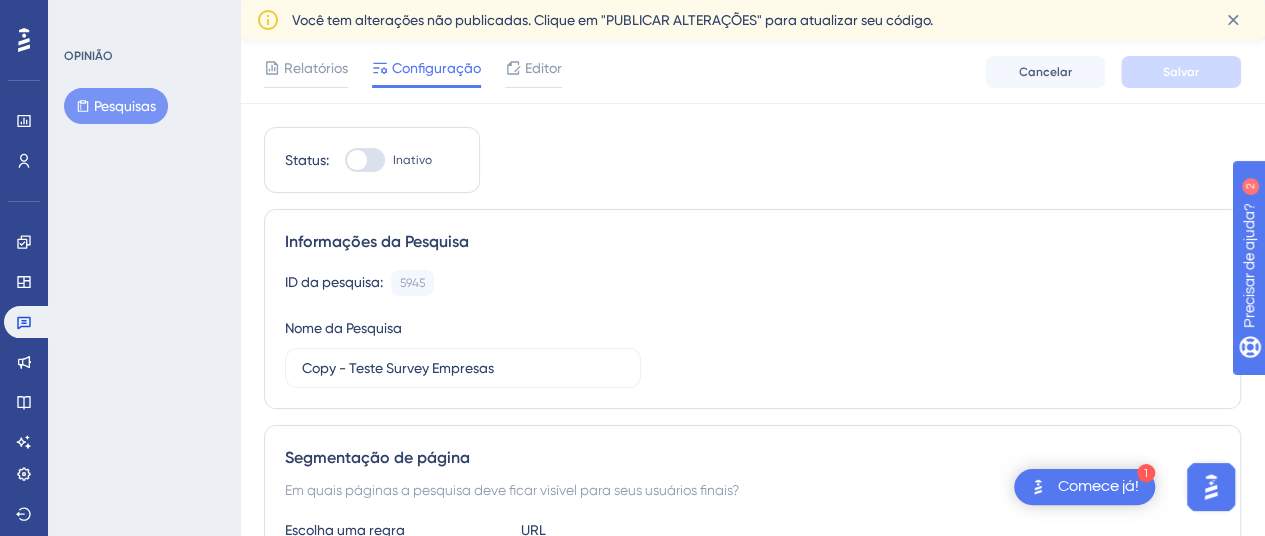 scroll, scrollTop: 0, scrollLeft: 0, axis: both 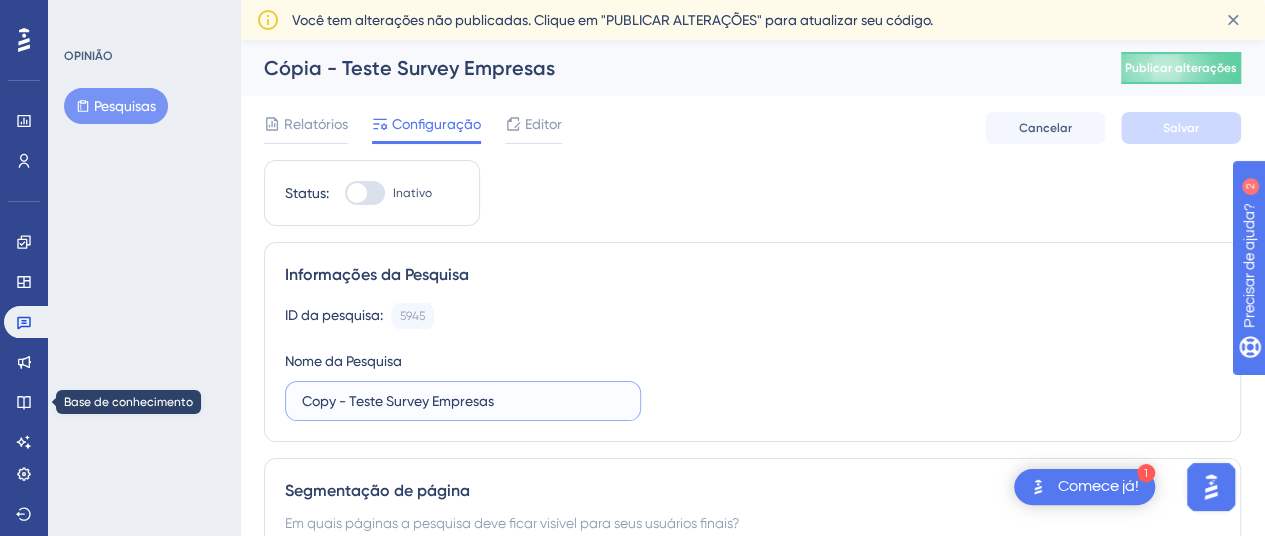 drag, startPoint x: 516, startPoint y: 403, endPoint x: 0, endPoint y: 397, distance: 516.0349 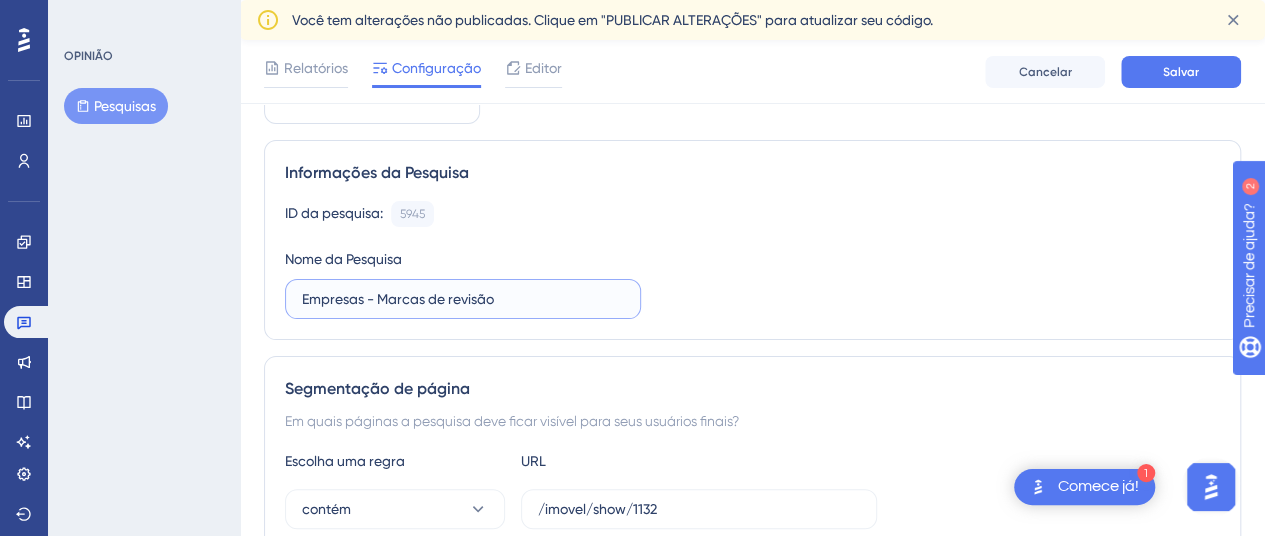 scroll, scrollTop: 200, scrollLeft: 0, axis: vertical 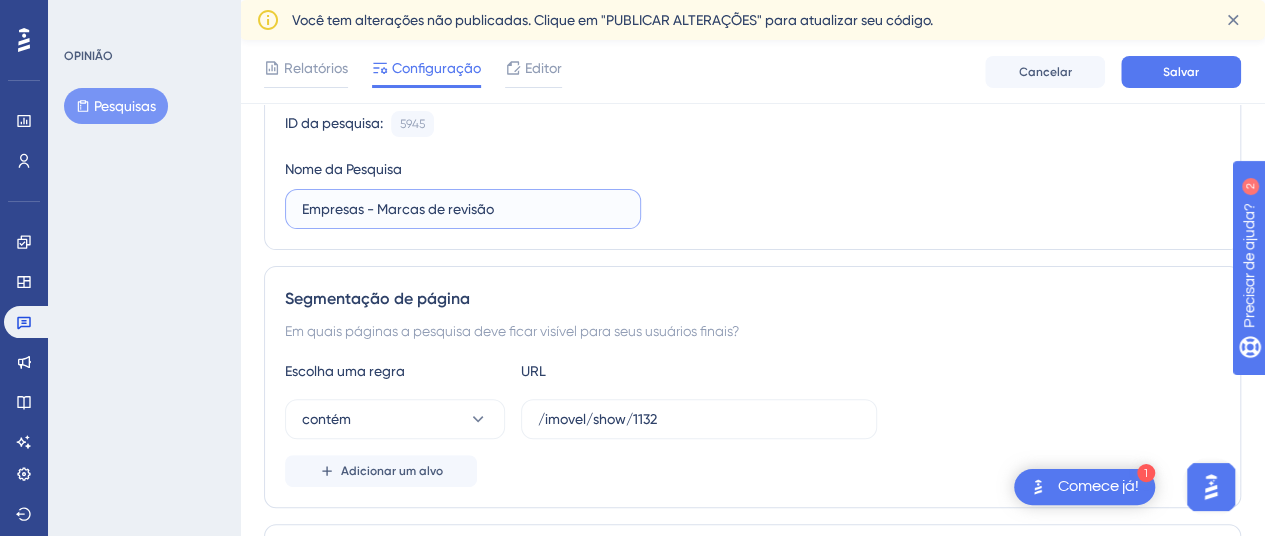 type on "Empresas - Marcas de revisão" 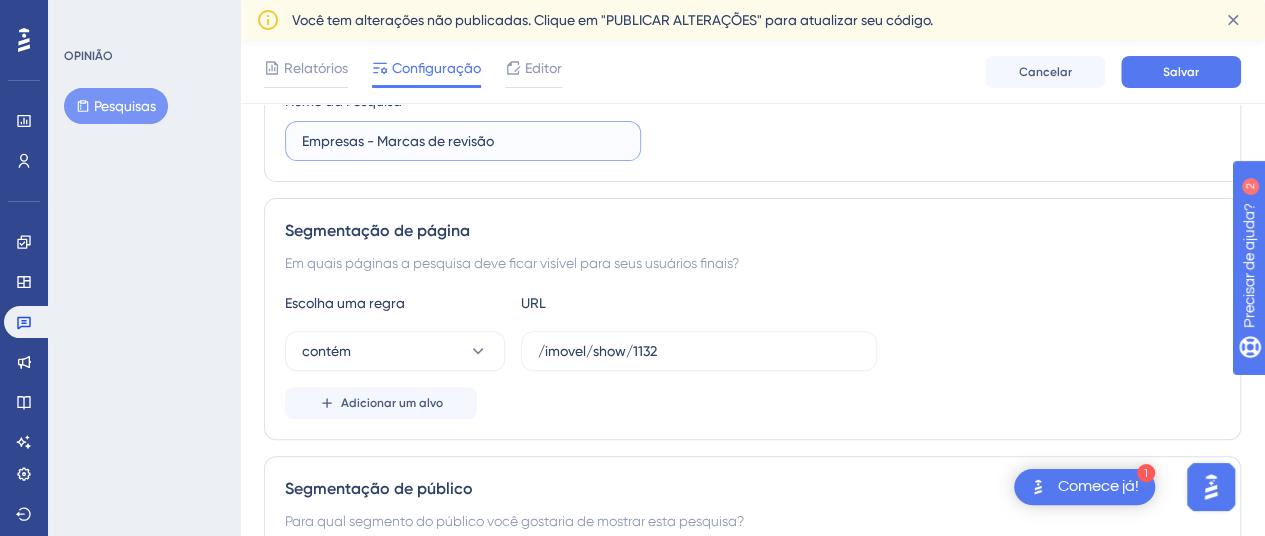scroll, scrollTop: 300, scrollLeft: 0, axis: vertical 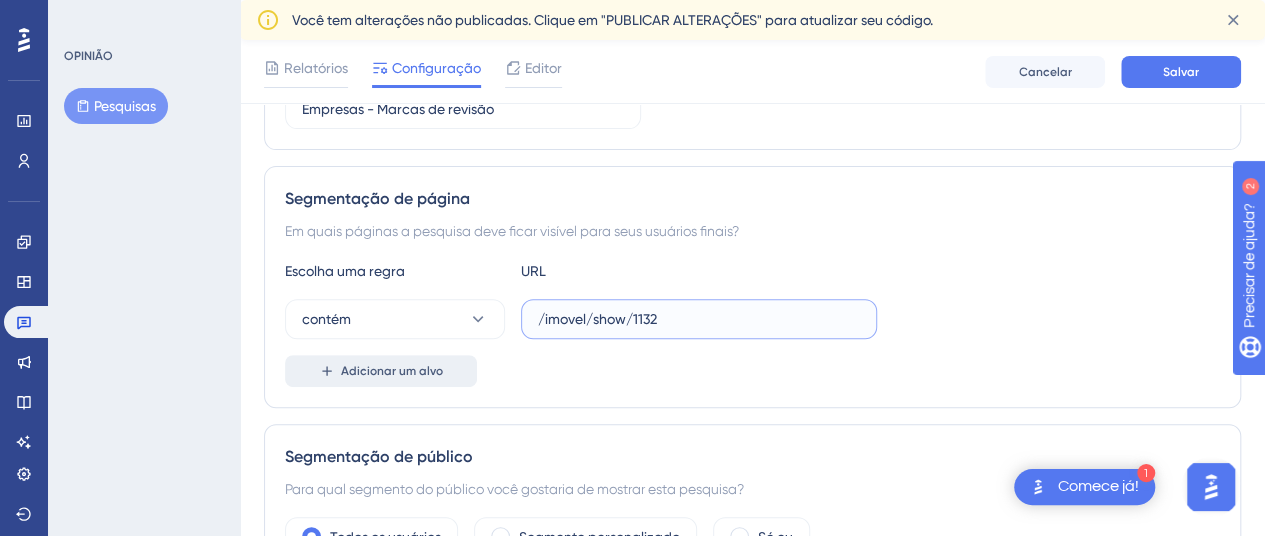 drag, startPoint x: 726, startPoint y: 322, endPoint x: 321, endPoint y: 357, distance: 406.50952 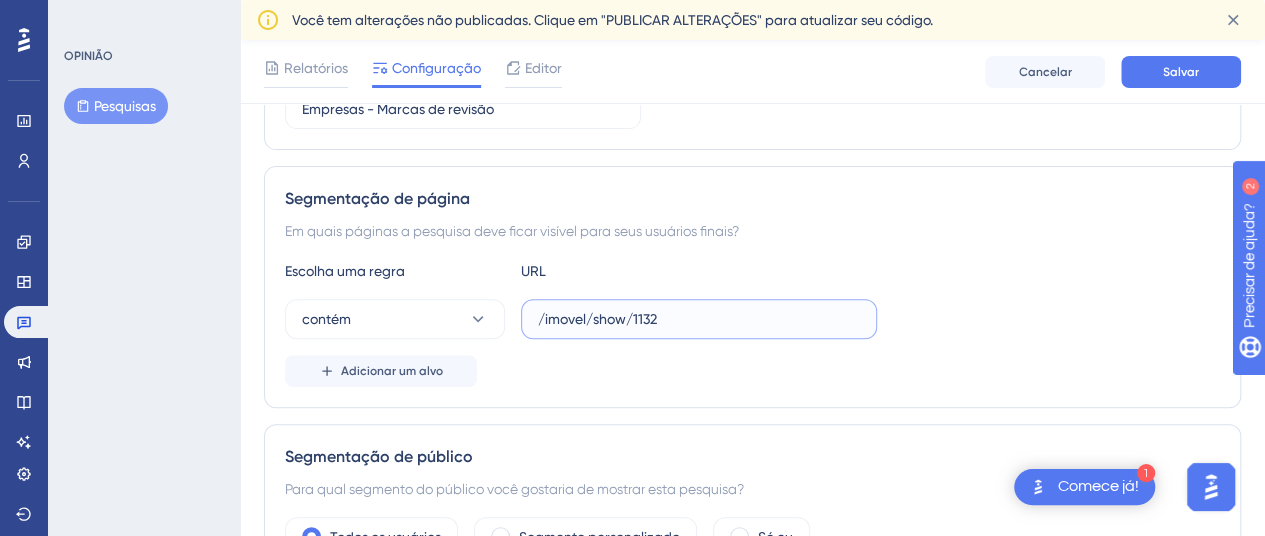 paste on "https://contratos.projuris.com.br/#/requisicao/show/185883/documento-requisicao/show/590166/documento-requisicao-arquivo" 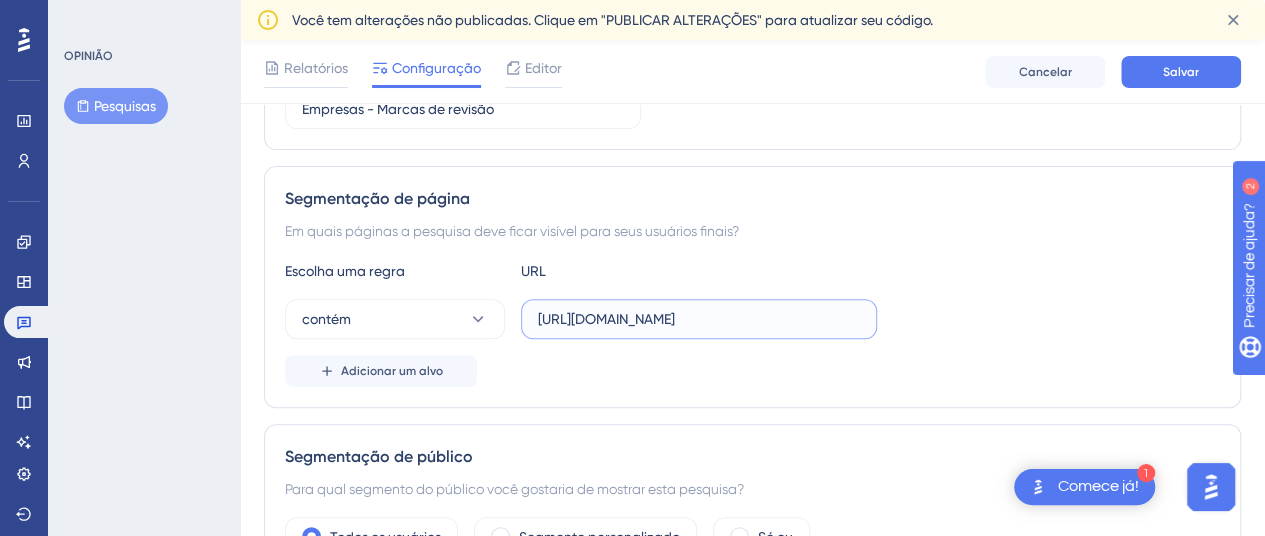 scroll, scrollTop: 0, scrollLeft: 525, axis: horizontal 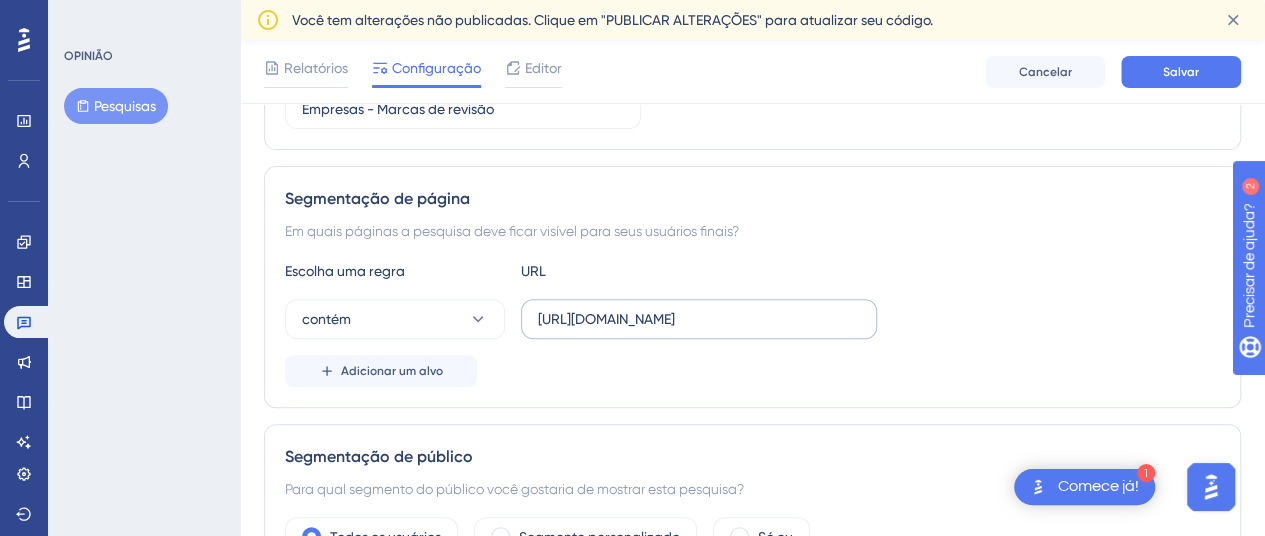 drag, startPoint x: 868, startPoint y: 315, endPoint x: 839, endPoint y: 321, distance: 29.614185 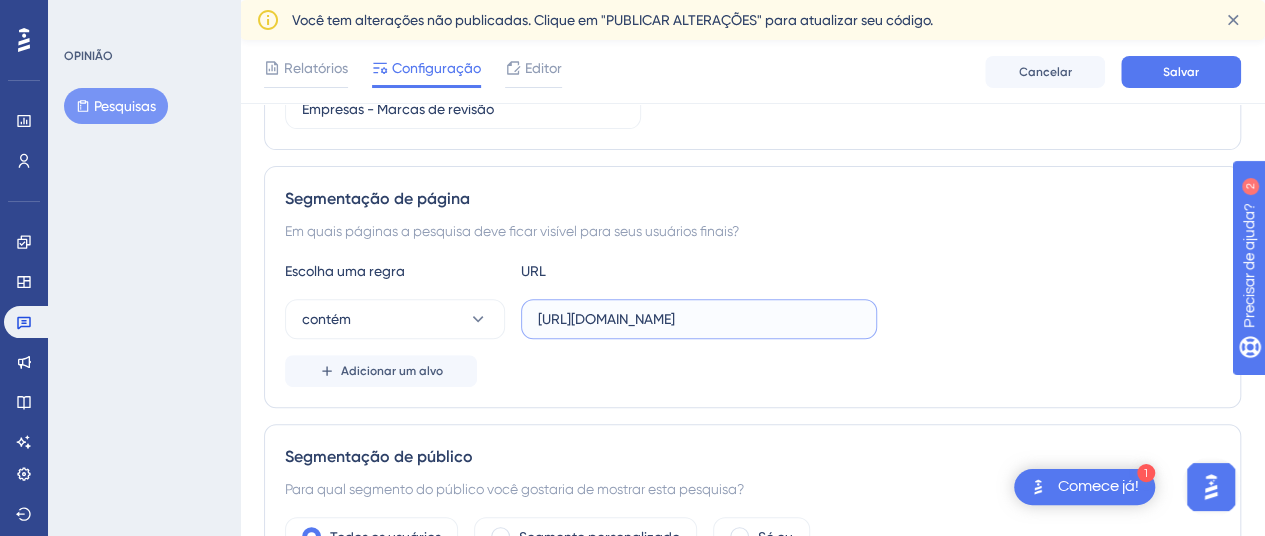 click on "https://contratos.projuris.com.br/#/requisicao/show/185883/documento-requisicao/show/590166/documento-requisicao-arquivo" at bounding box center [699, 319] 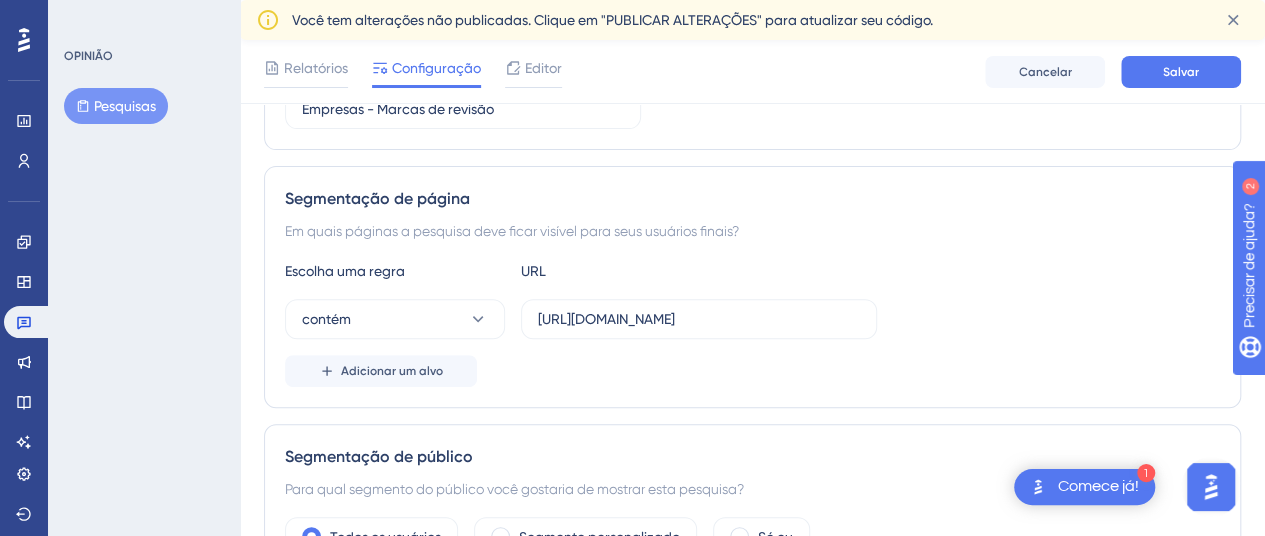 click on "Adicionar um alvo" at bounding box center (752, 371) 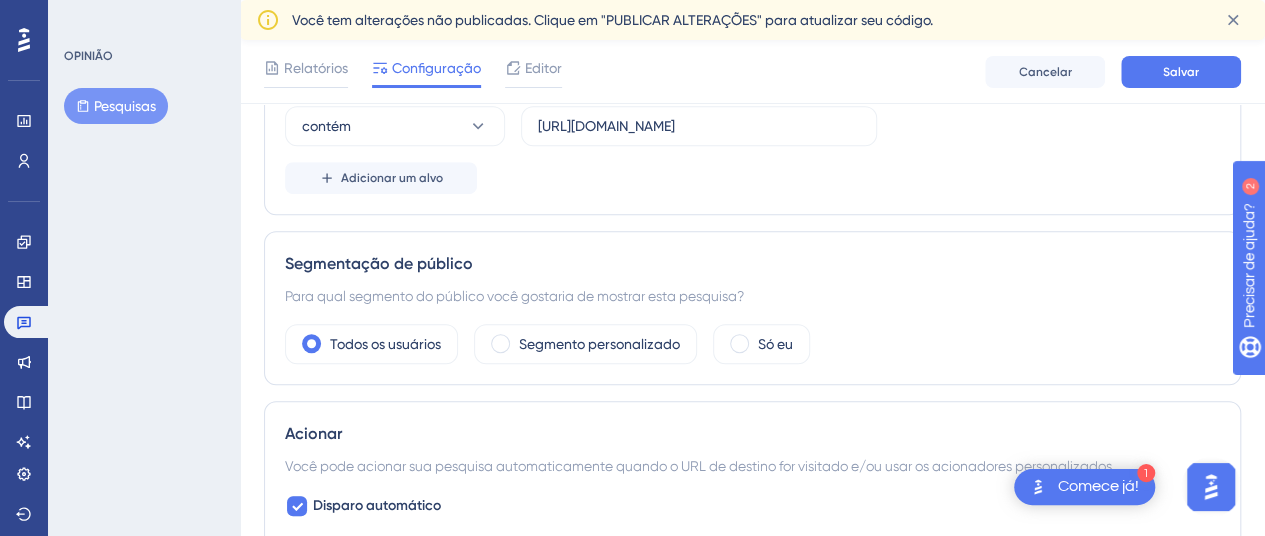 scroll, scrollTop: 500, scrollLeft: 0, axis: vertical 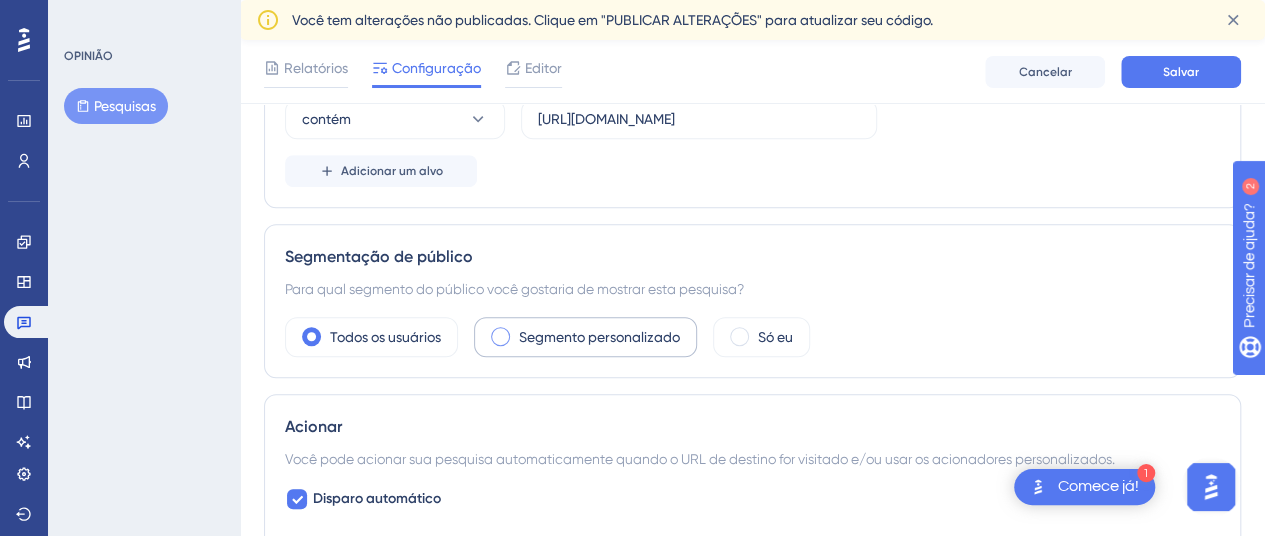click at bounding box center (500, 336) 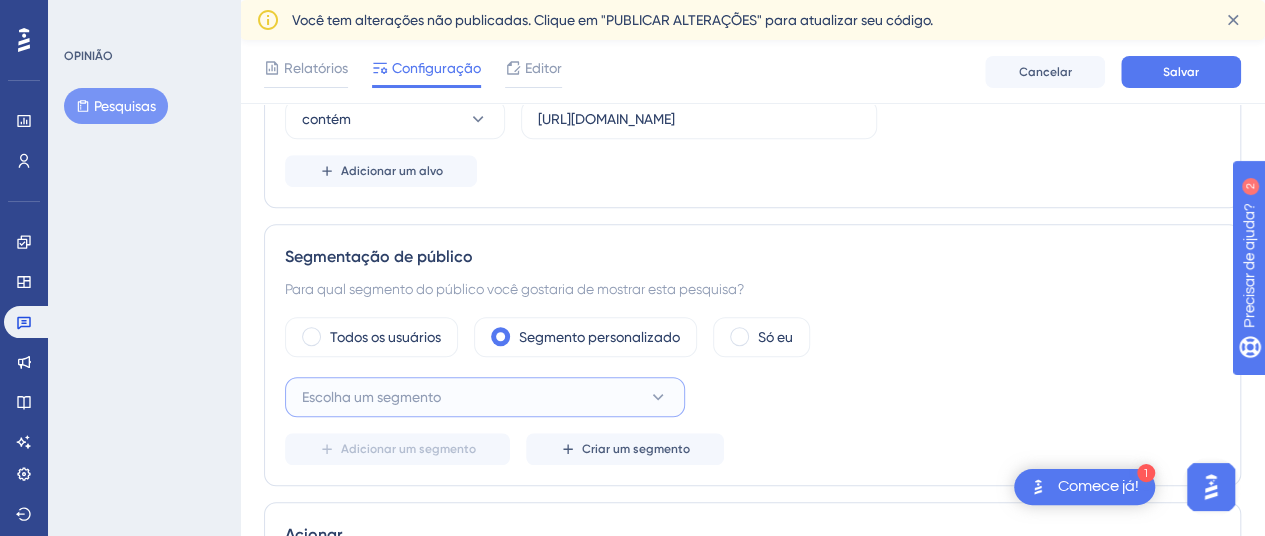 click on "Escolha um segmento" at bounding box center (485, 397) 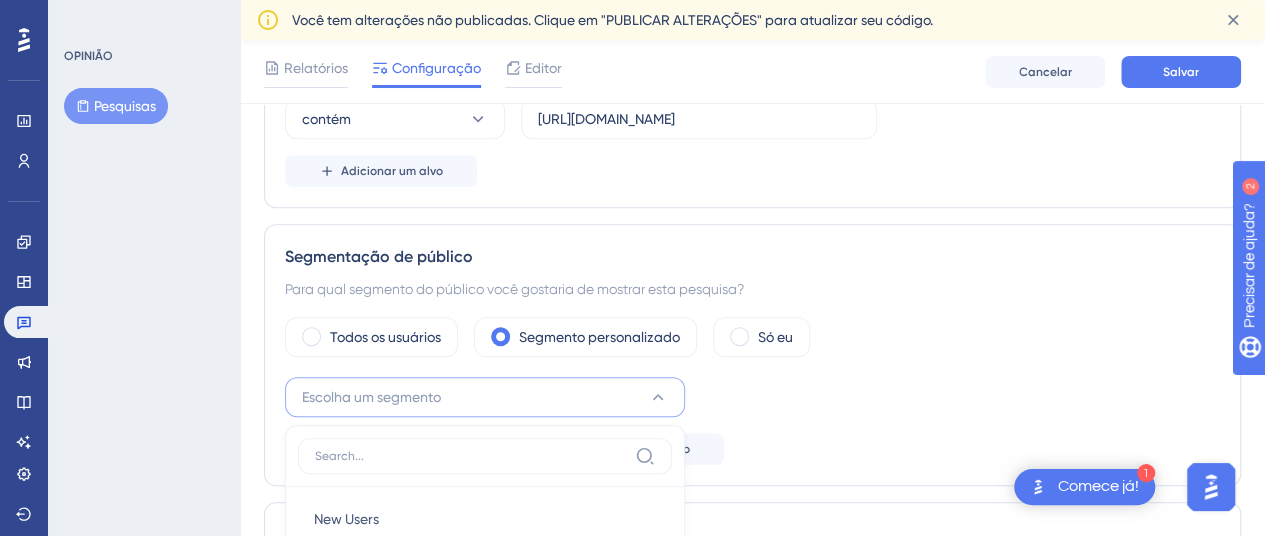 scroll, scrollTop: 854, scrollLeft: 0, axis: vertical 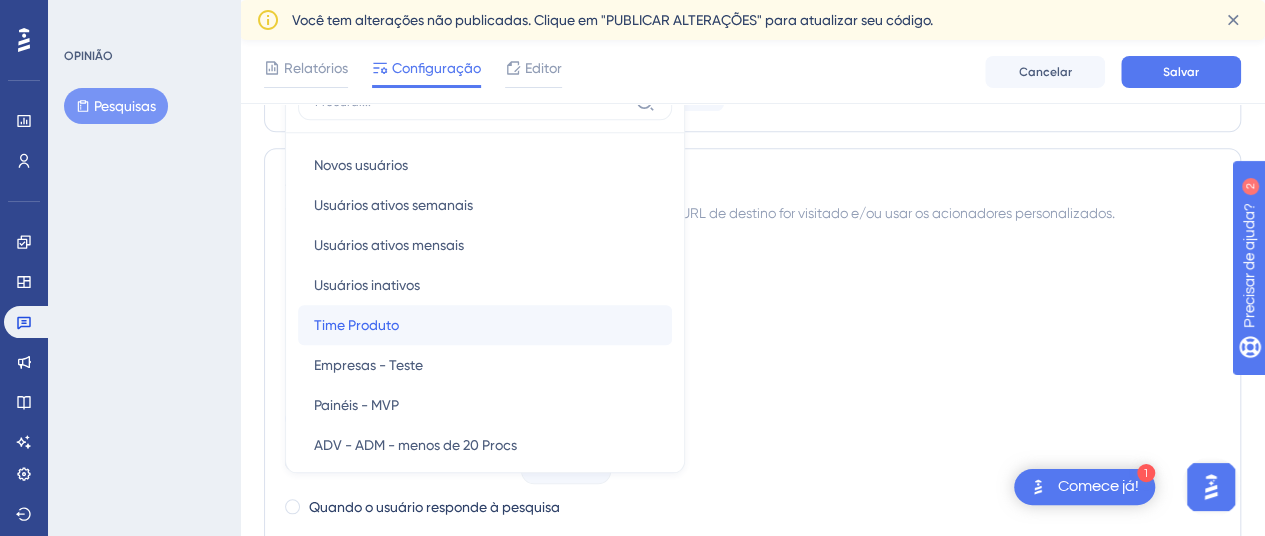 click on "Time Produto" at bounding box center [356, 325] 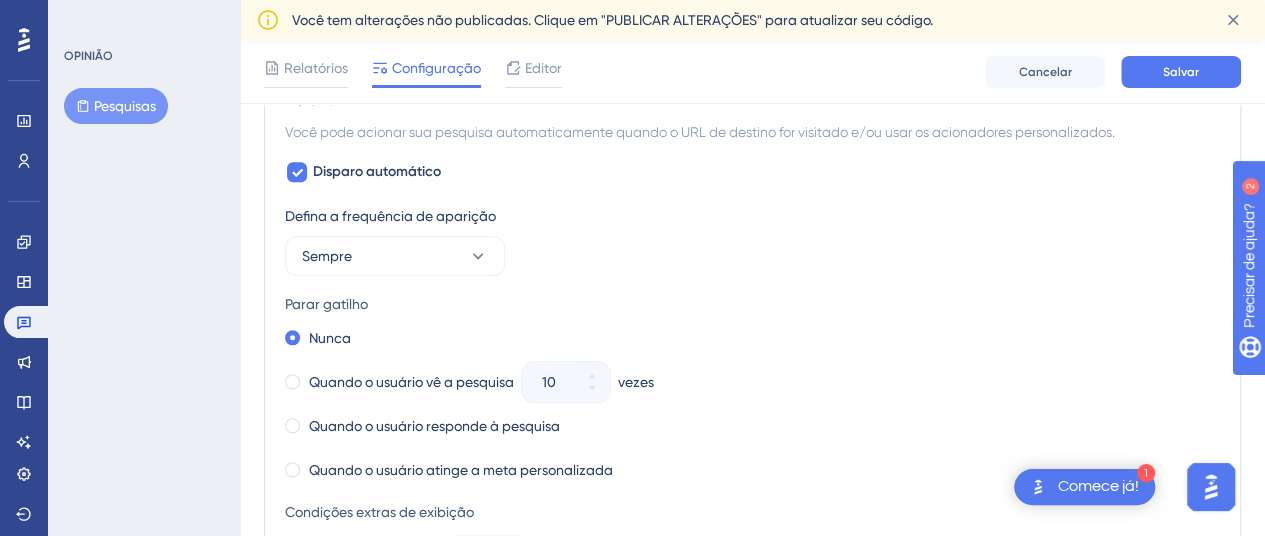 scroll, scrollTop: 954, scrollLeft: 0, axis: vertical 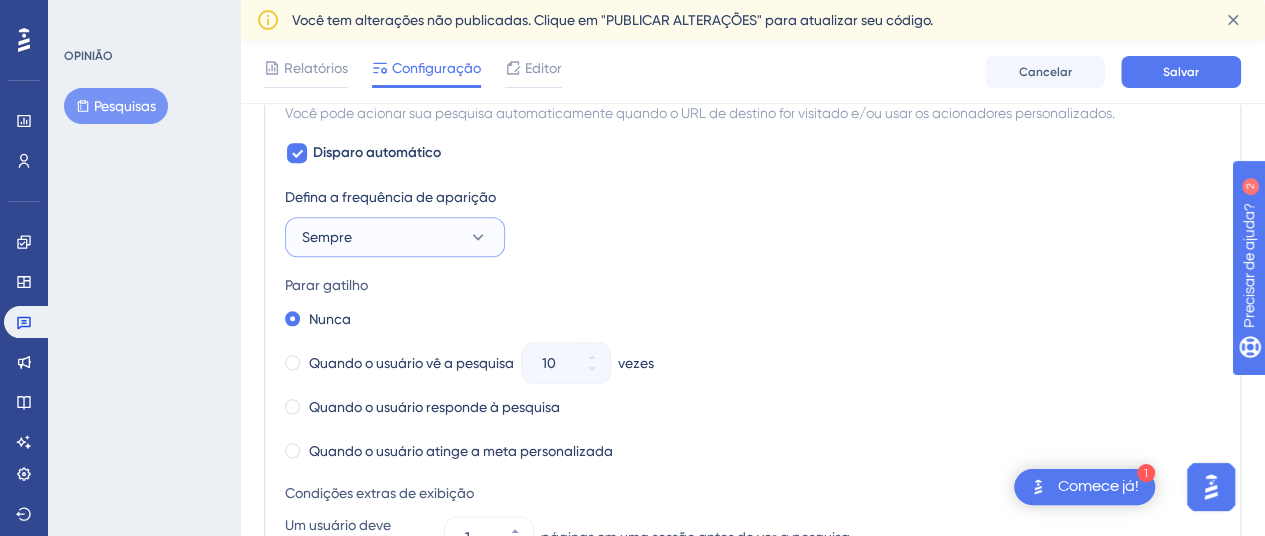 click on "Sempre" at bounding box center (395, 237) 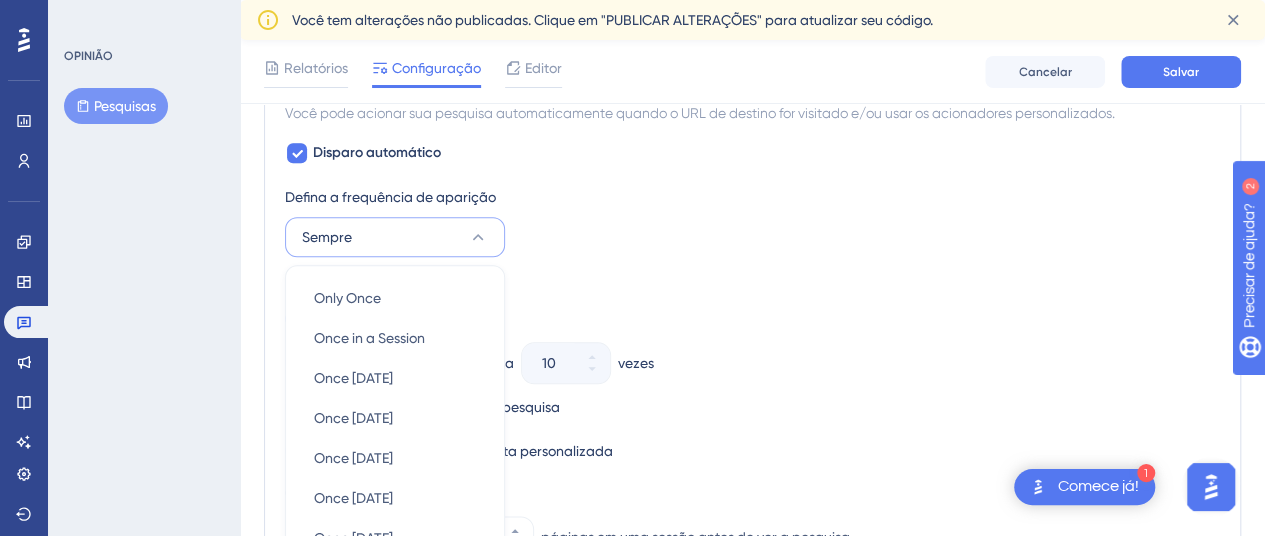 scroll, scrollTop: 1139, scrollLeft: 0, axis: vertical 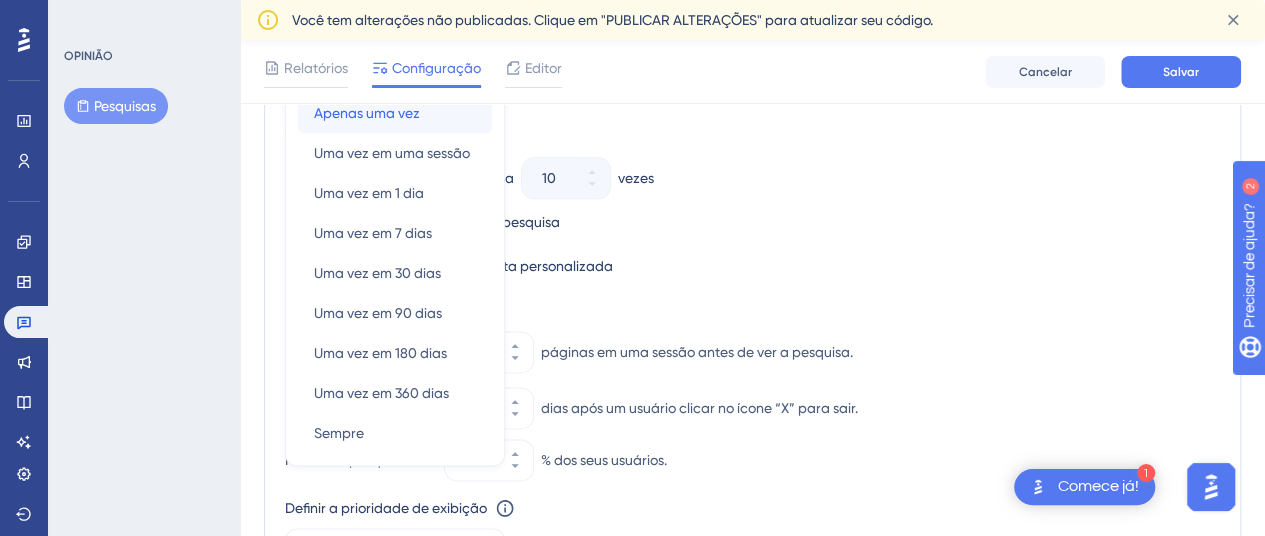 click on "Apenas uma vez" at bounding box center (367, 113) 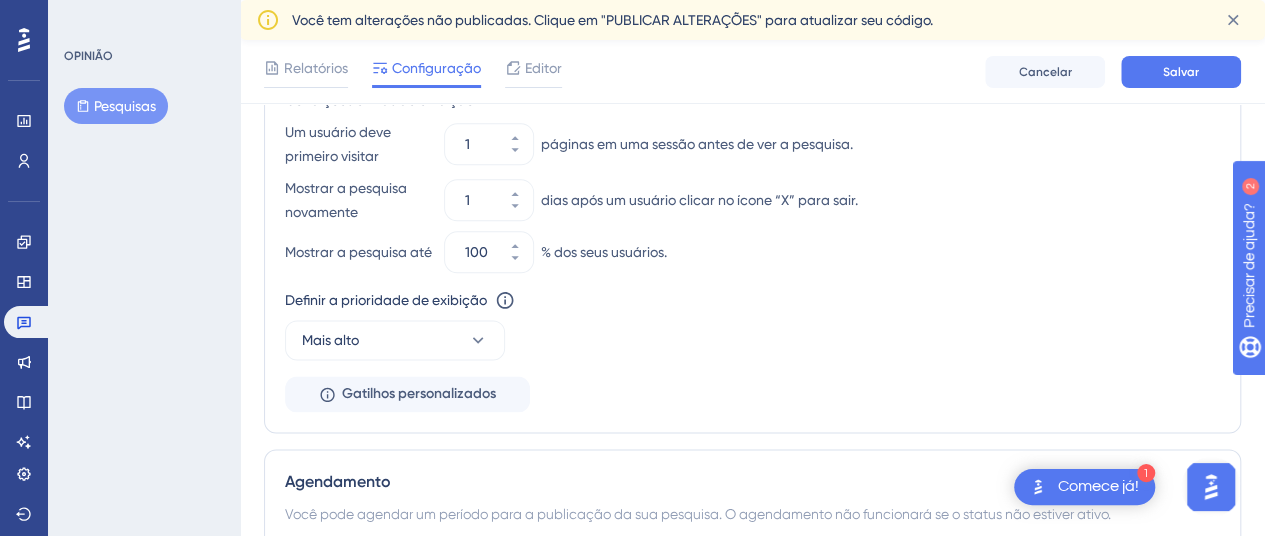 click on "Defina a frequência de aparição Apenas uma vez Condições extras de exibição Um usuário deve primeiro visitar   1 páginas em uma sessão antes de ver a pesquisa. Mostrar a pesquisa novamente     1 dias após um usuário clicar no ícone “X” para sair. Mostrar a pesquisa até   100 % dos seus usuários. Definir a prioridade de exibição Esta opção definirá a prioridade de exibição entre materiais disparados automaticamente em casos de conflitos entre vários materiais Mais alto Gatilhos personalizados" at bounding box center [752, 206] 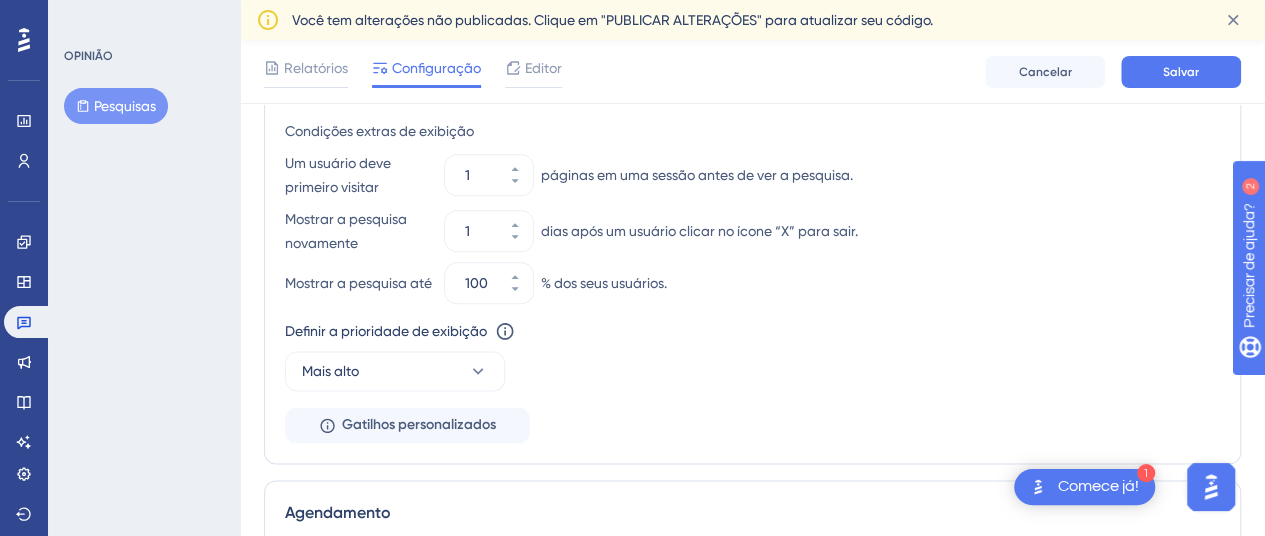 scroll, scrollTop: 1139, scrollLeft: 0, axis: vertical 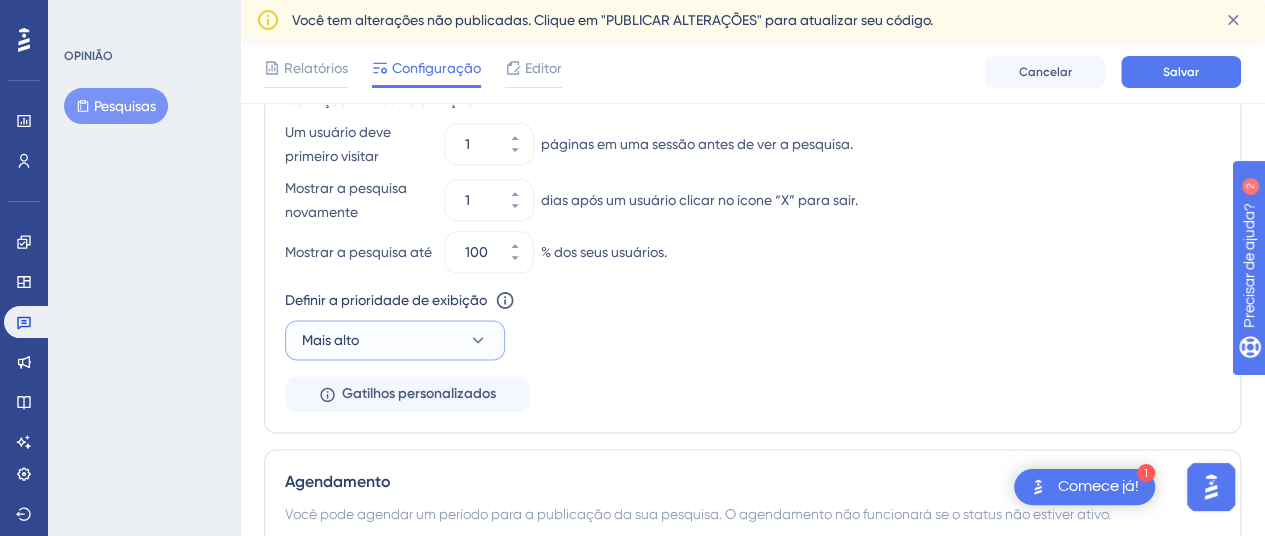 click on "Mais alto" at bounding box center [395, 340] 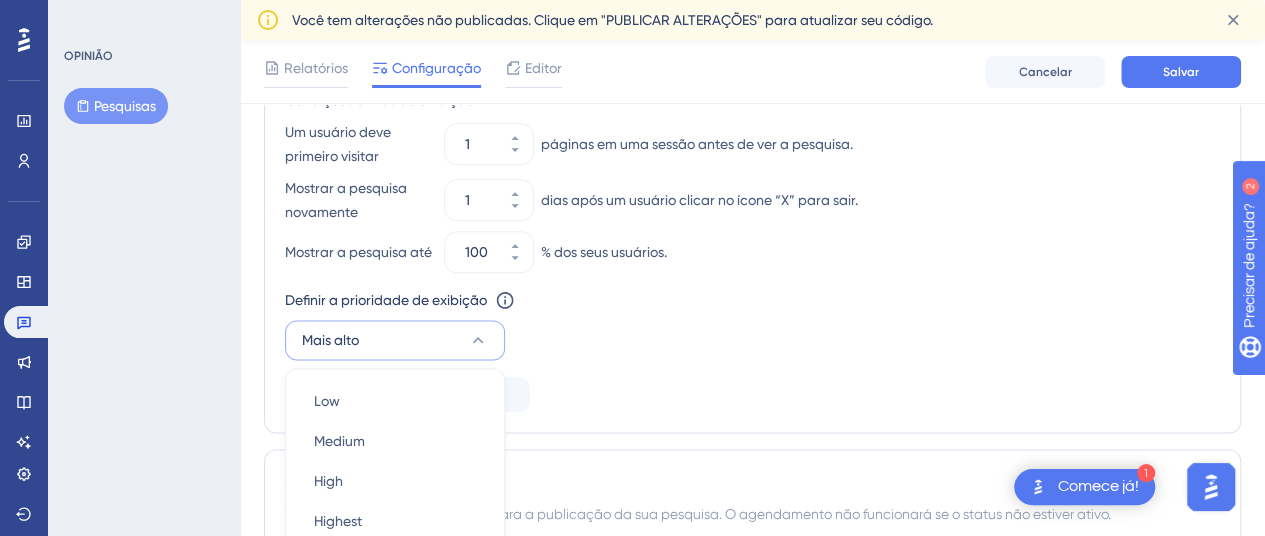 scroll, scrollTop: 1335, scrollLeft: 0, axis: vertical 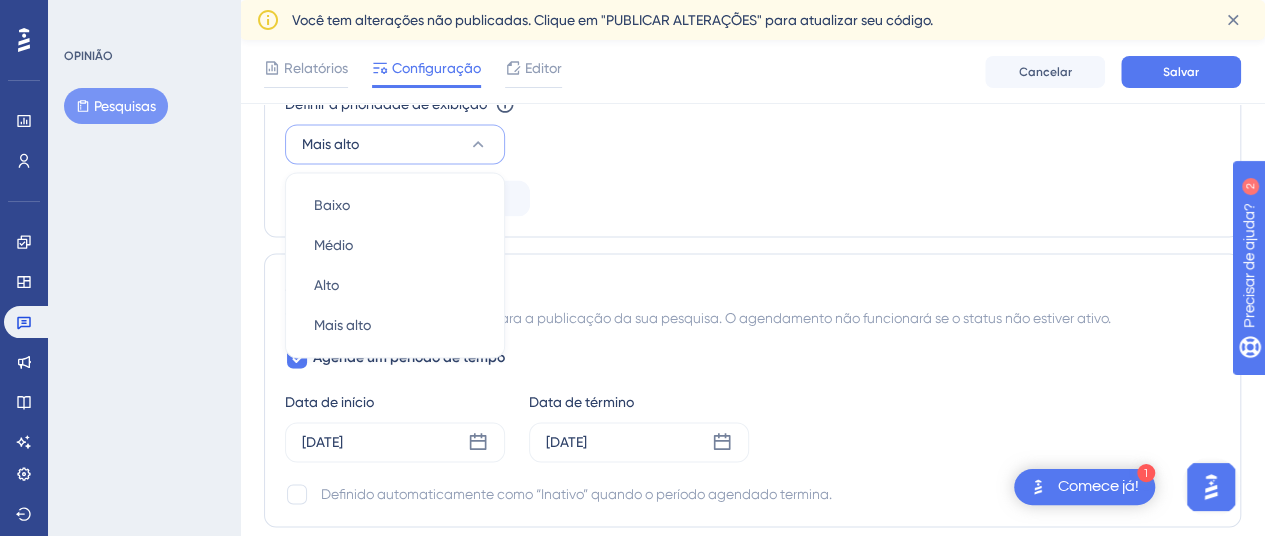 click on "Defina a frequência de aparição Apenas uma vez Condições extras de exibição Um usuário deve primeiro visitar   1 páginas em uma sessão antes de ver a pesquisa. Mostrar a pesquisa novamente     1 dias após um usuário clicar no ícone “X” para sair. Mostrar a pesquisa até   100 % dos seus usuários. Definir a prioridade de exibição Esta opção definirá a prioridade de exibição entre materiais disparados automaticamente em casos de conflitos entre vários materiais Mais alto Baixo Baixo Médio Médio Alto Alto Mais alto Mais alto Gatilhos personalizados" at bounding box center (752, 10) 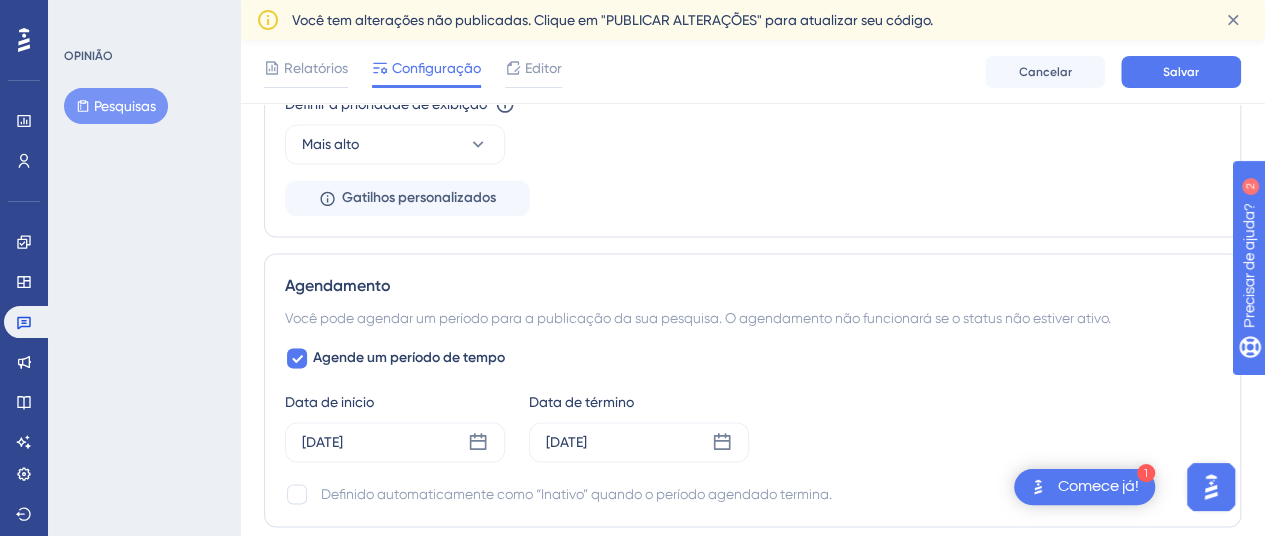 scroll, scrollTop: 1435, scrollLeft: 0, axis: vertical 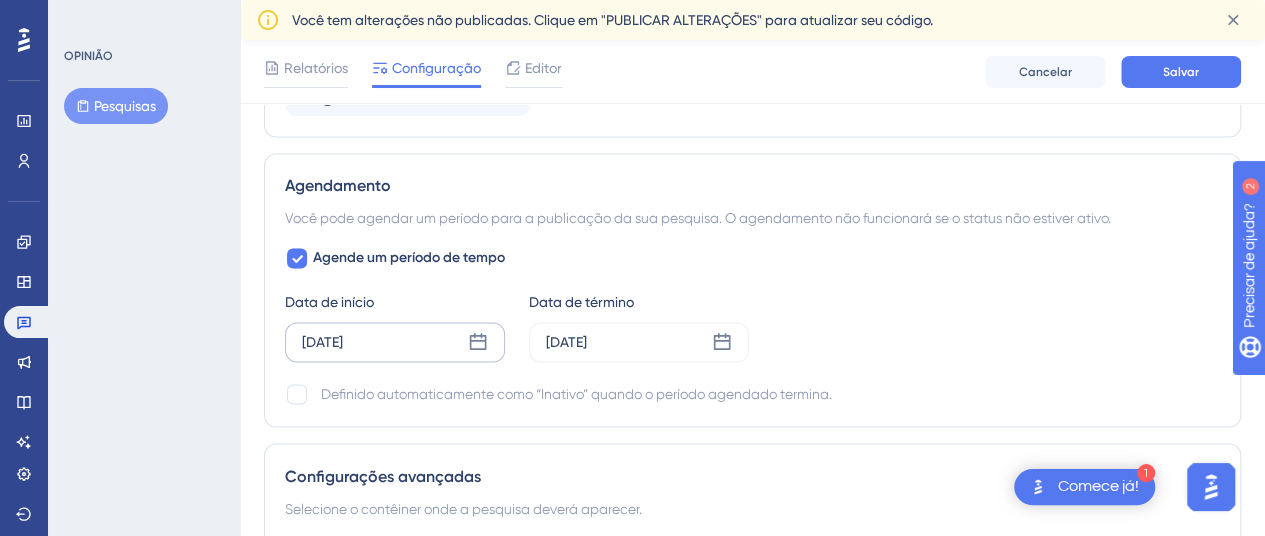click 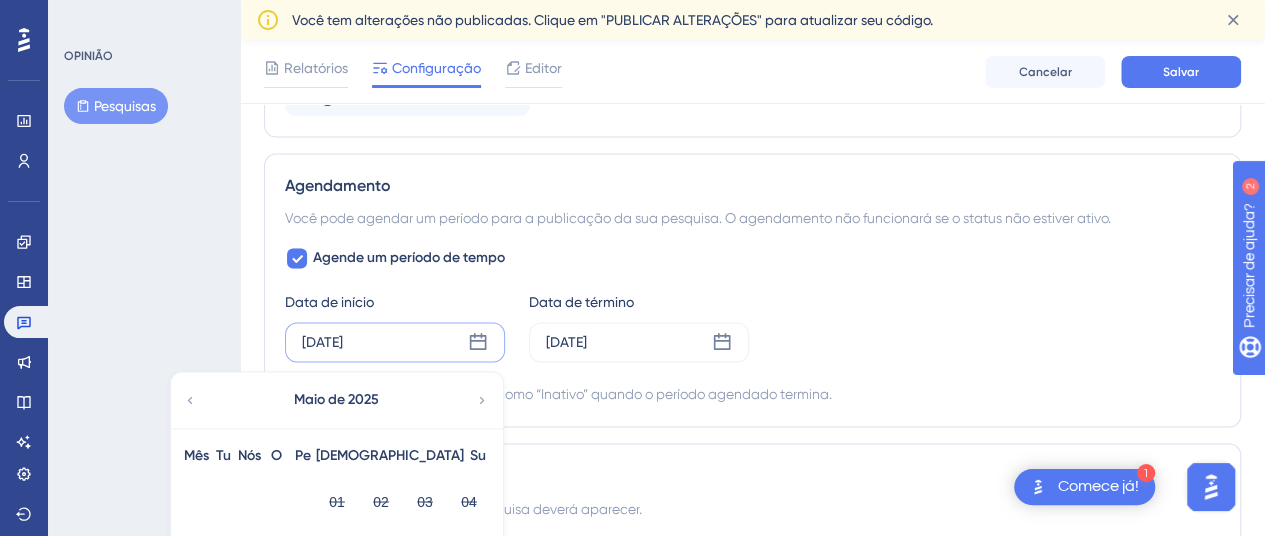 click 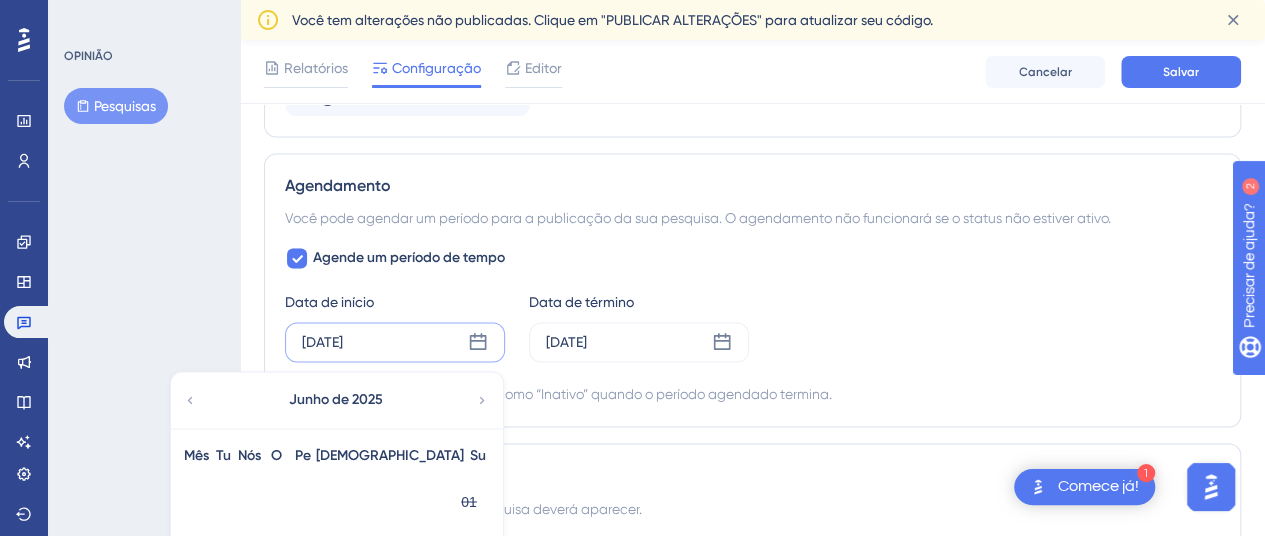 click 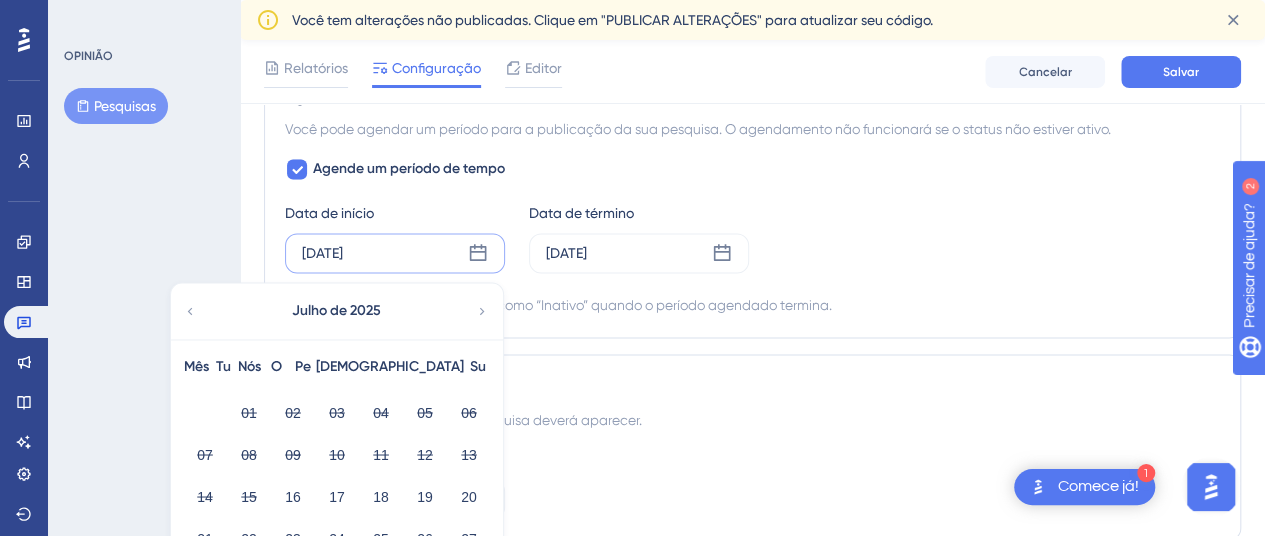 scroll, scrollTop: 1635, scrollLeft: 0, axis: vertical 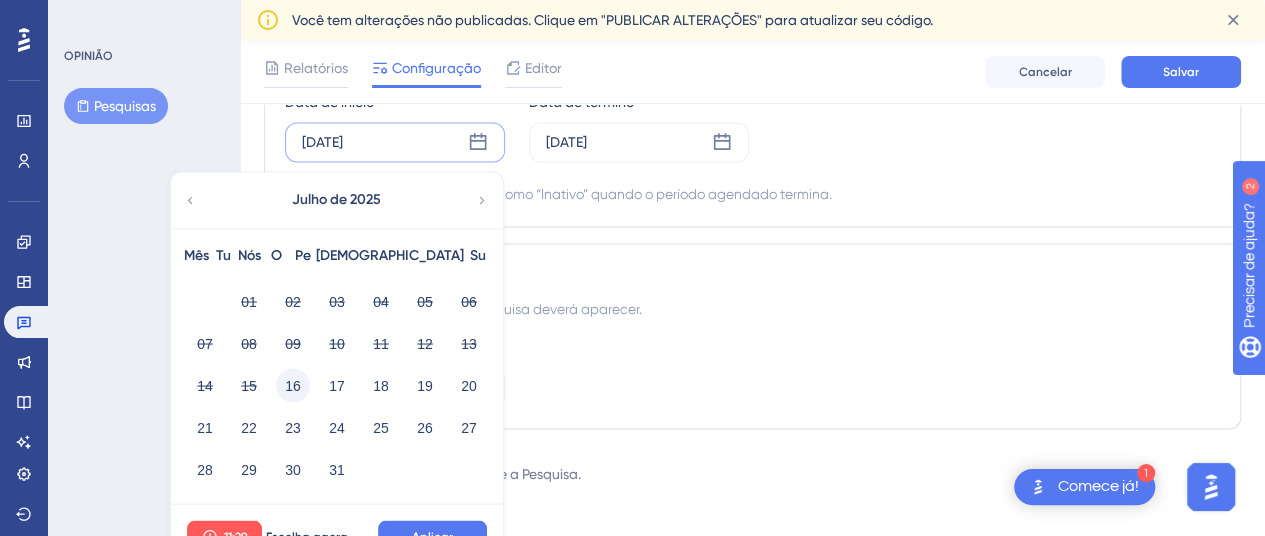 click on "16" at bounding box center [293, 385] 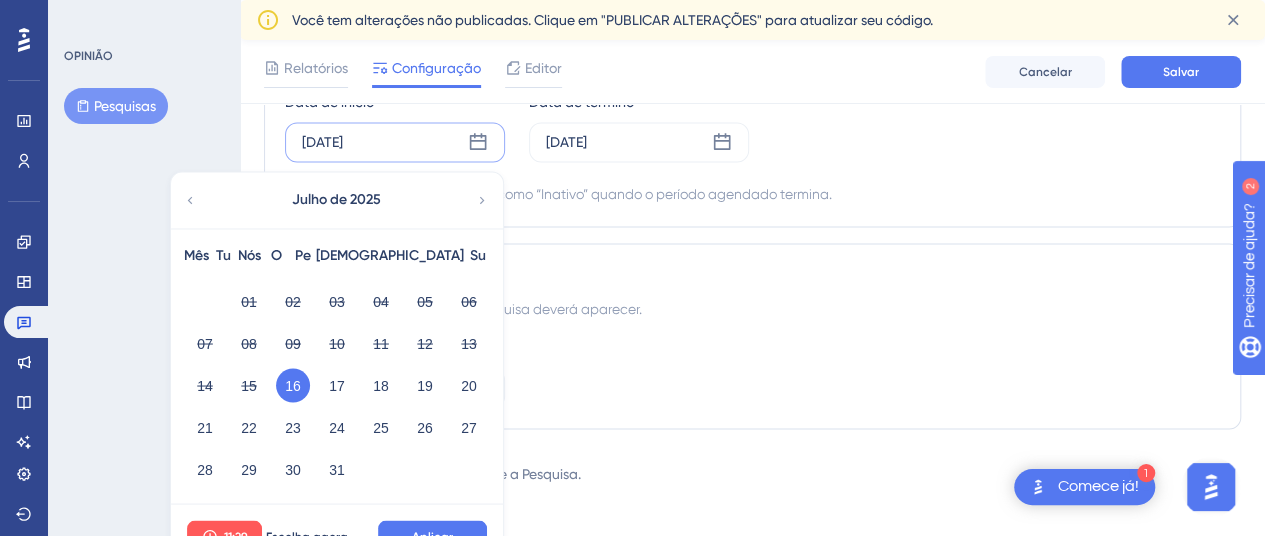 click on "16" at bounding box center [293, 385] 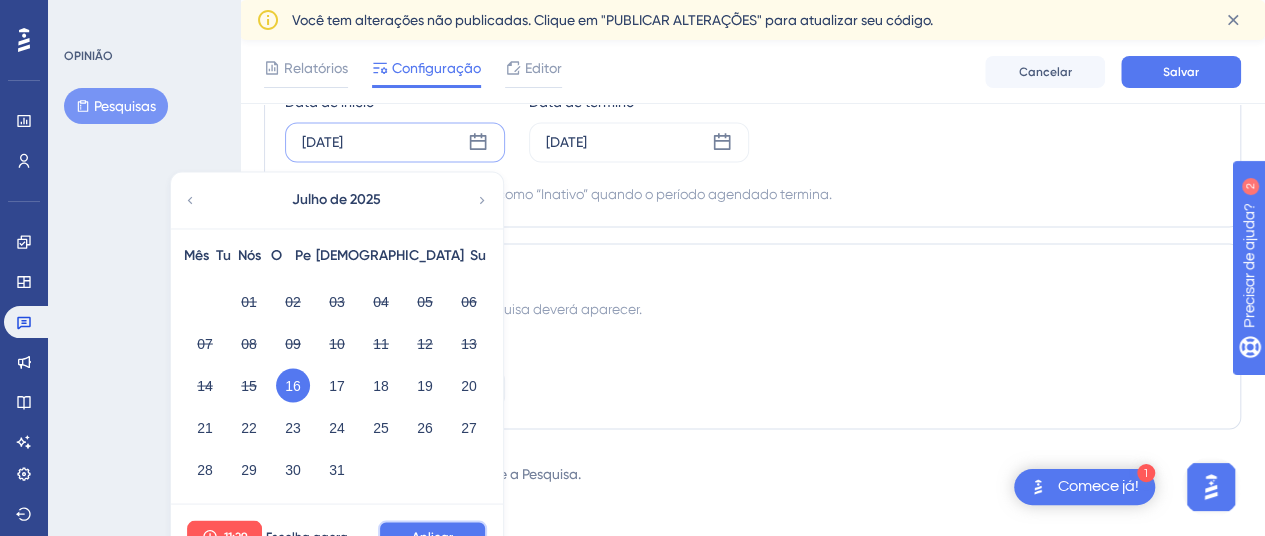 click on "Aplicar" at bounding box center [432, 536] 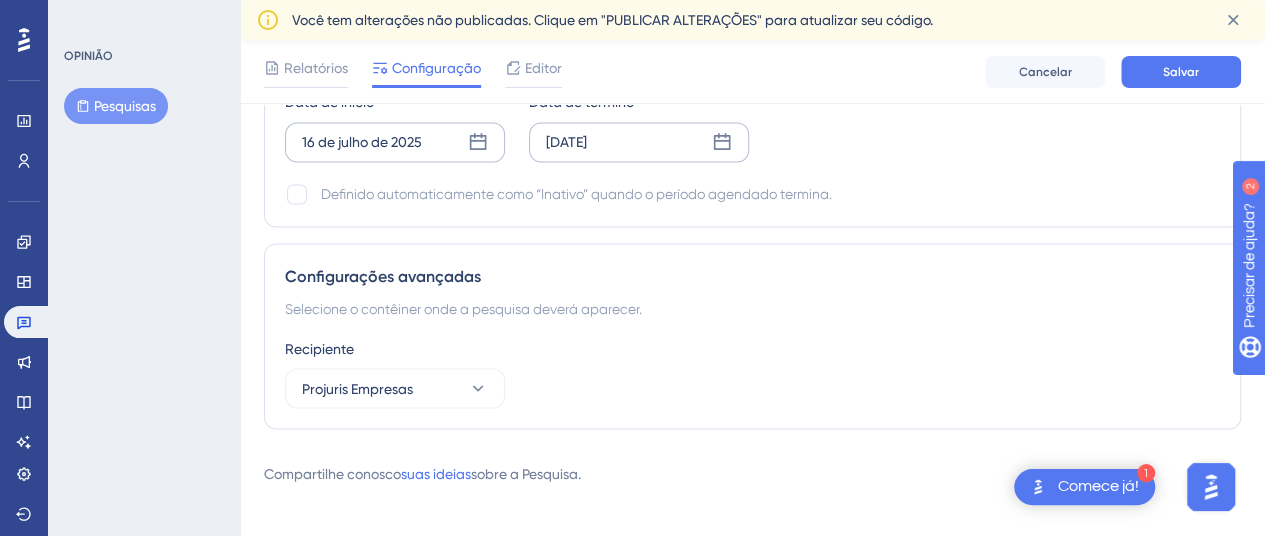 click 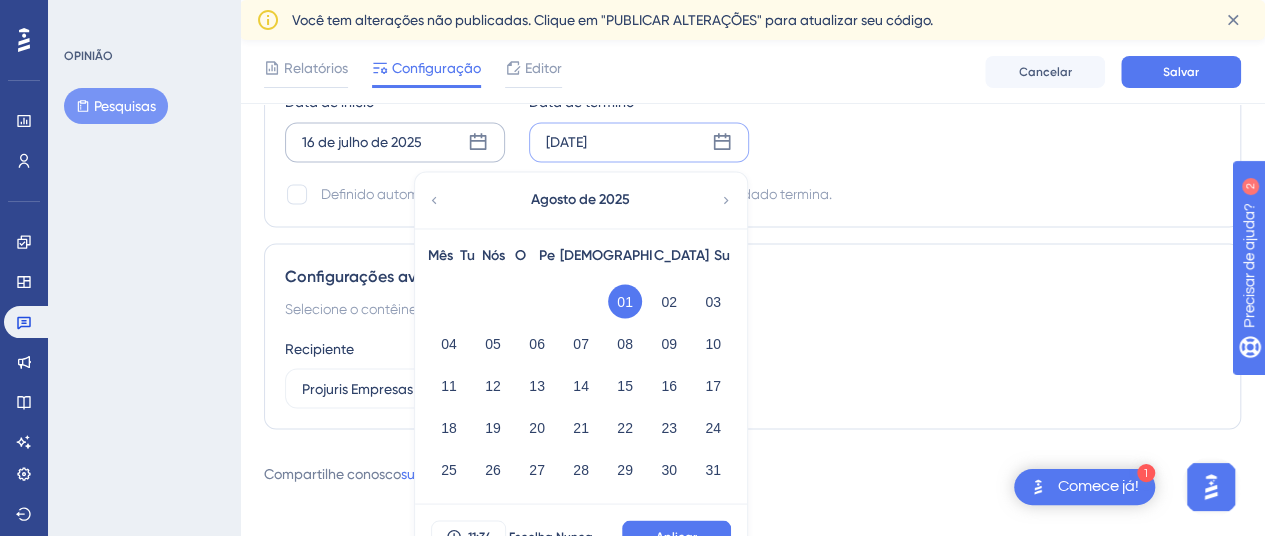 click 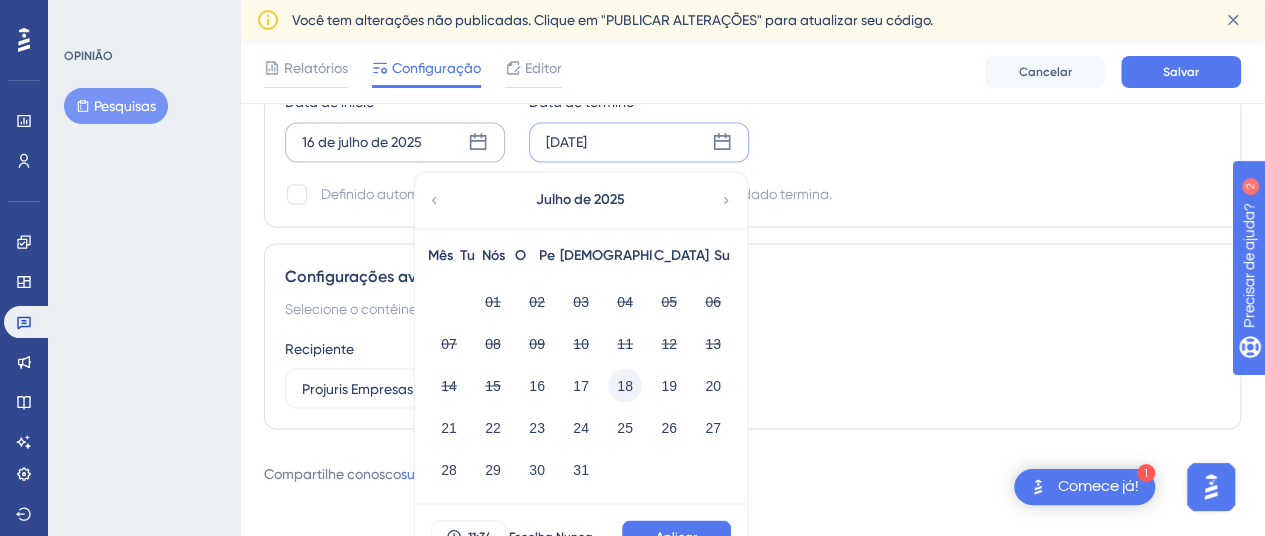 click on "18" at bounding box center (625, 385) 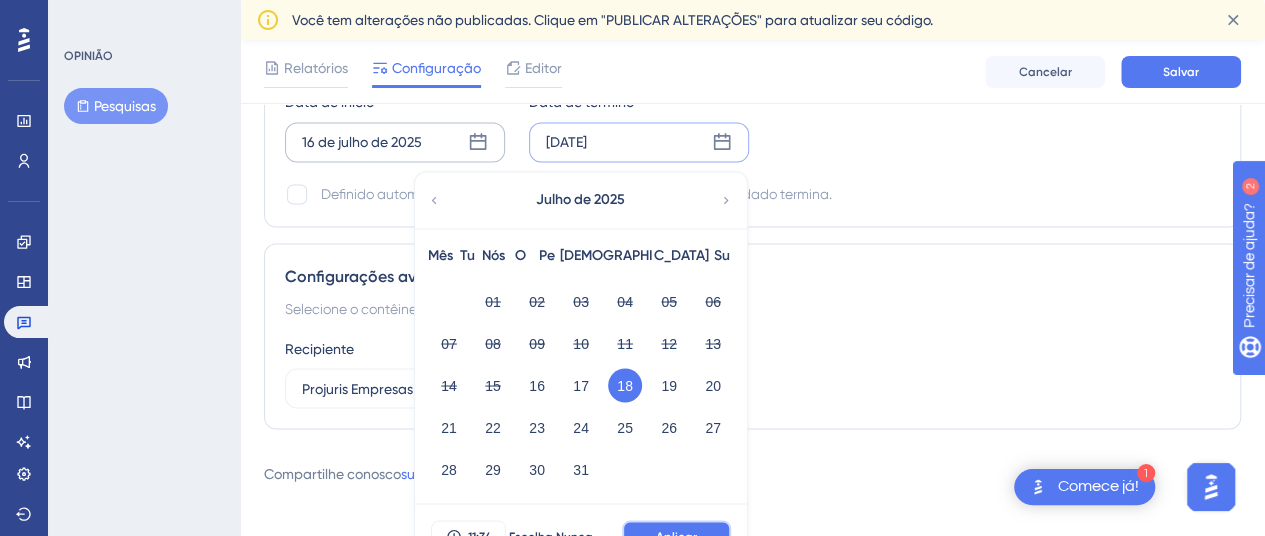 click on "Aplicar" at bounding box center [676, 536] 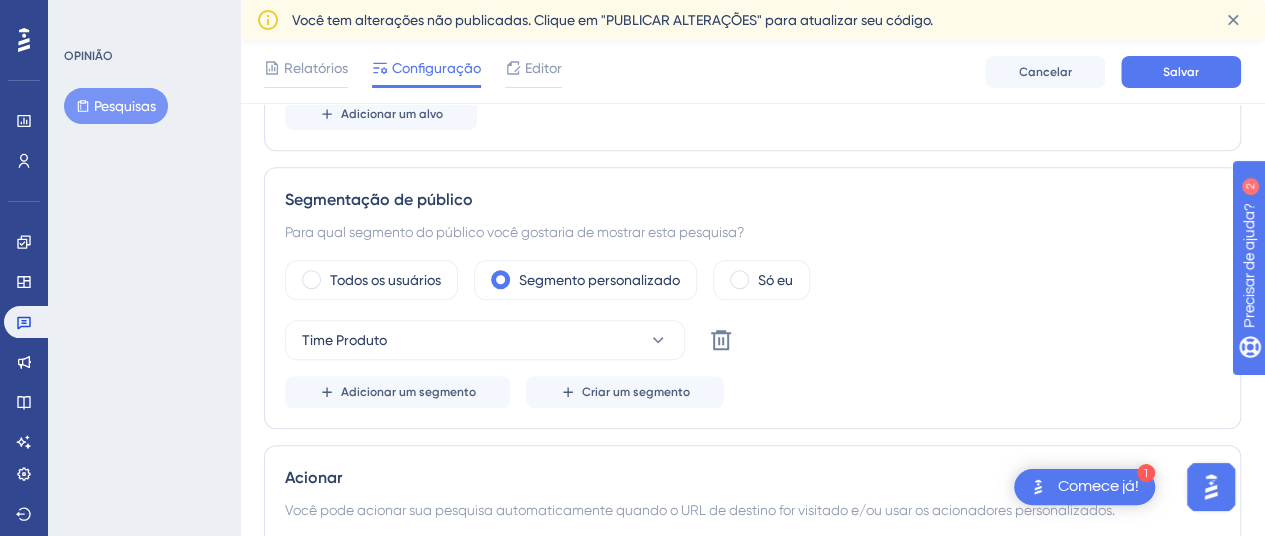 scroll, scrollTop: 550, scrollLeft: 0, axis: vertical 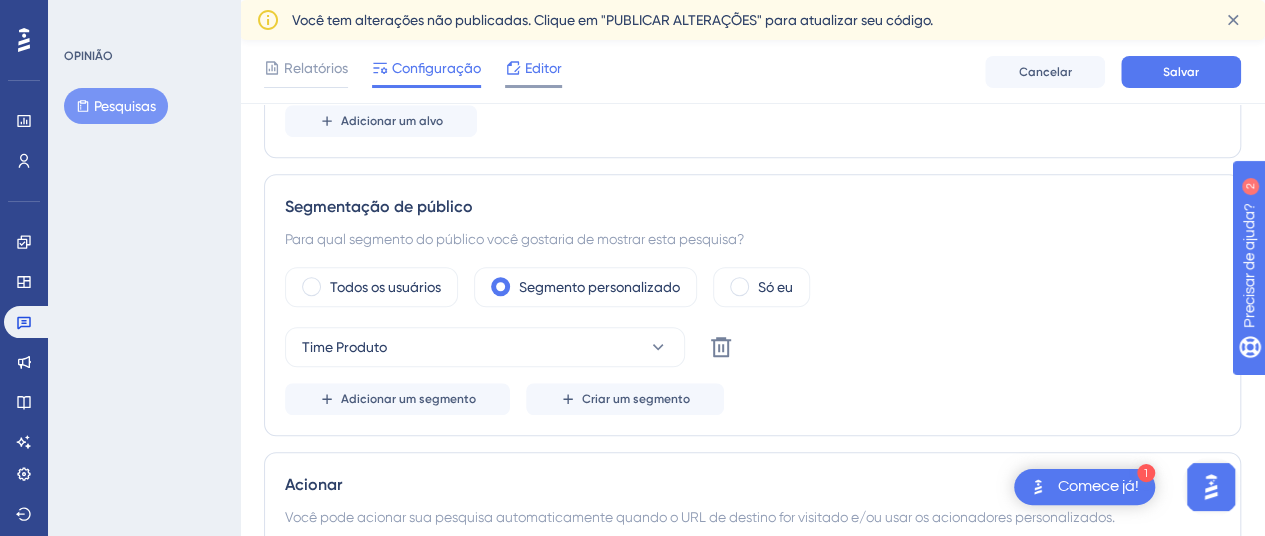 click 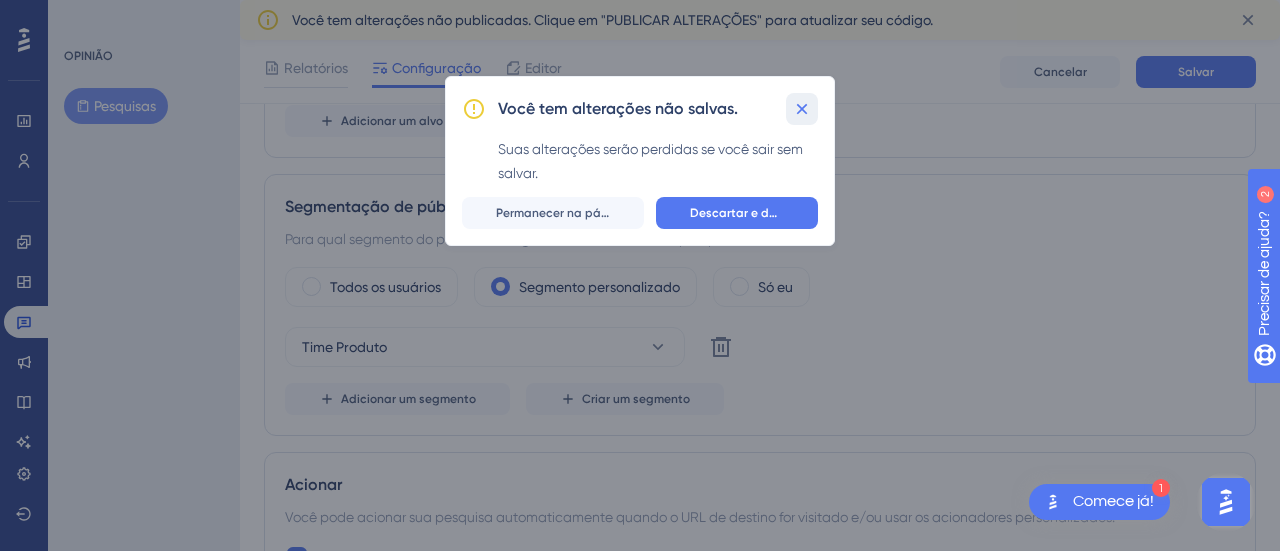 click 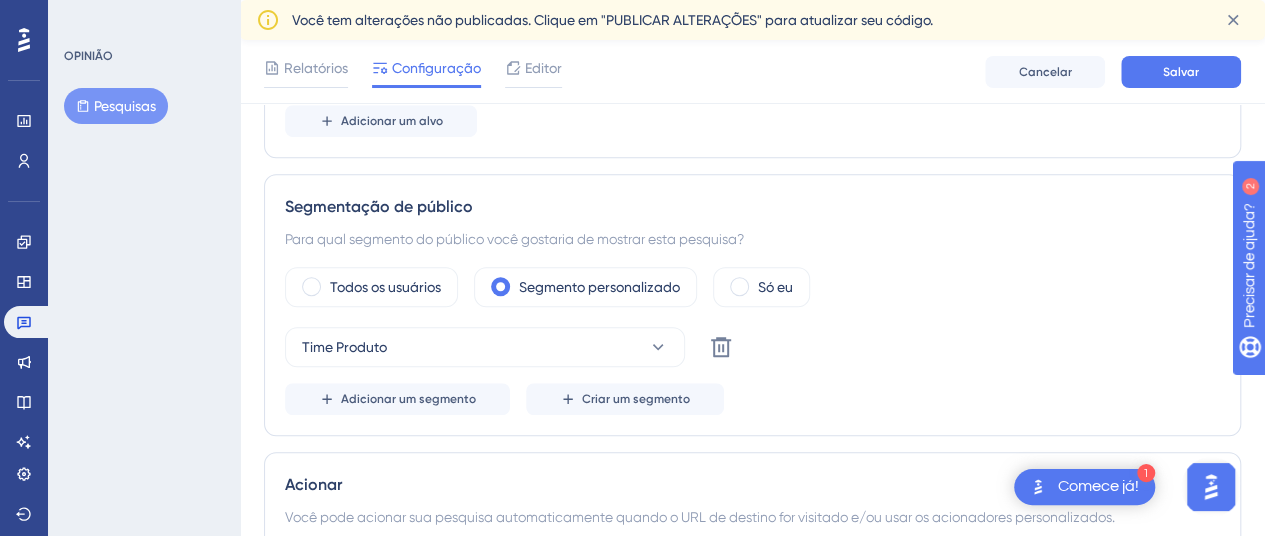 scroll, scrollTop: 350, scrollLeft: 0, axis: vertical 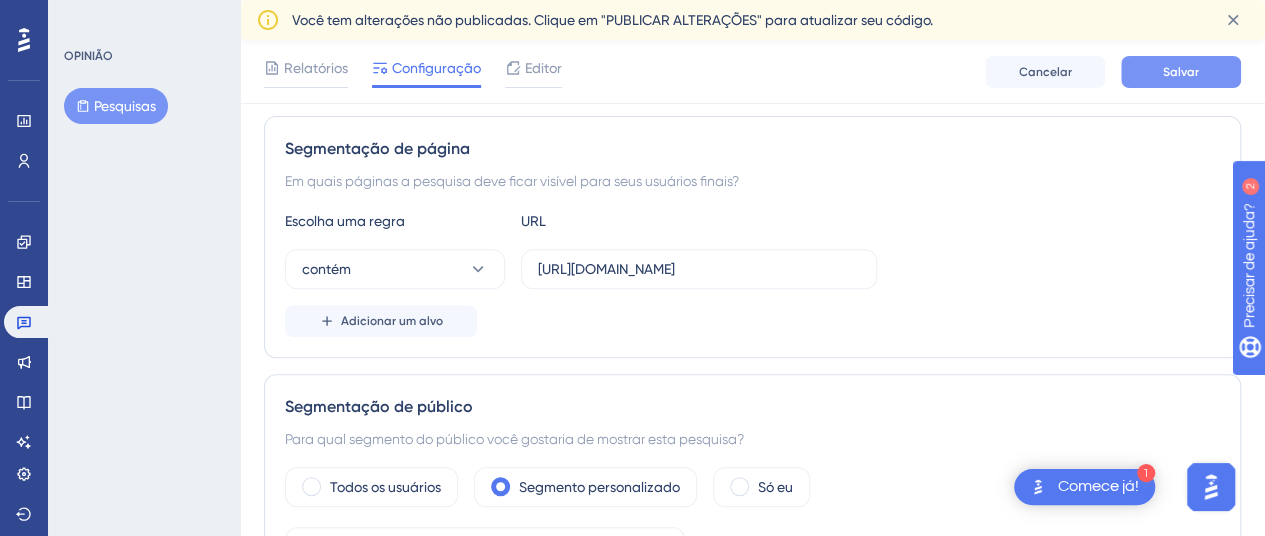 click on "Salvar" at bounding box center [1181, 72] 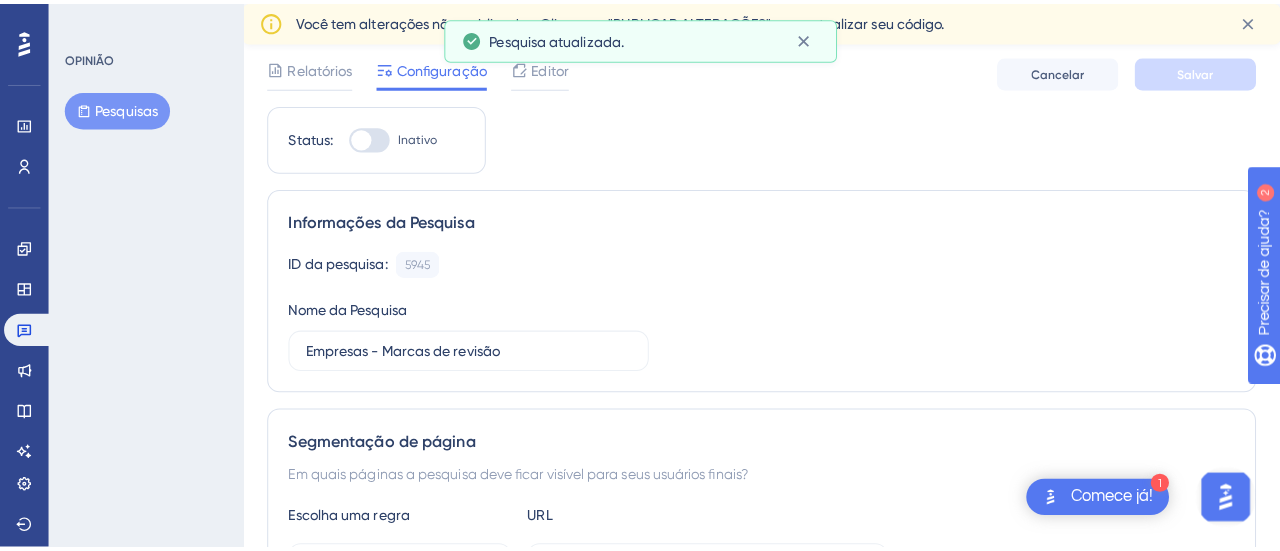 scroll, scrollTop: 0, scrollLeft: 0, axis: both 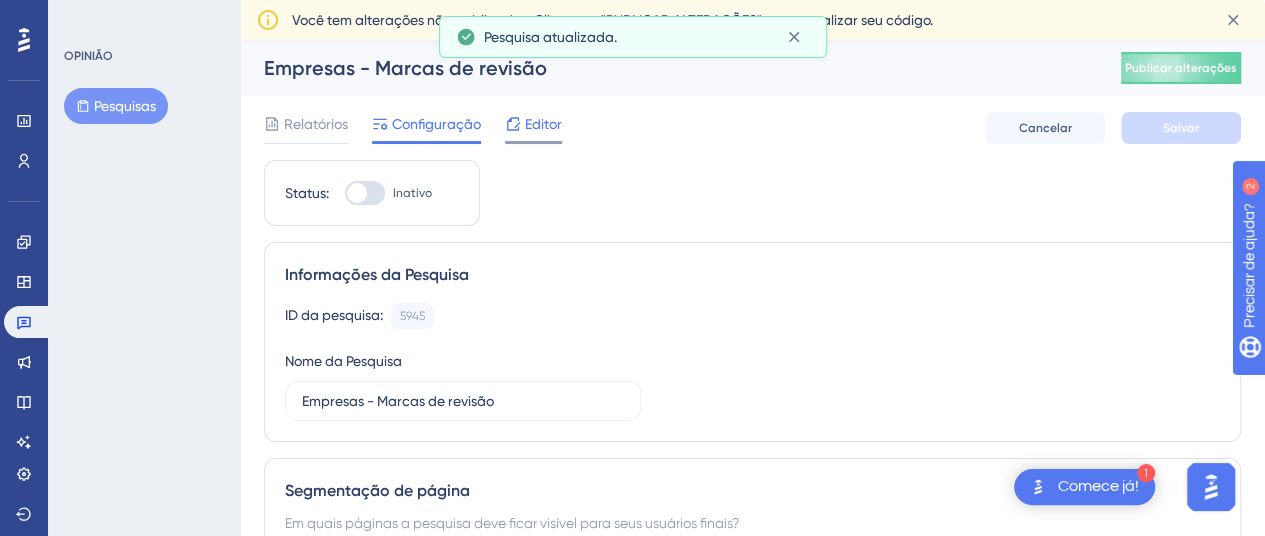 click on "Editor" at bounding box center [543, 124] 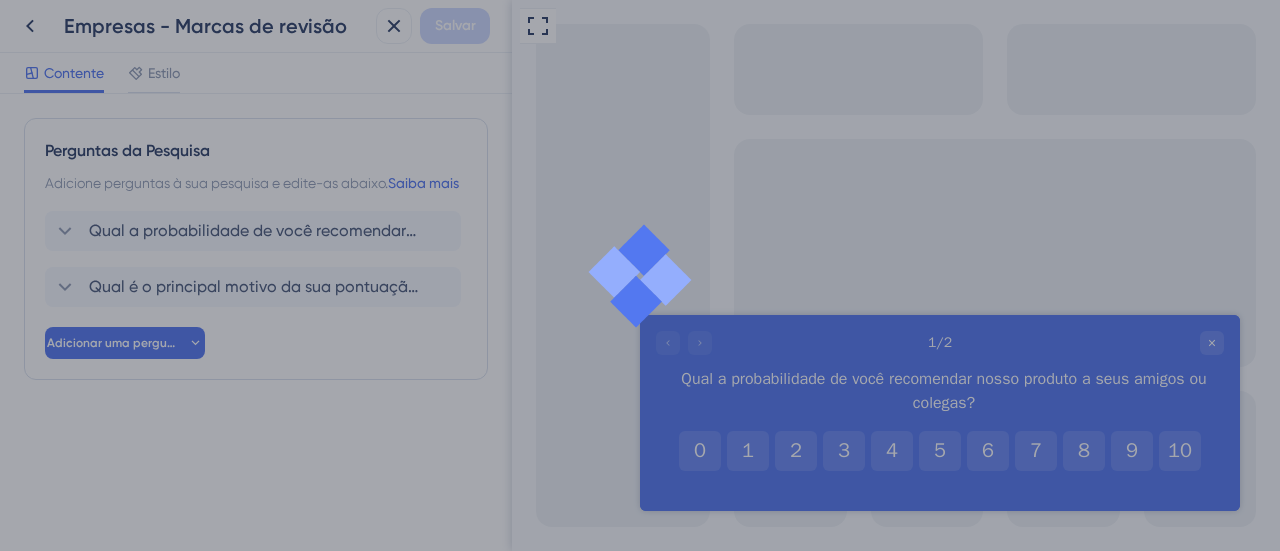 scroll, scrollTop: 0, scrollLeft: 0, axis: both 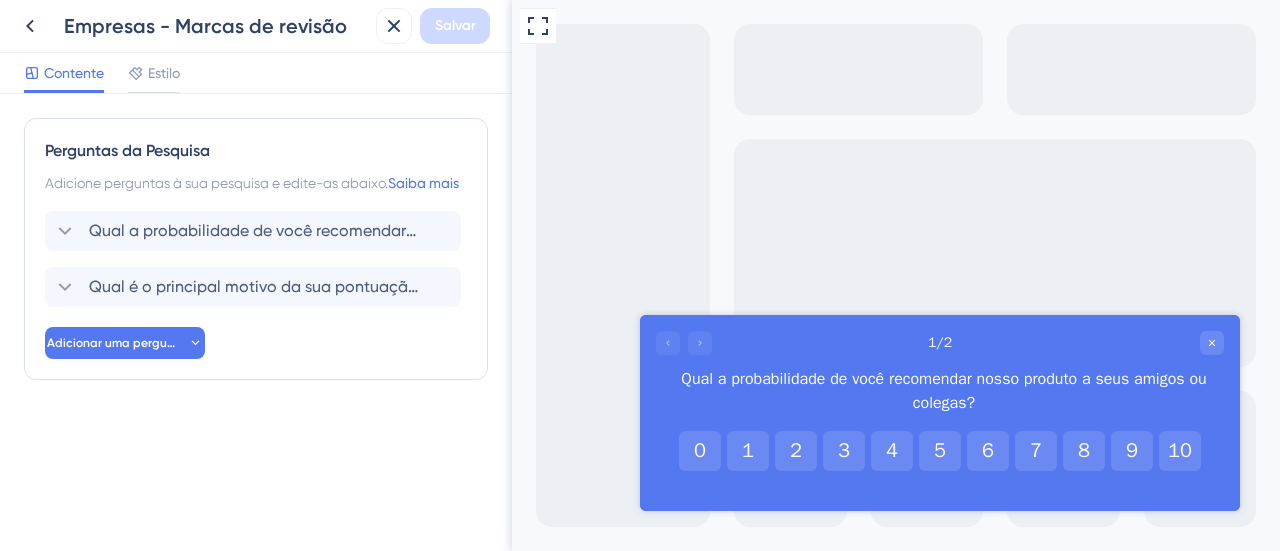 click at bounding box center [684, 343] 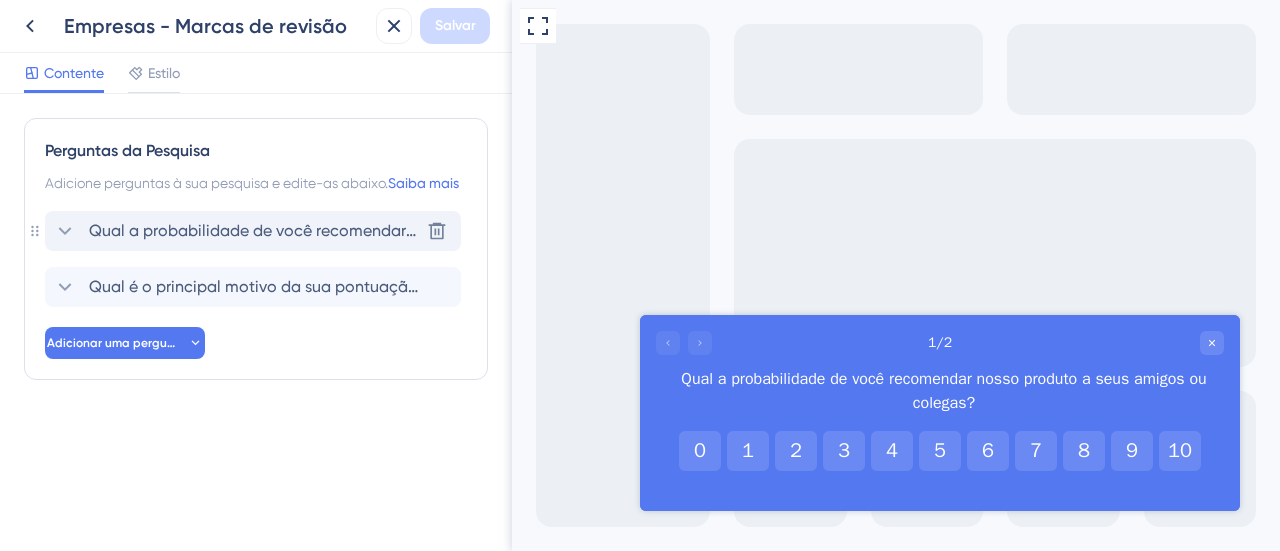 click on "Qual a probabilidade de você recomendar nosso produto a seus amigos ou colegas? Excluir" at bounding box center (253, 231) 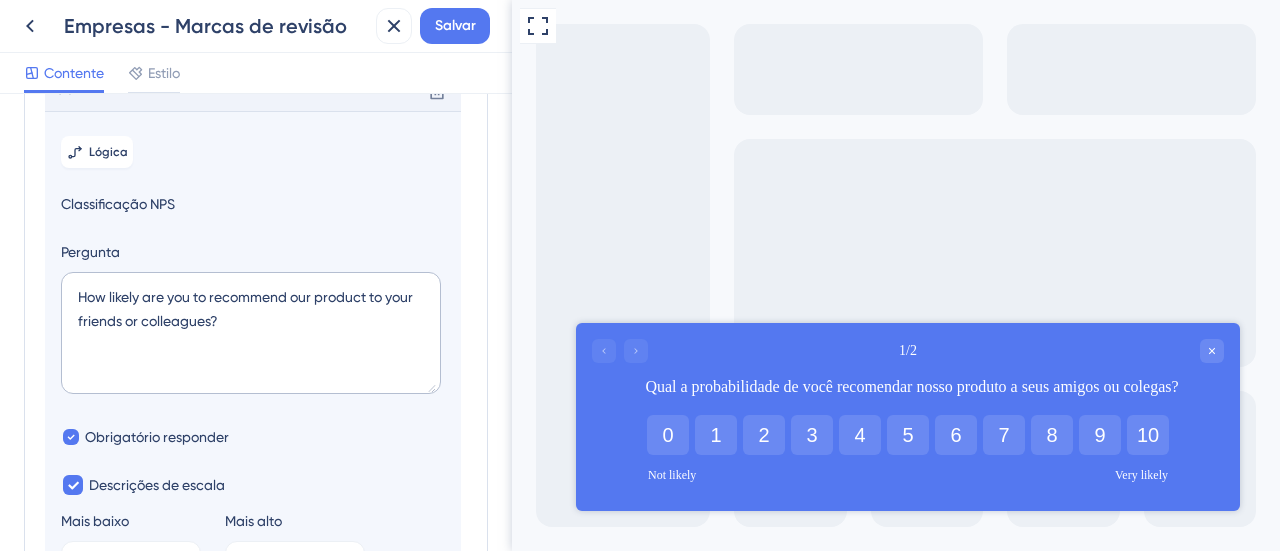 scroll, scrollTop: 140, scrollLeft: 0, axis: vertical 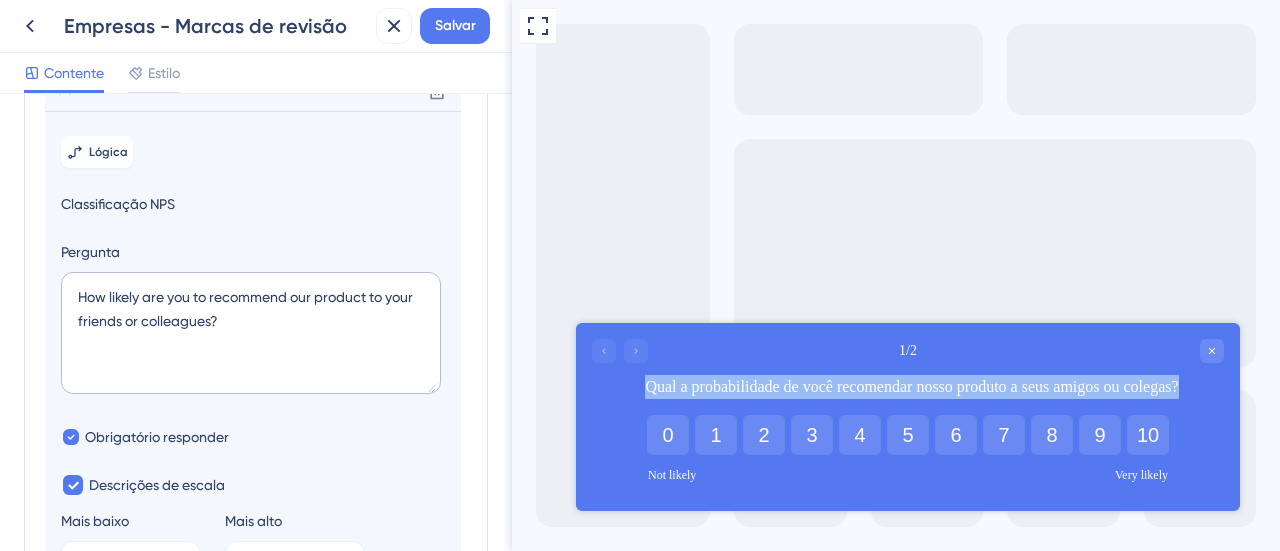 drag, startPoint x: 626, startPoint y: 390, endPoint x: 1194, endPoint y: 408, distance: 568.28516 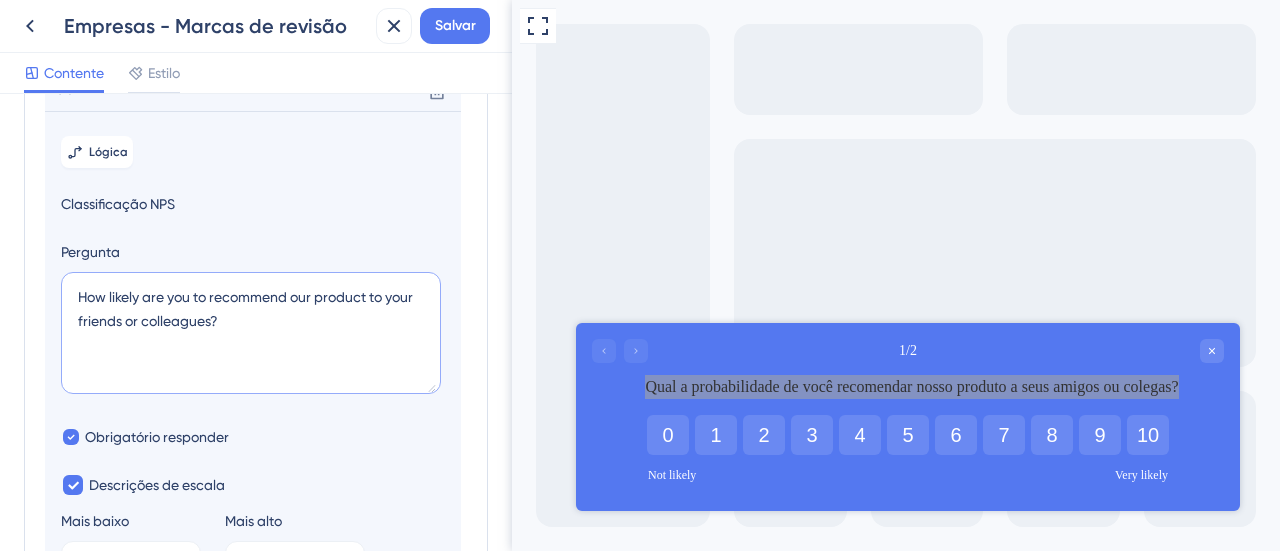 drag, startPoint x: 233, startPoint y: 352, endPoint x: 78, endPoint y: 305, distance: 161.96913 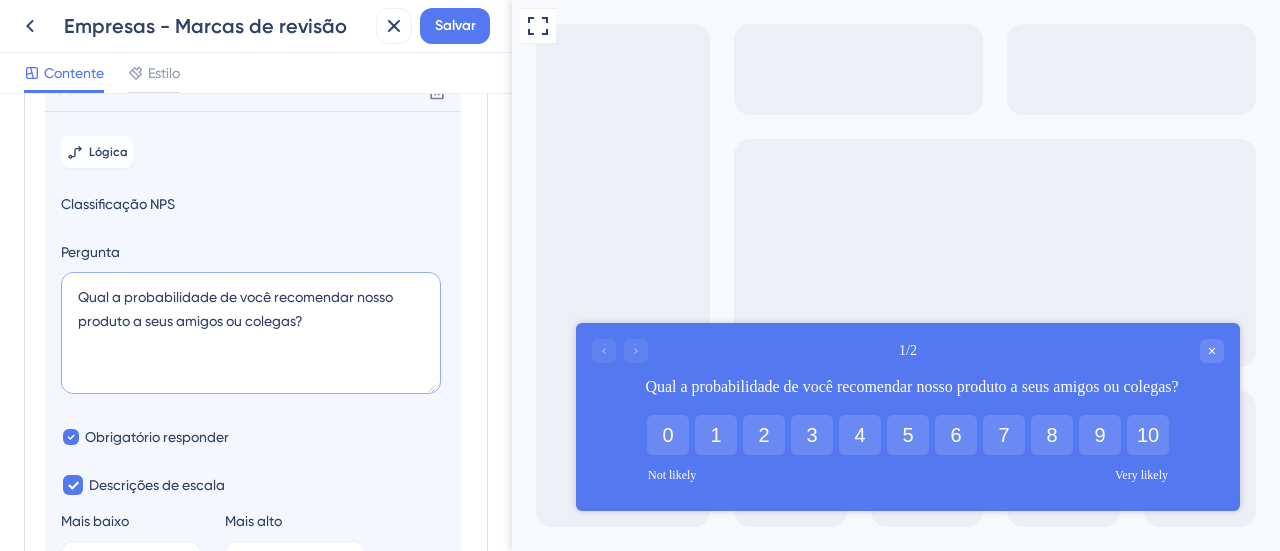 drag, startPoint x: 345, startPoint y: 344, endPoint x: 0, endPoint y: 314, distance: 346.30188 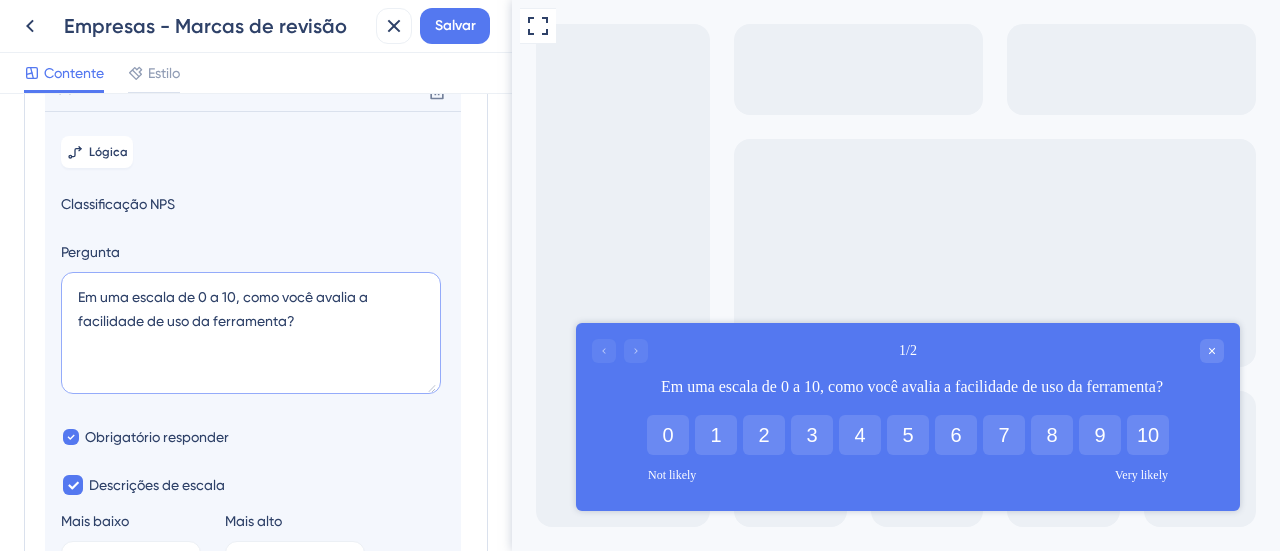 type on "Em uma escala de 0 a 10, como você avalia a facilidade de uso da ferramenta?" 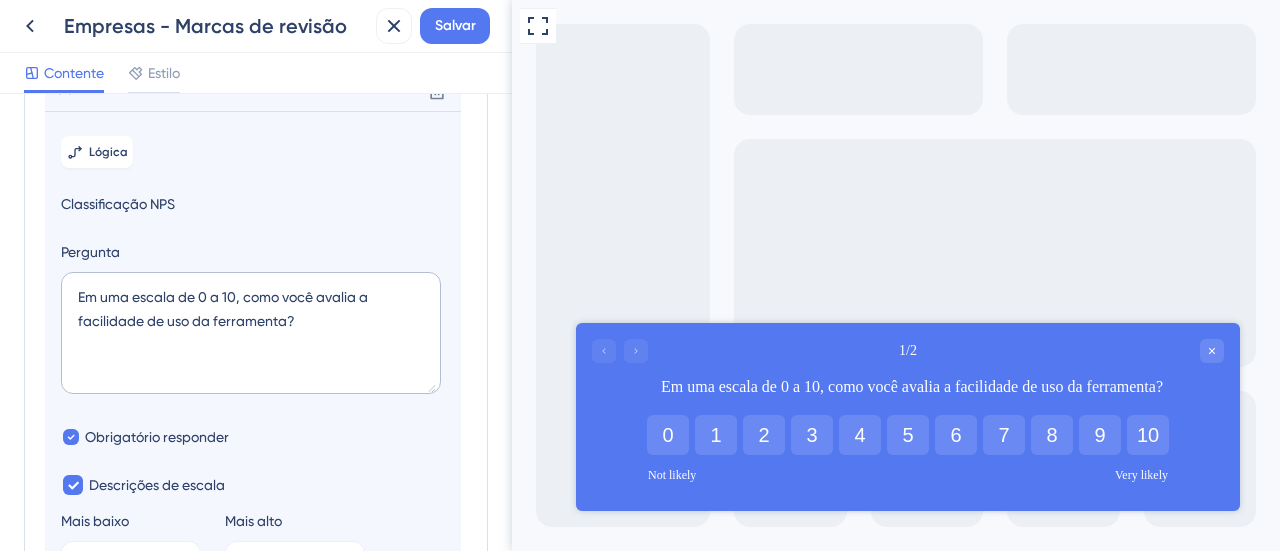 click on "Lógica Classificação NPS Pergunta Em uma escala de 0 a 10, como você avalia a facilidade de uso da ferramenta? Obrigatório responder Descrições de escala Mais baixo Not likely 10 Mais alto Very likely 9 Largura modal 664 px" at bounding box center [253, 400] 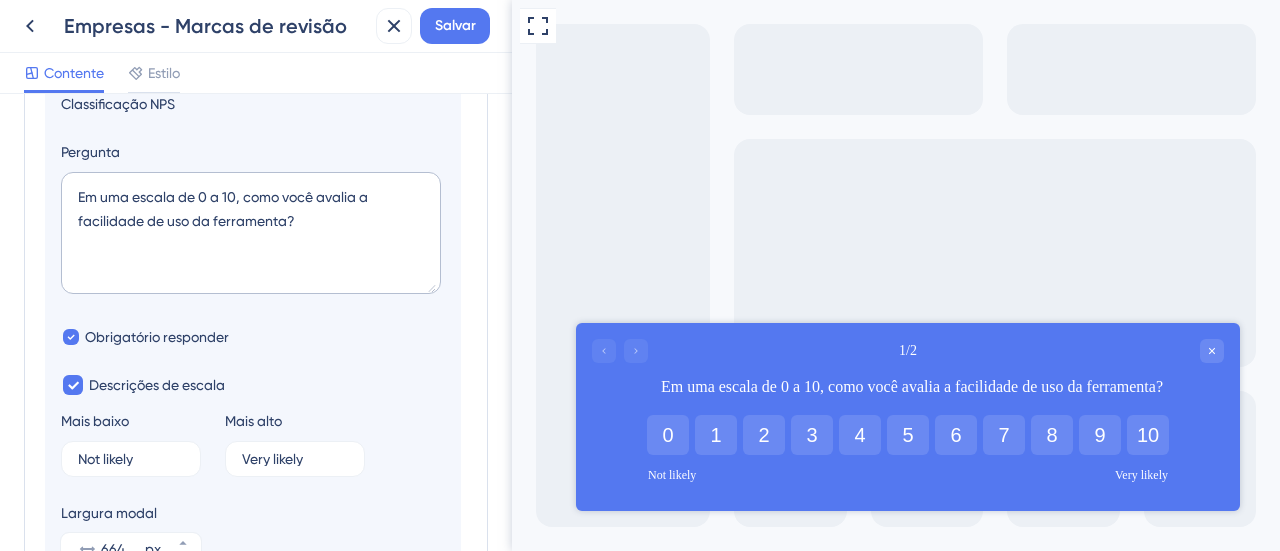 scroll, scrollTop: 440, scrollLeft: 0, axis: vertical 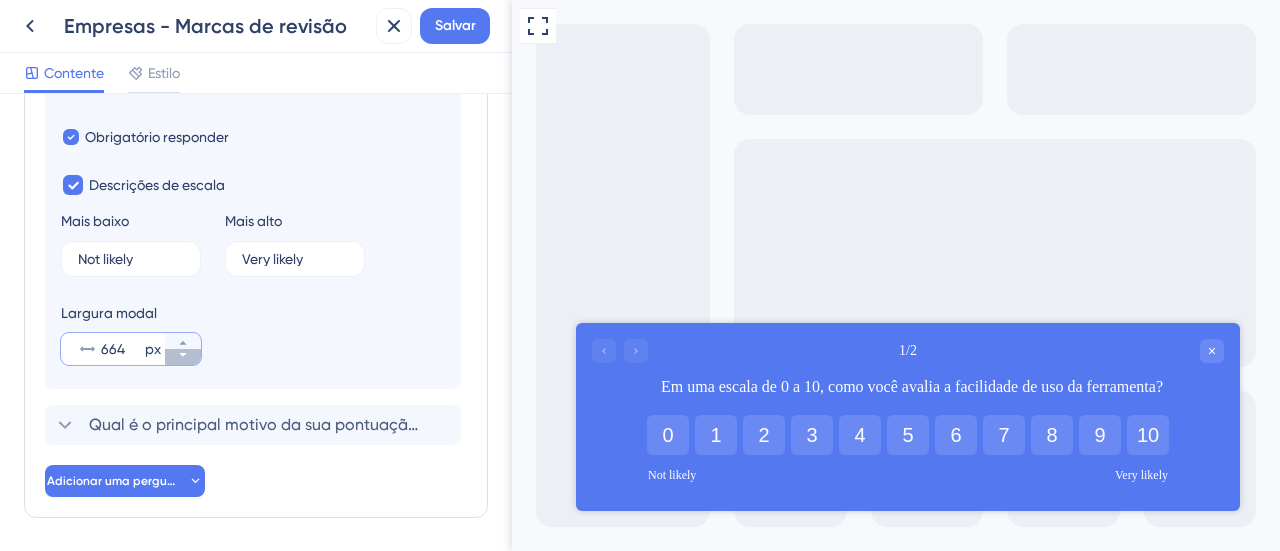 click 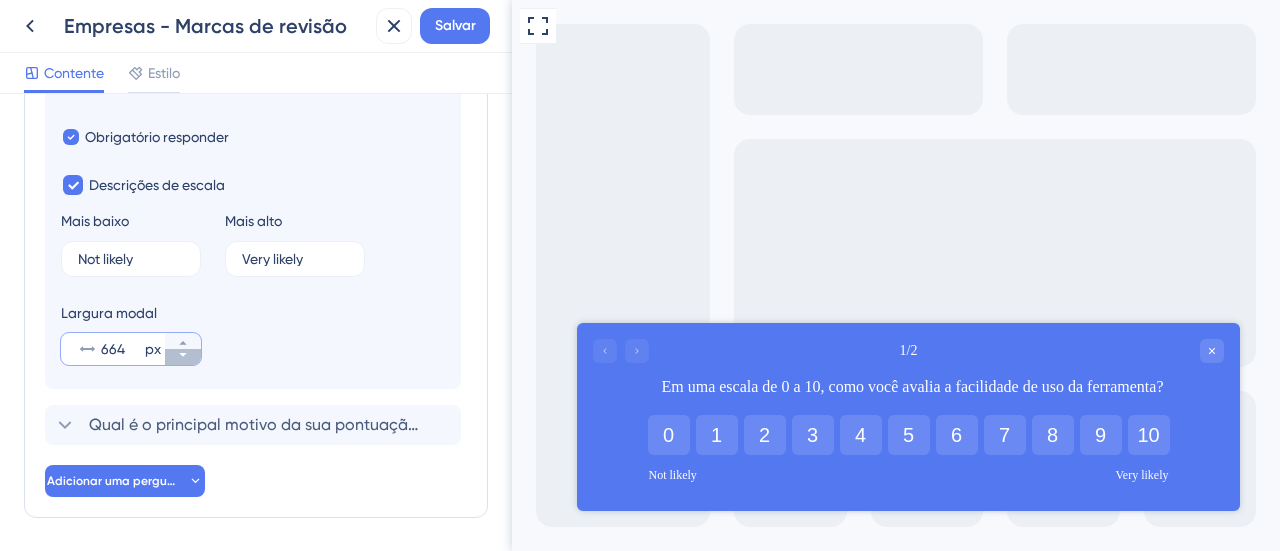click 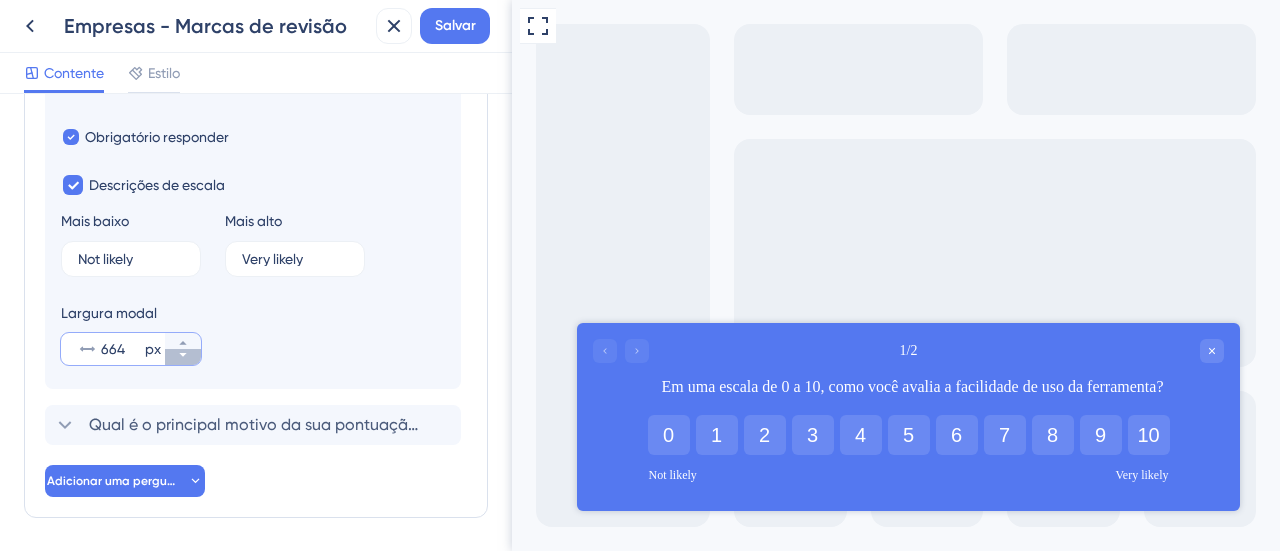 click 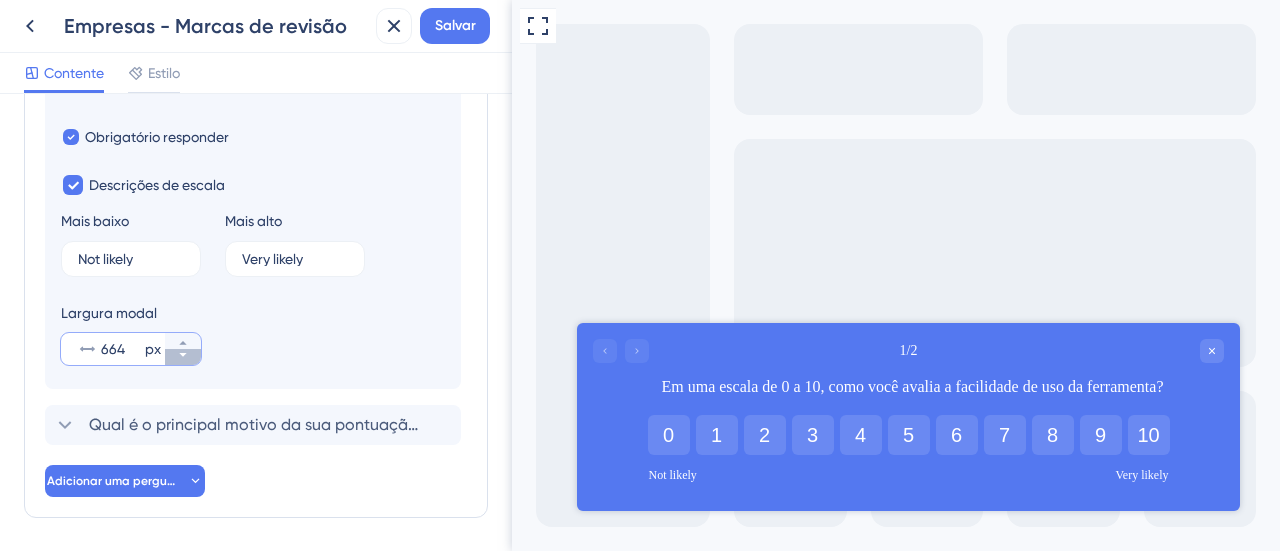 click 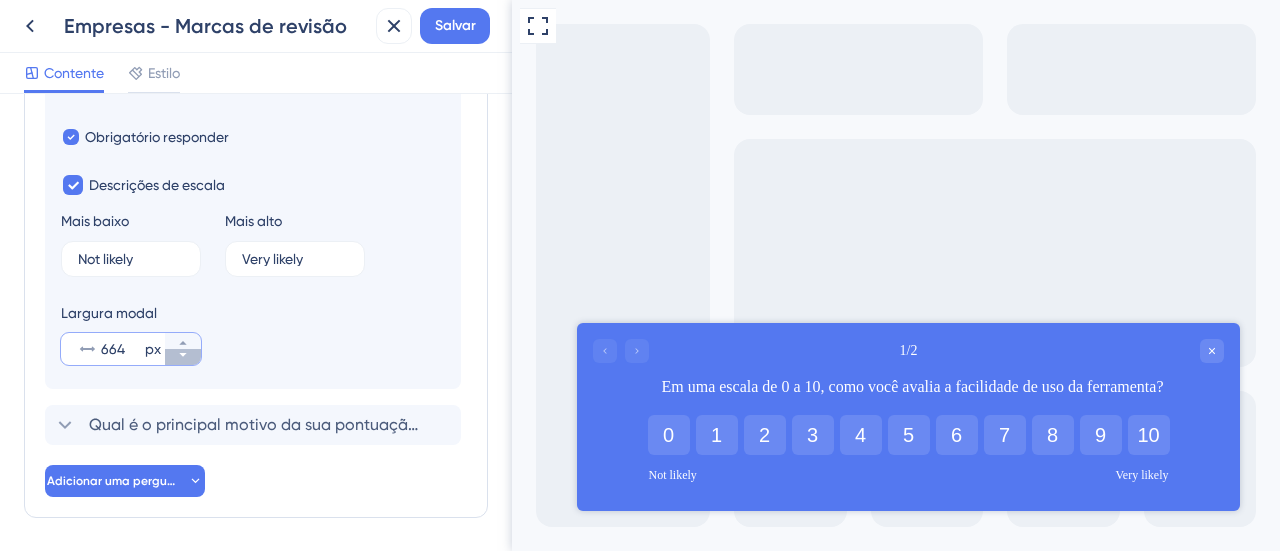 click 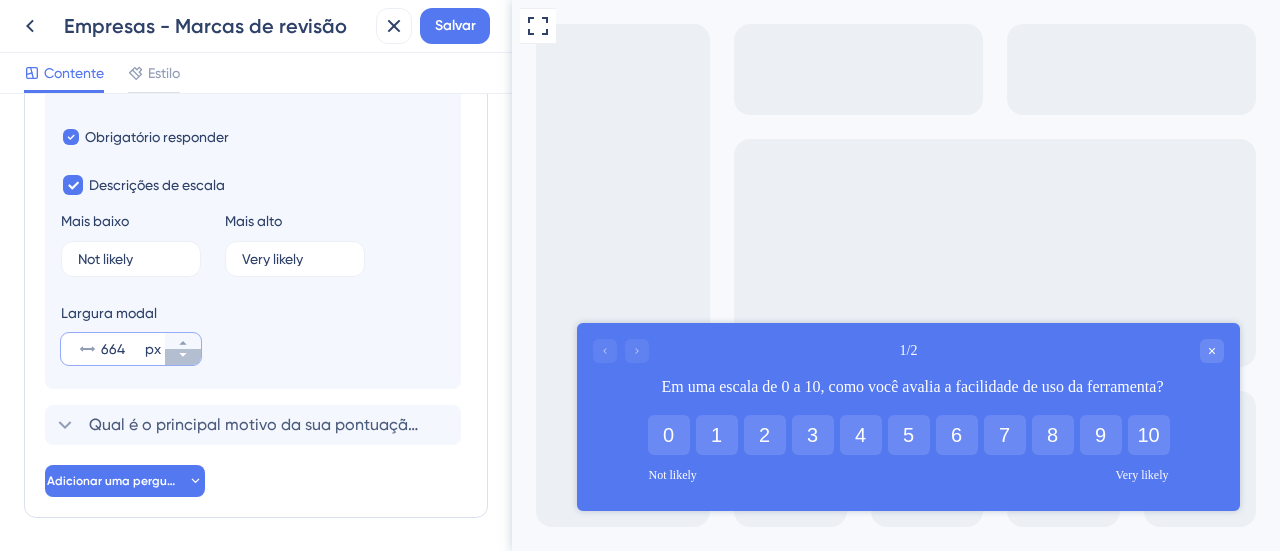 click 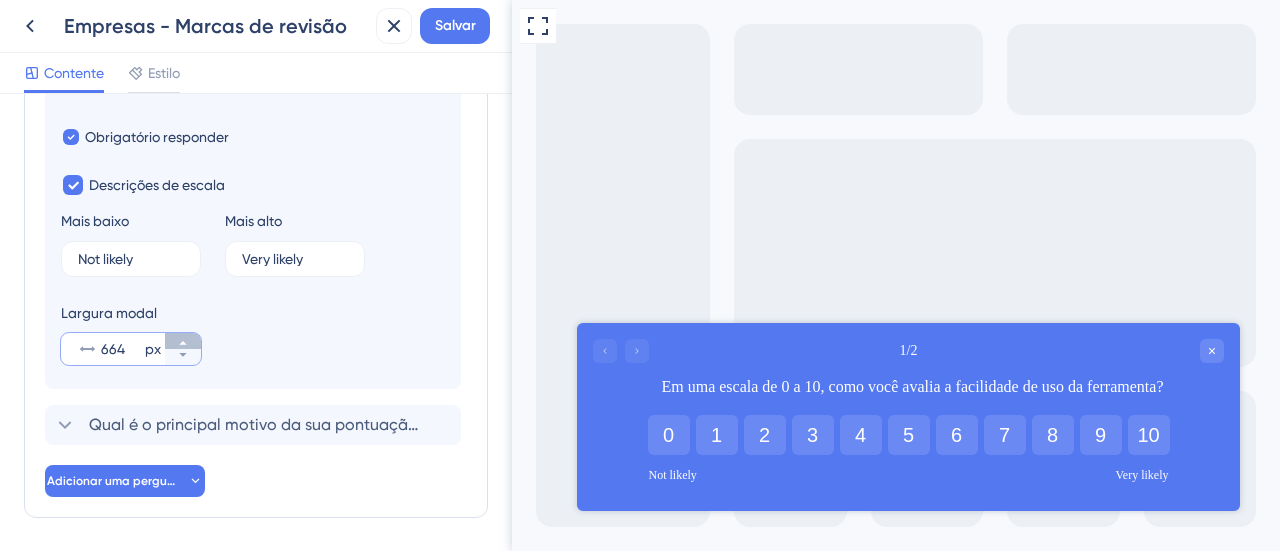 click 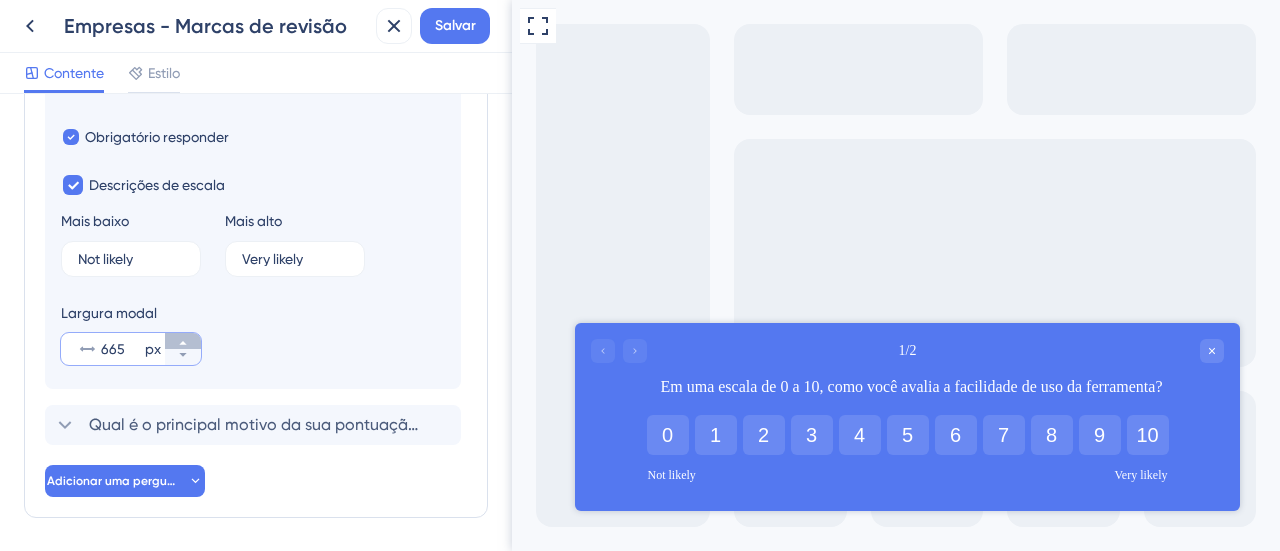 click 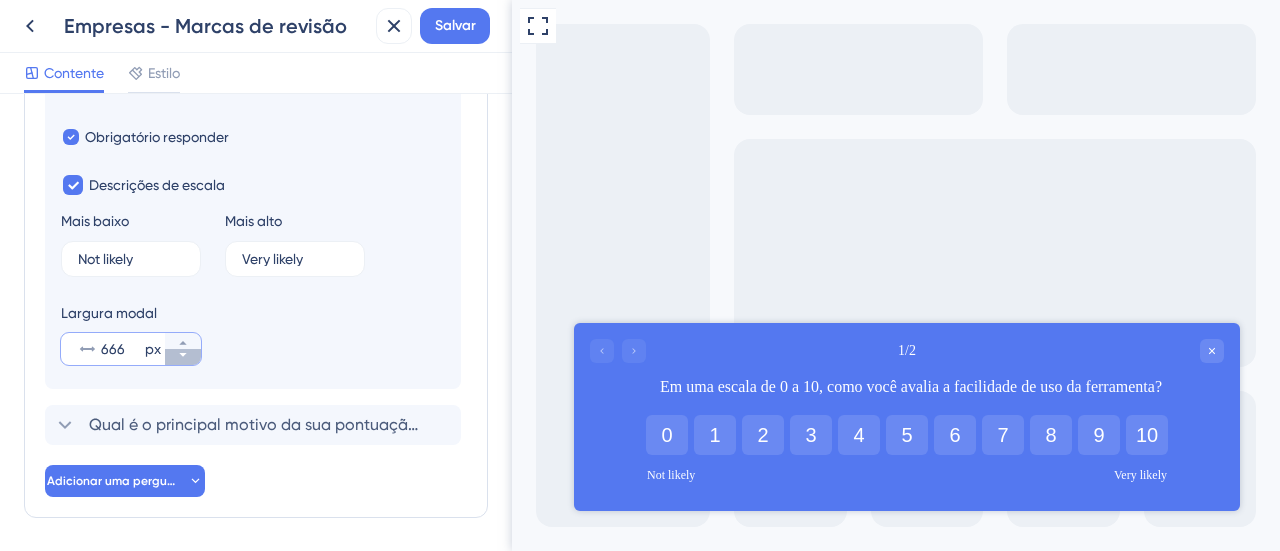 click 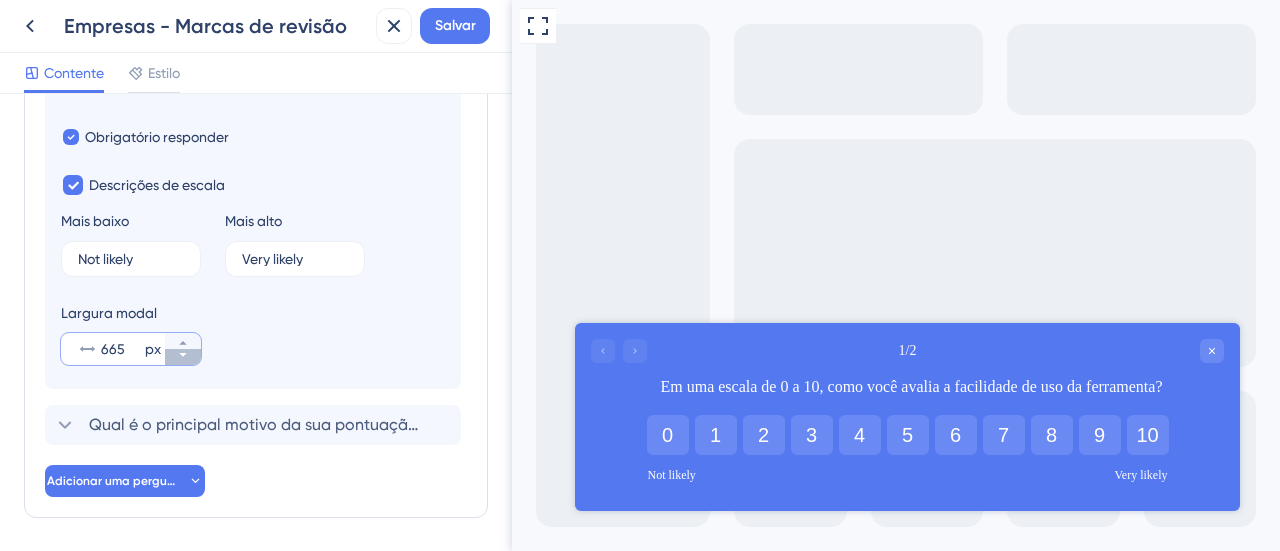click 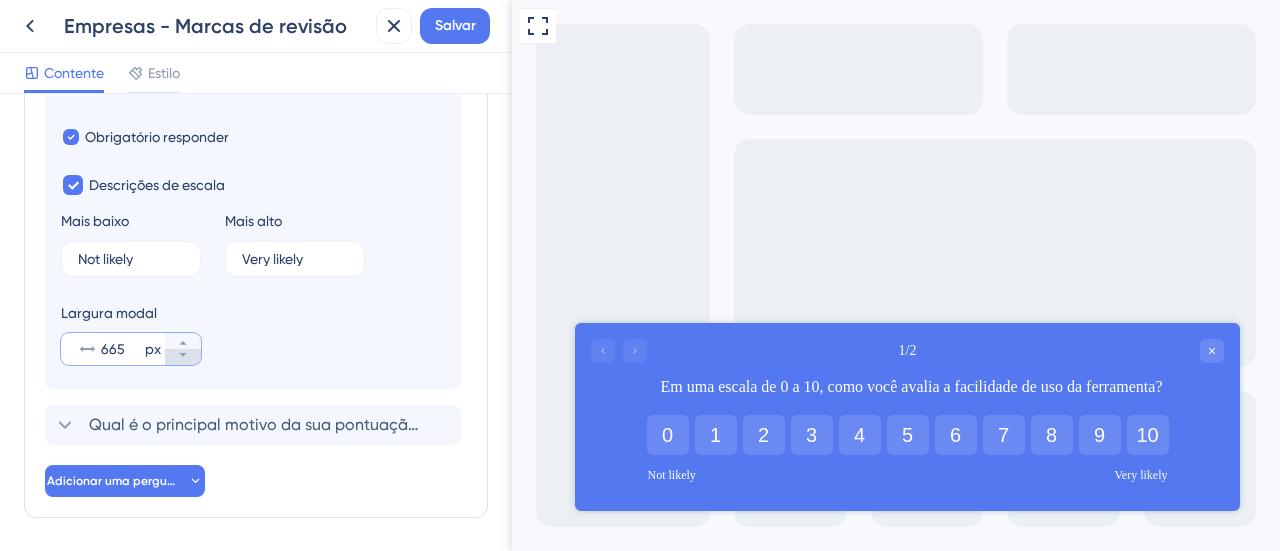 type on "664" 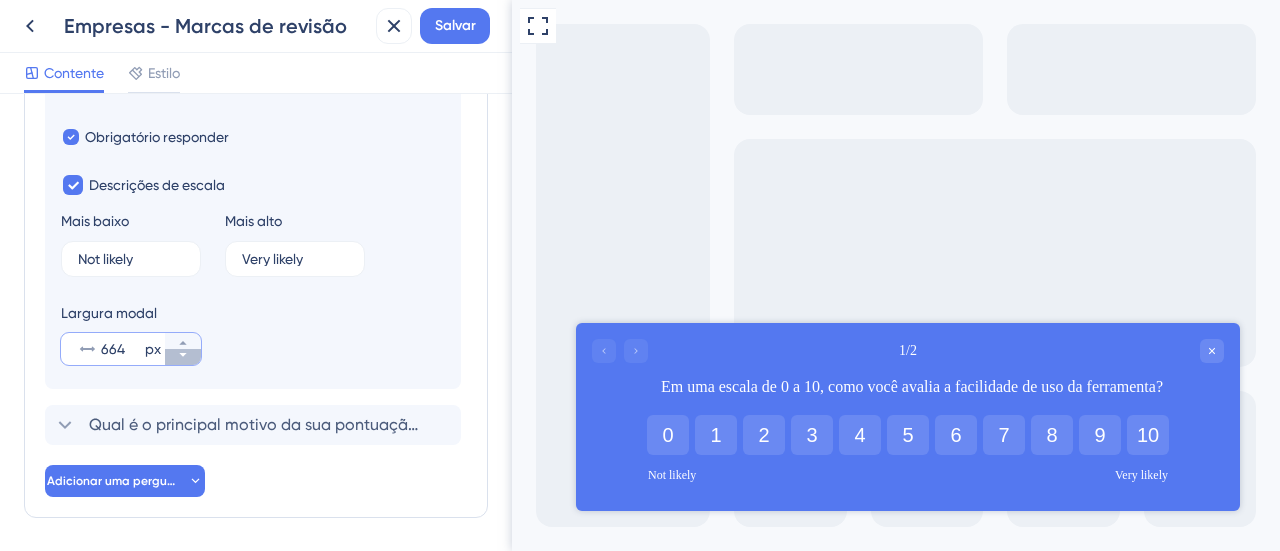 click 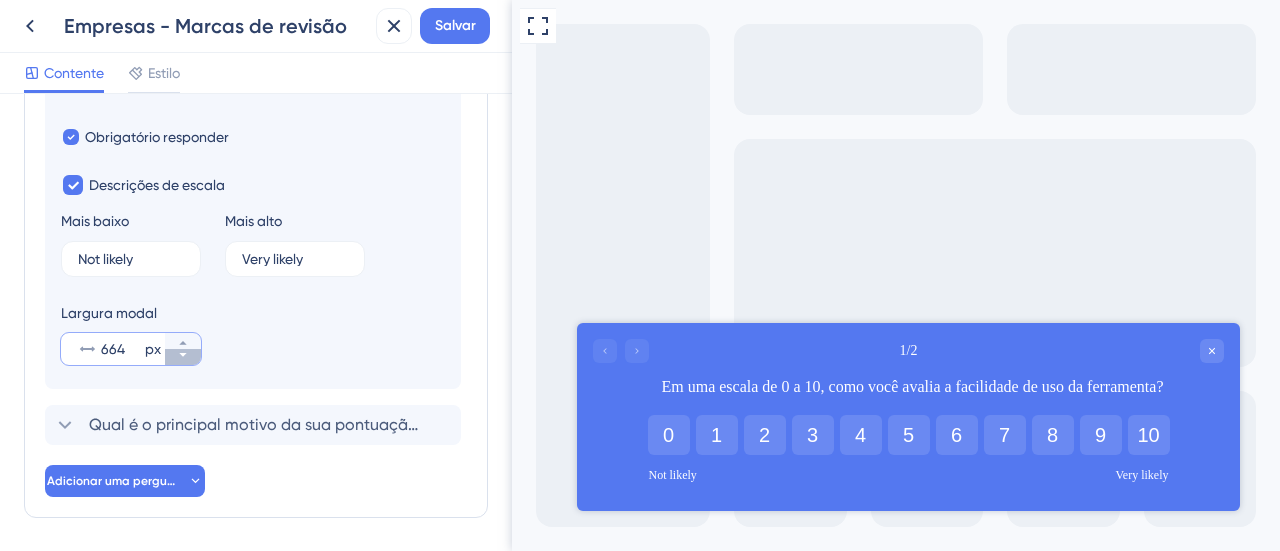 click 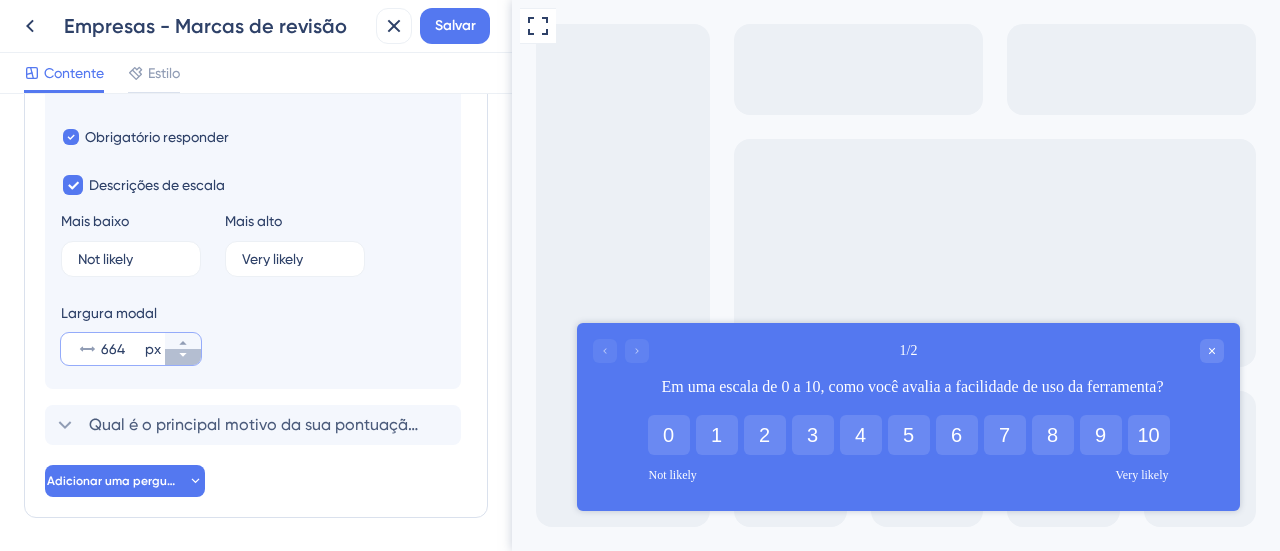 click 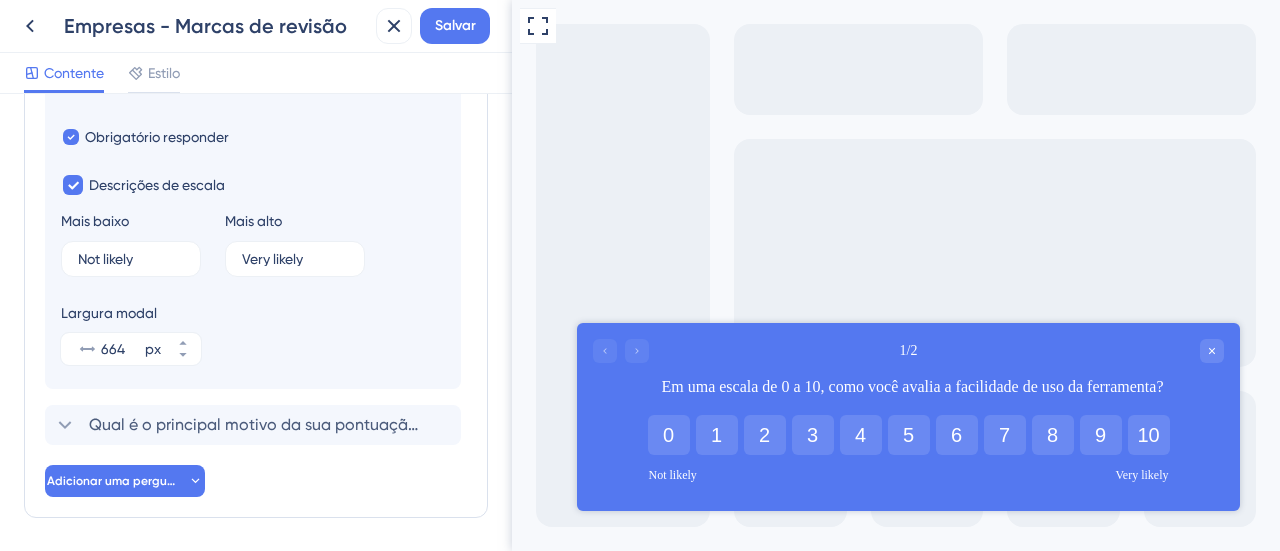 click on "Largura modal 664 px" at bounding box center (253, 333) 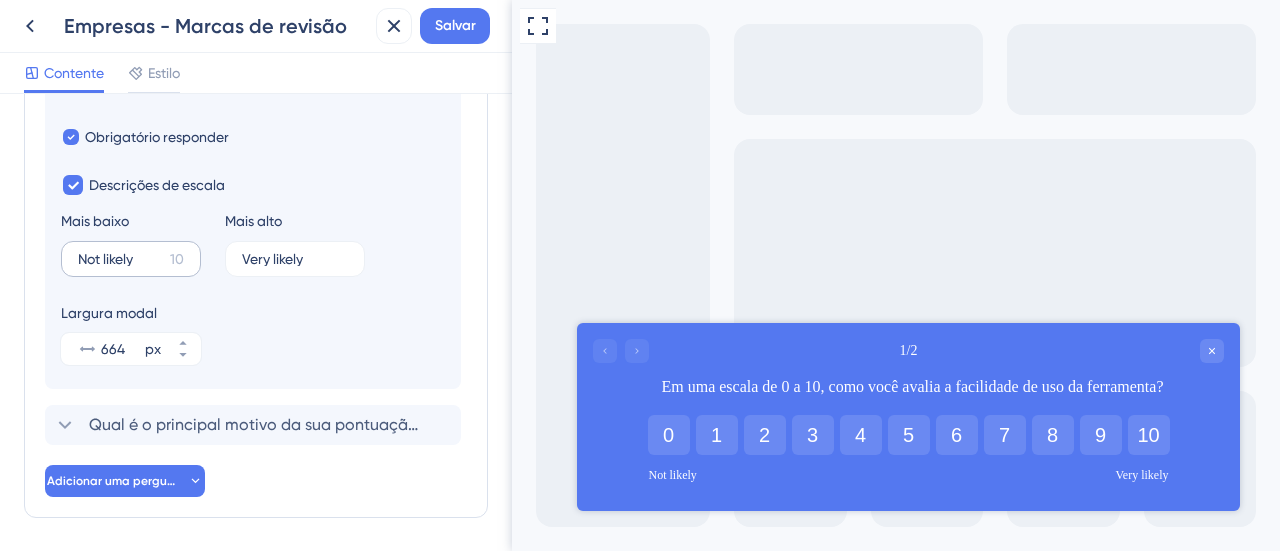 click on "Not likely 10" at bounding box center [131, 259] 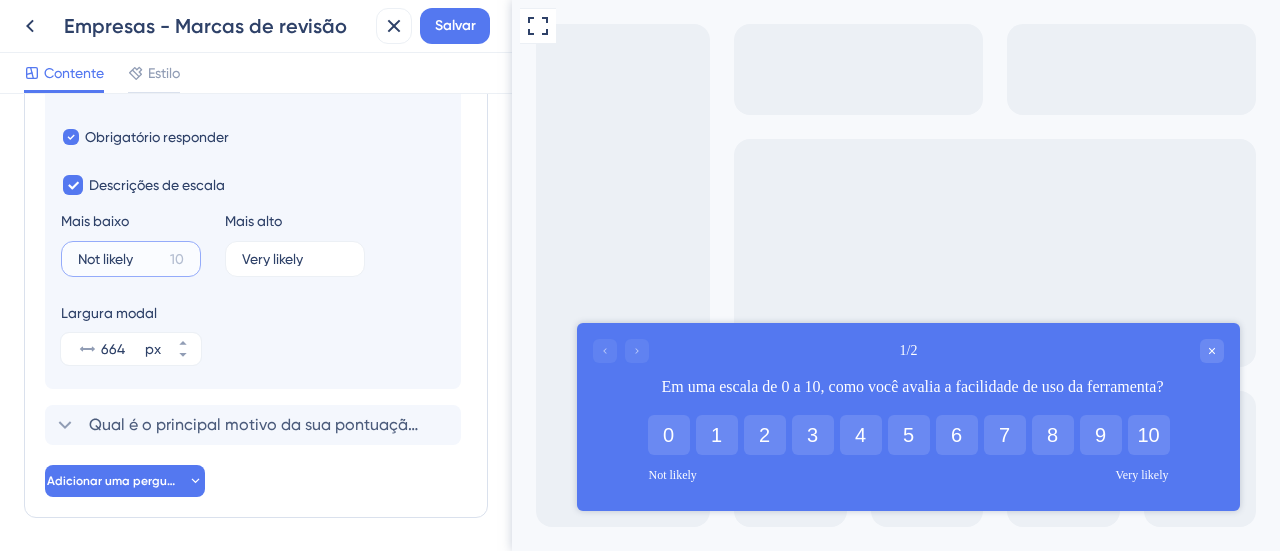 click on "Not likely" at bounding box center (120, 259) 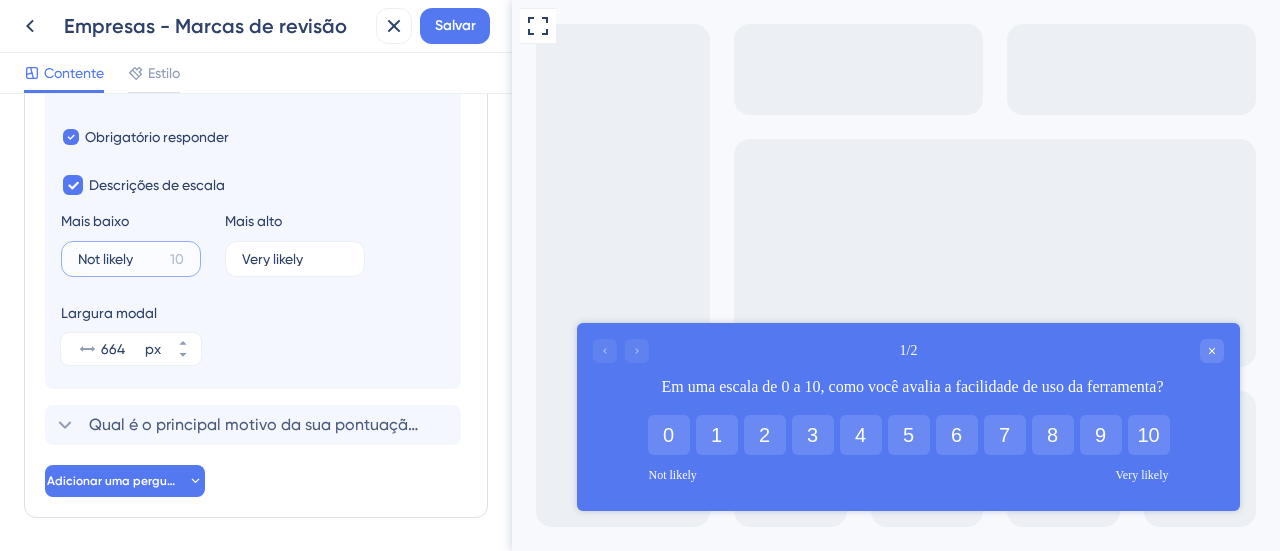 scroll, scrollTop: 533, scrollLeft: 0, axis: vertical 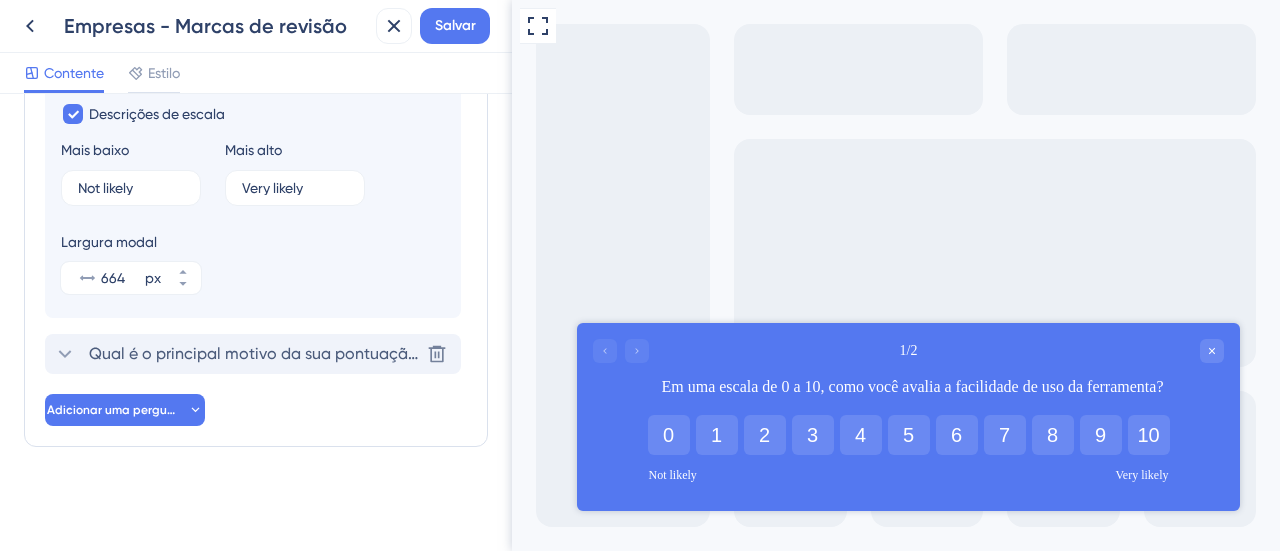 click 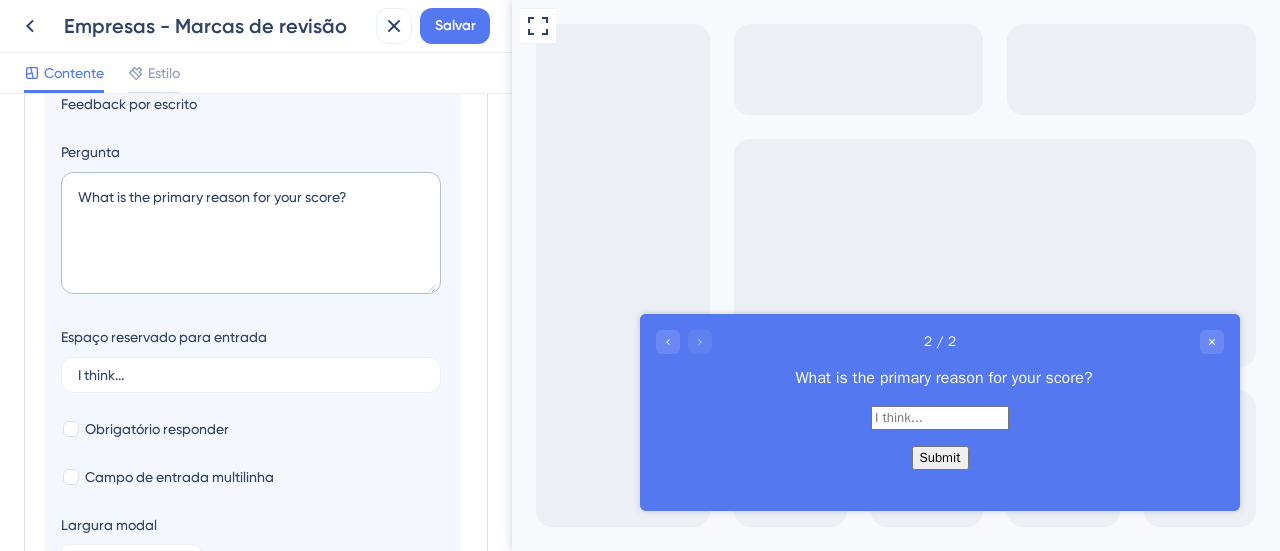 scroll, scrollTop: 496, scrollLeft: 0, axis: vertical 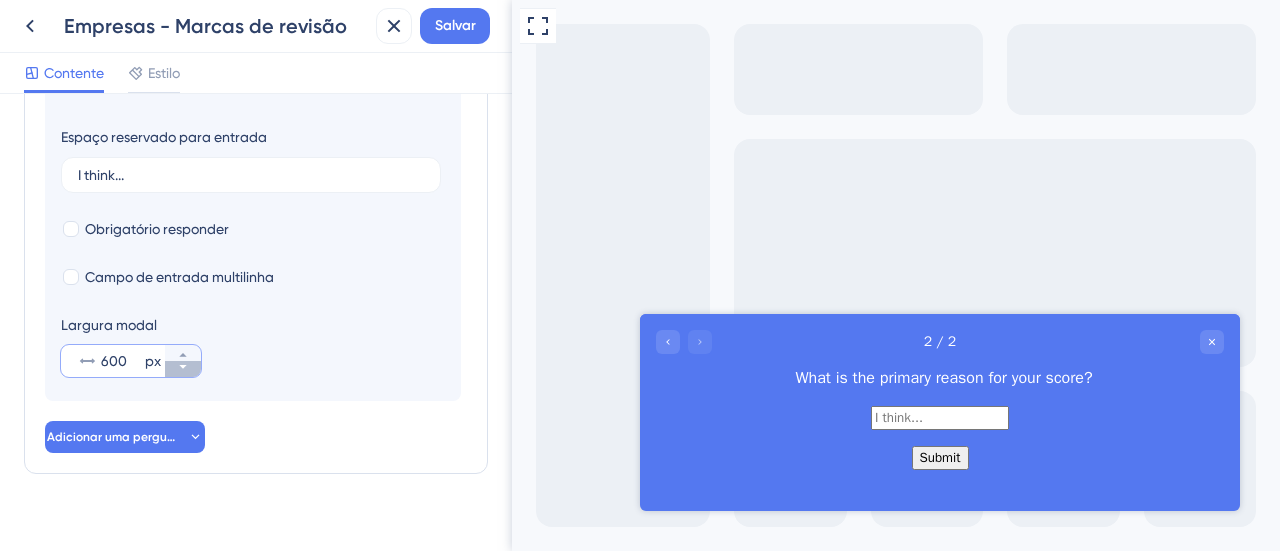 click 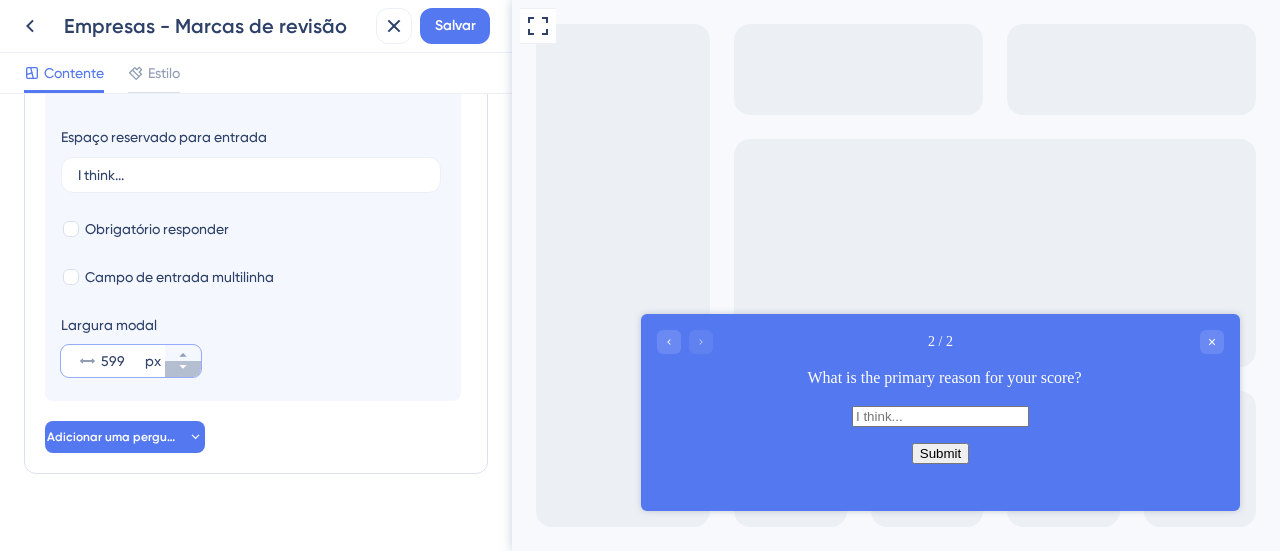 click 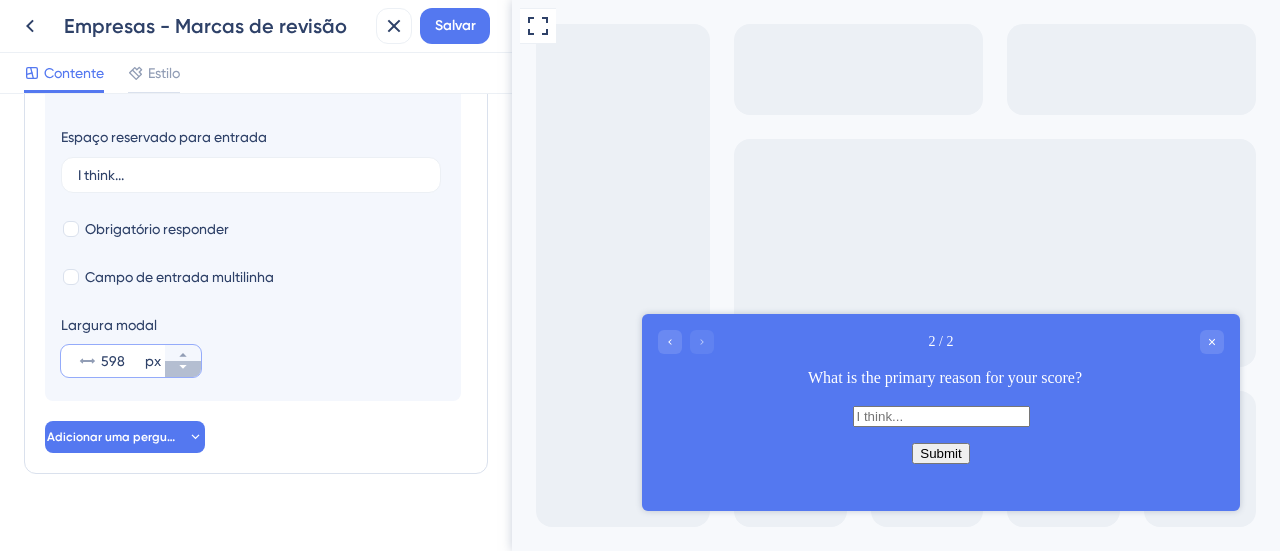 click 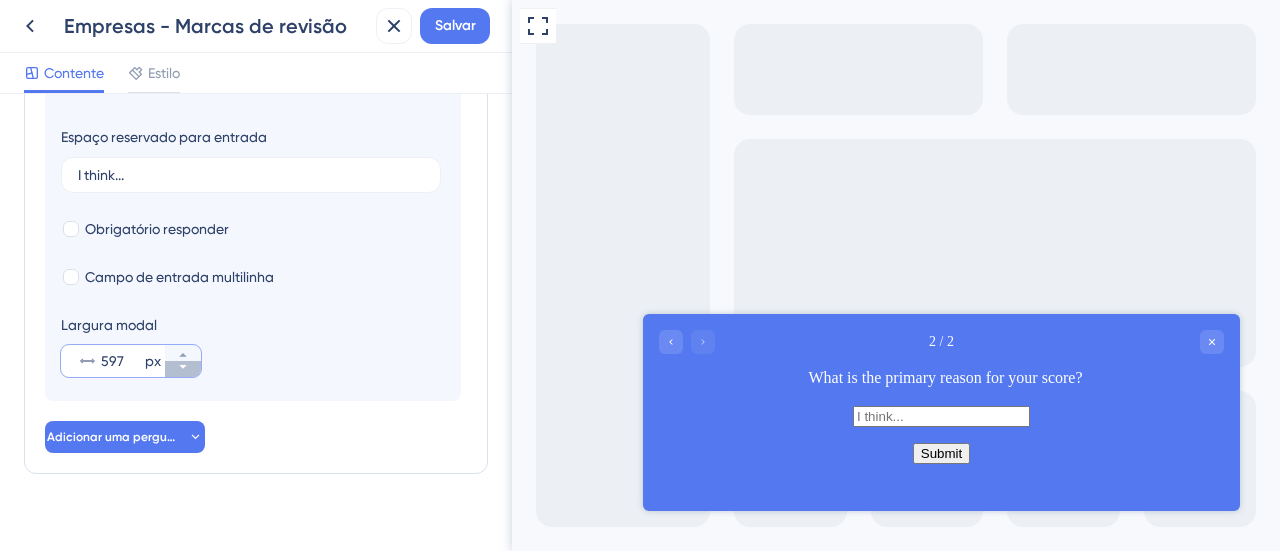 click 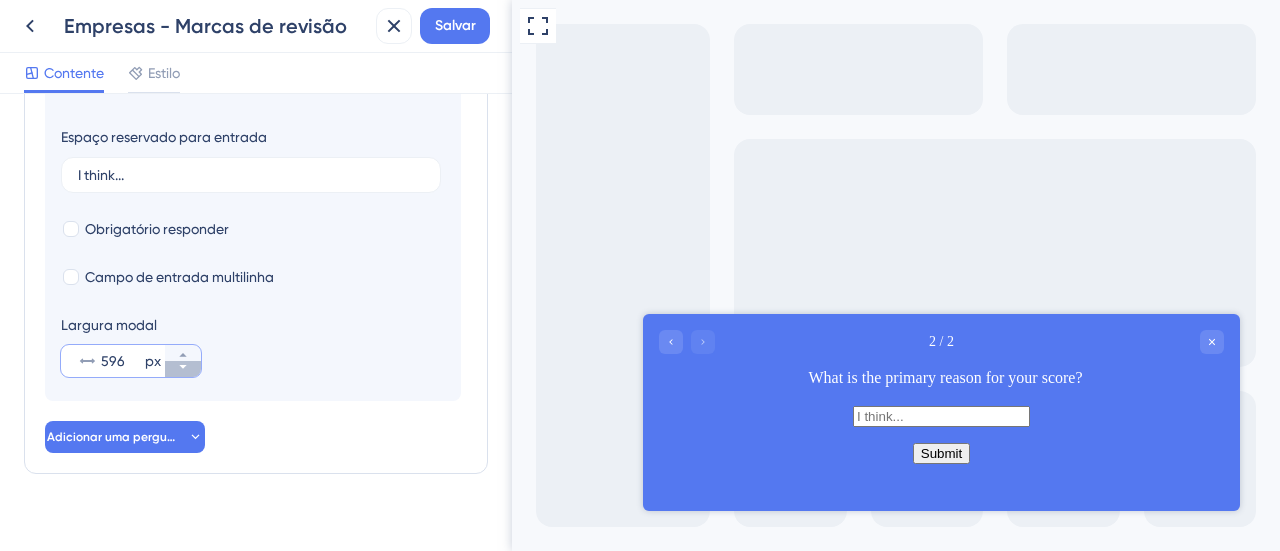 click 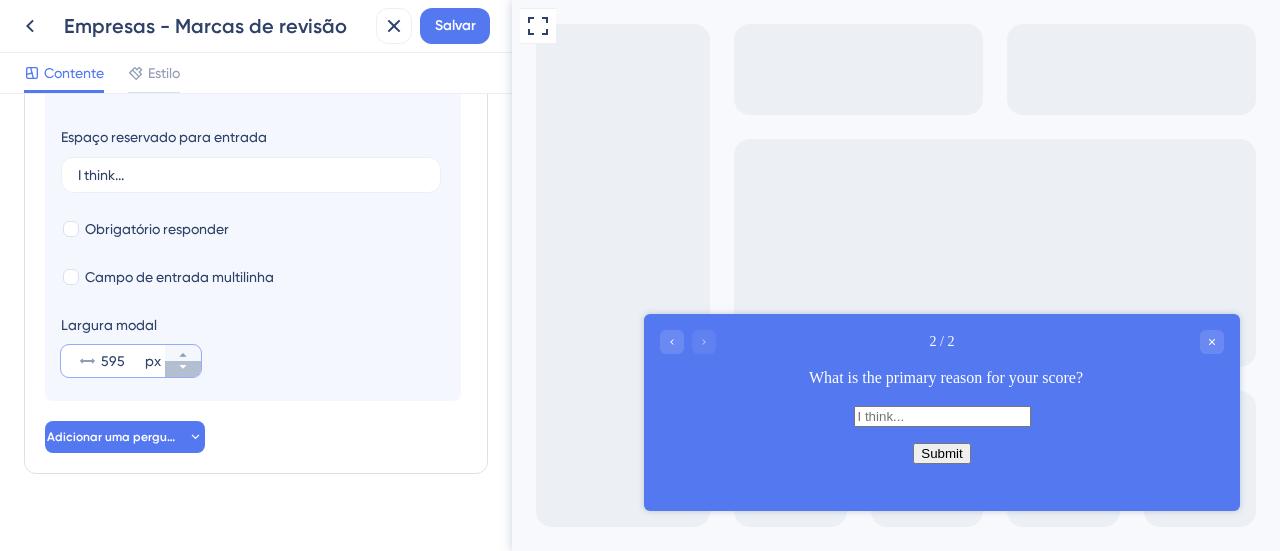 click 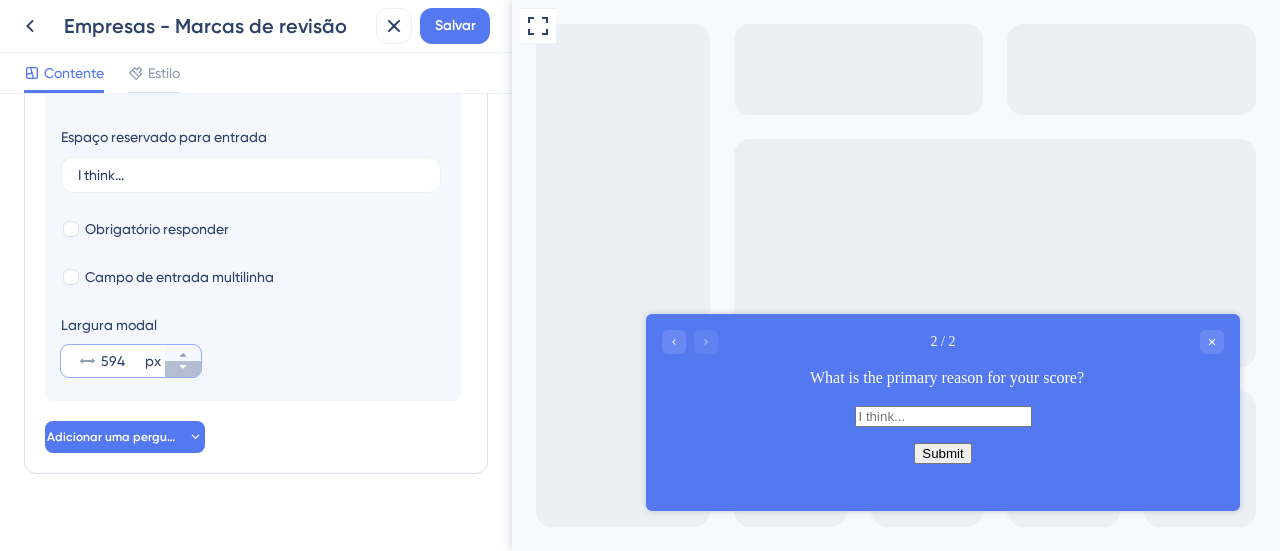 click 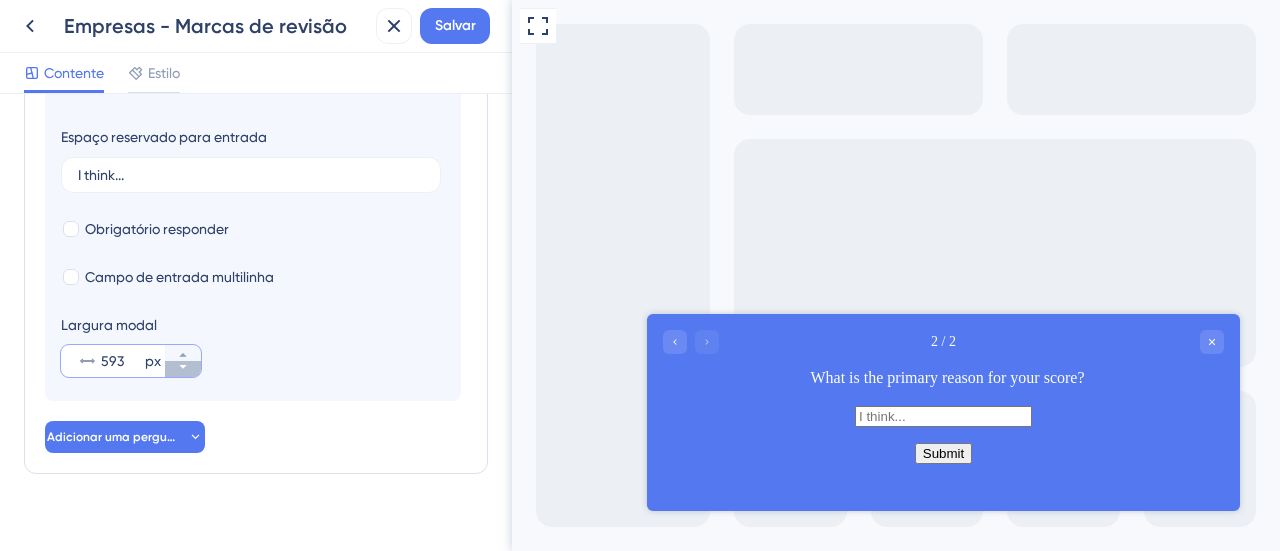 click 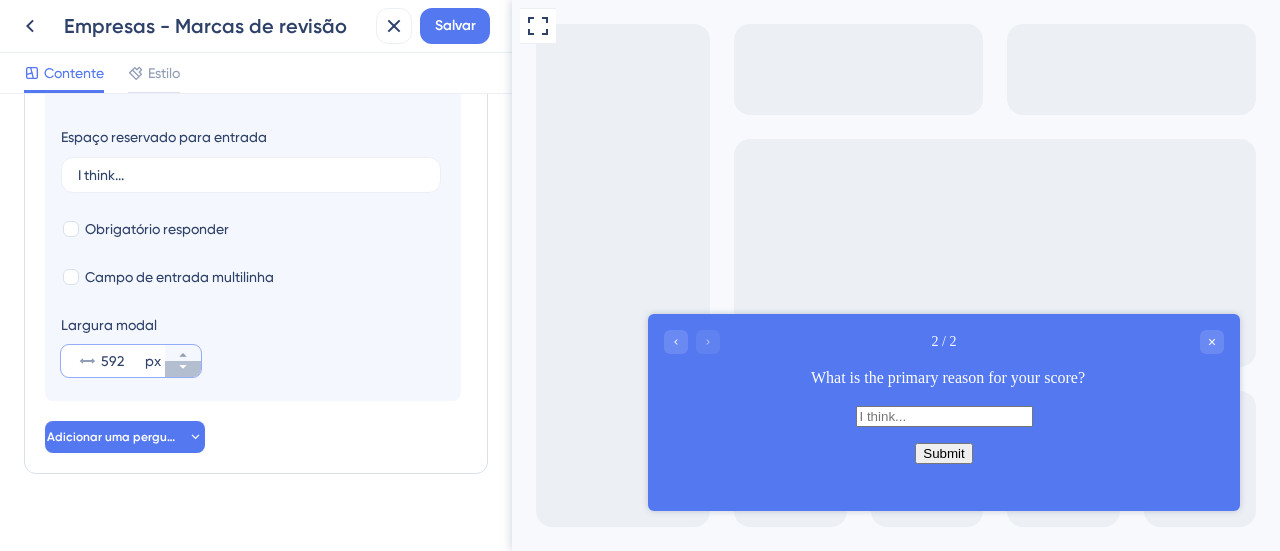 click 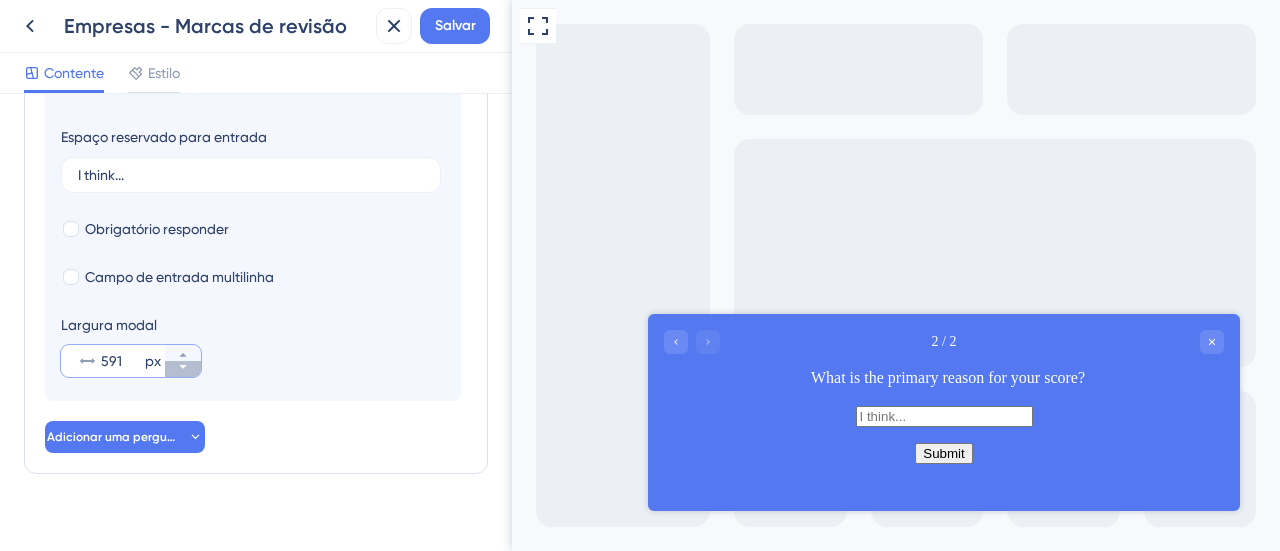 click 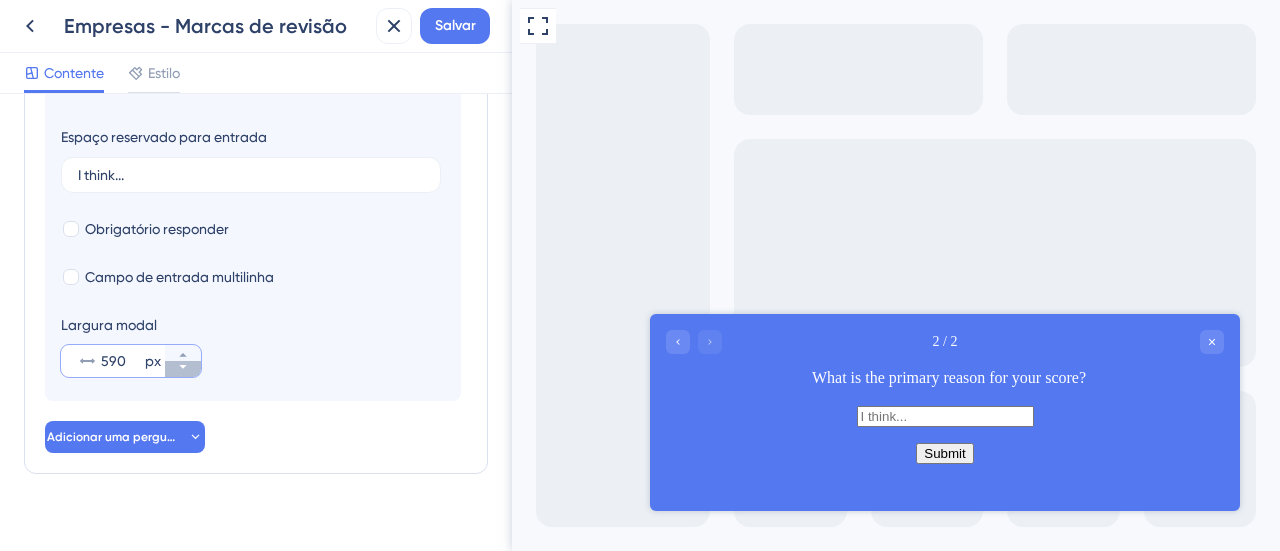 click 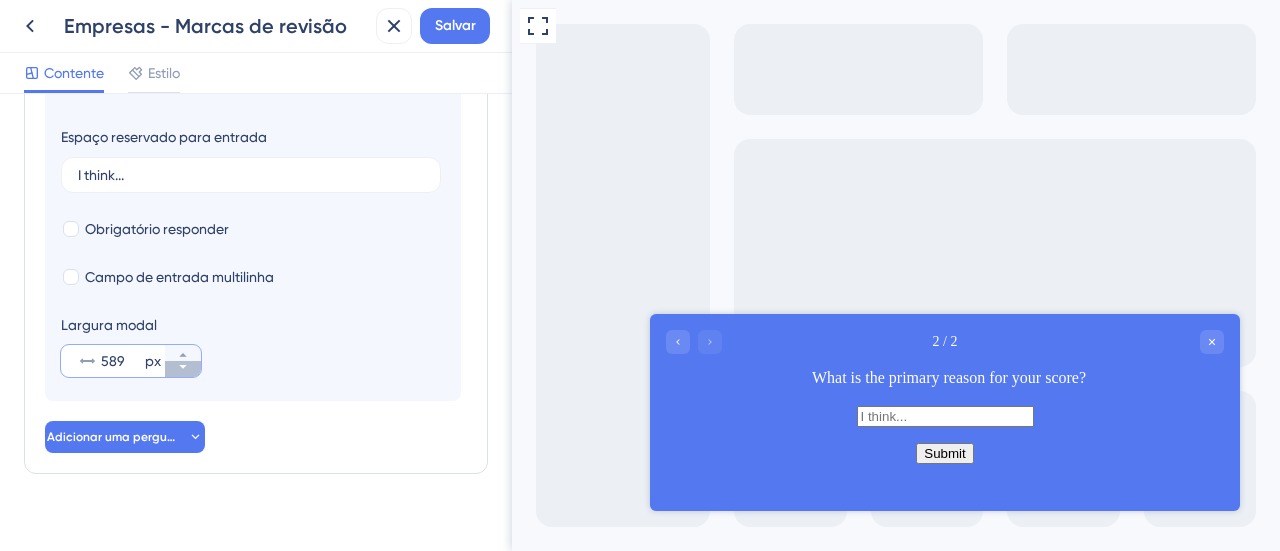 click 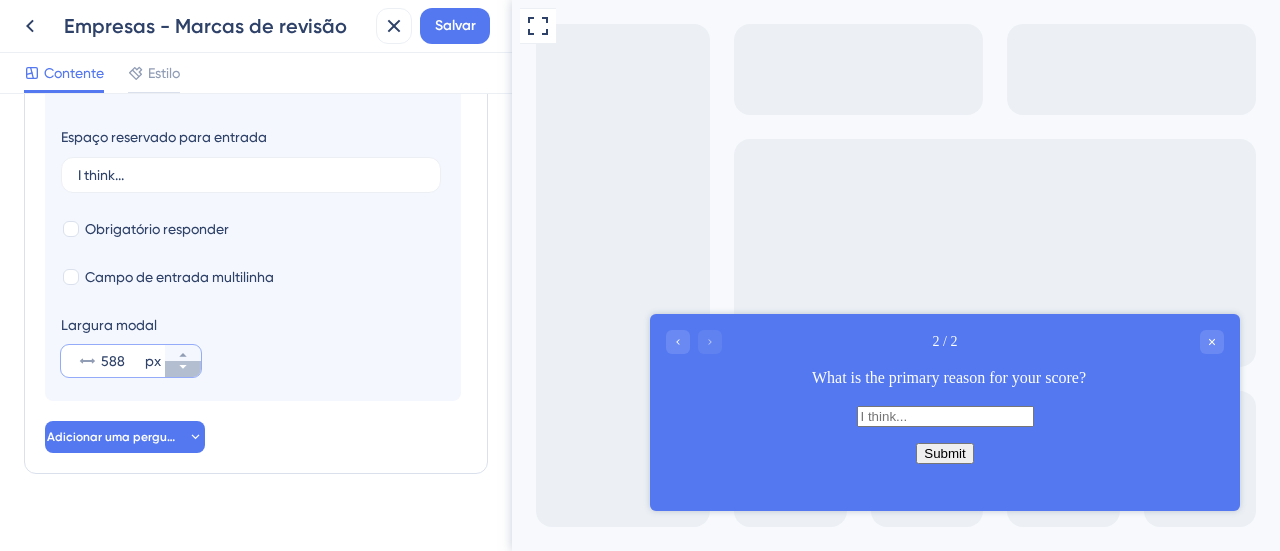 click 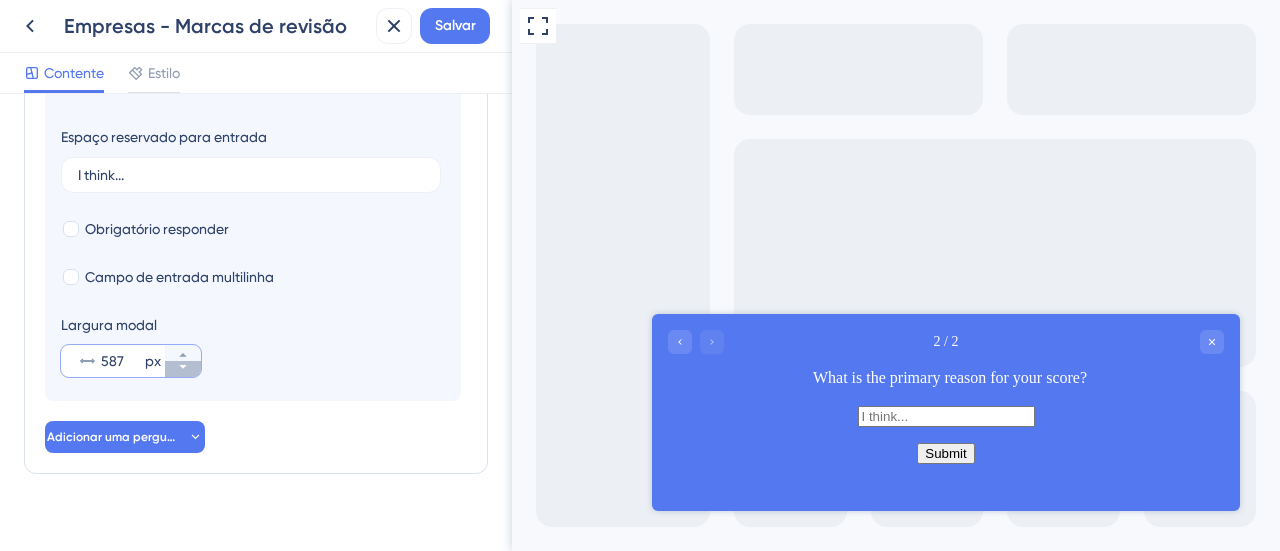 click 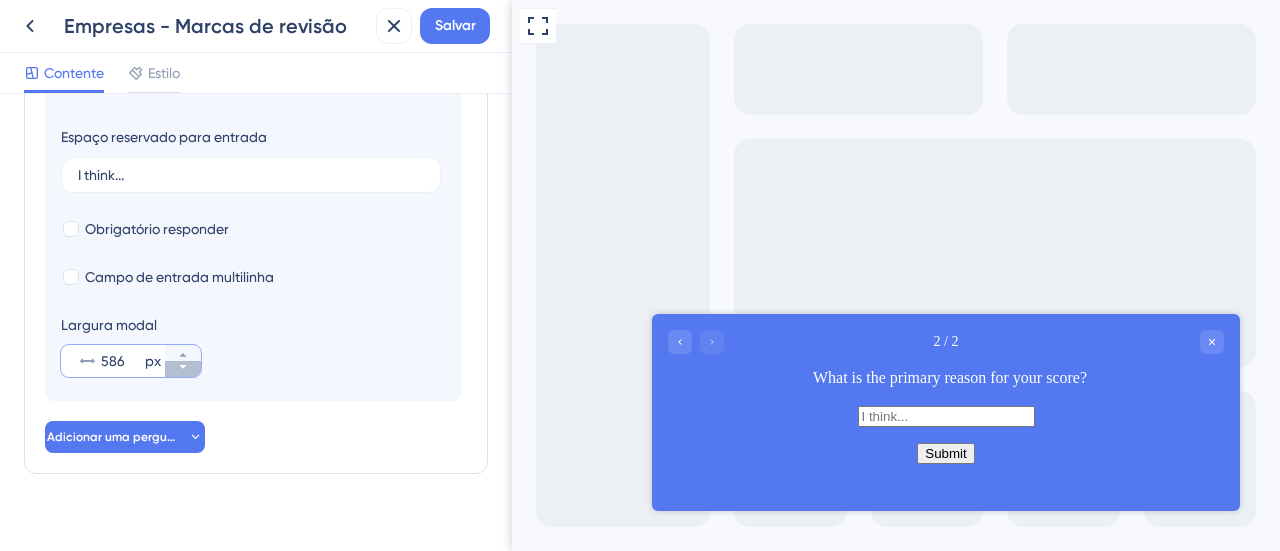 click 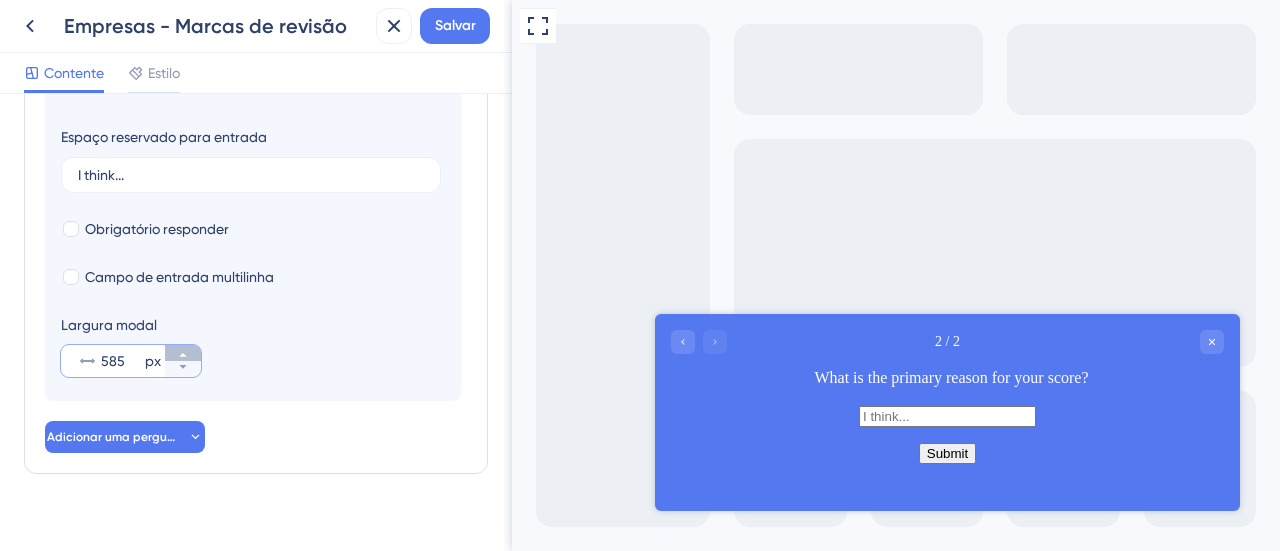click 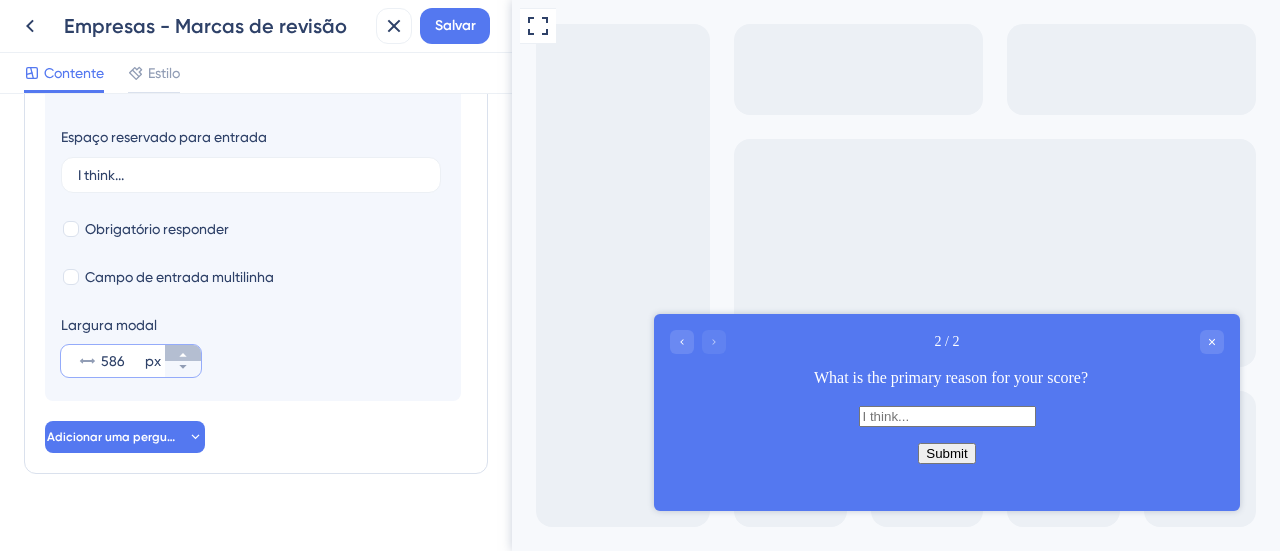 click 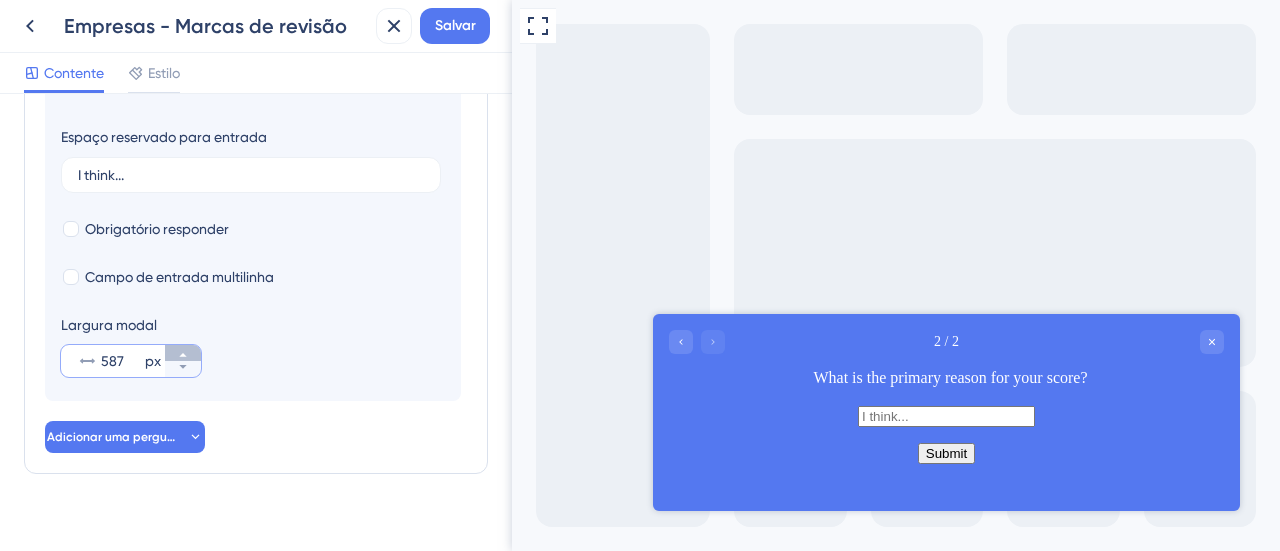 click 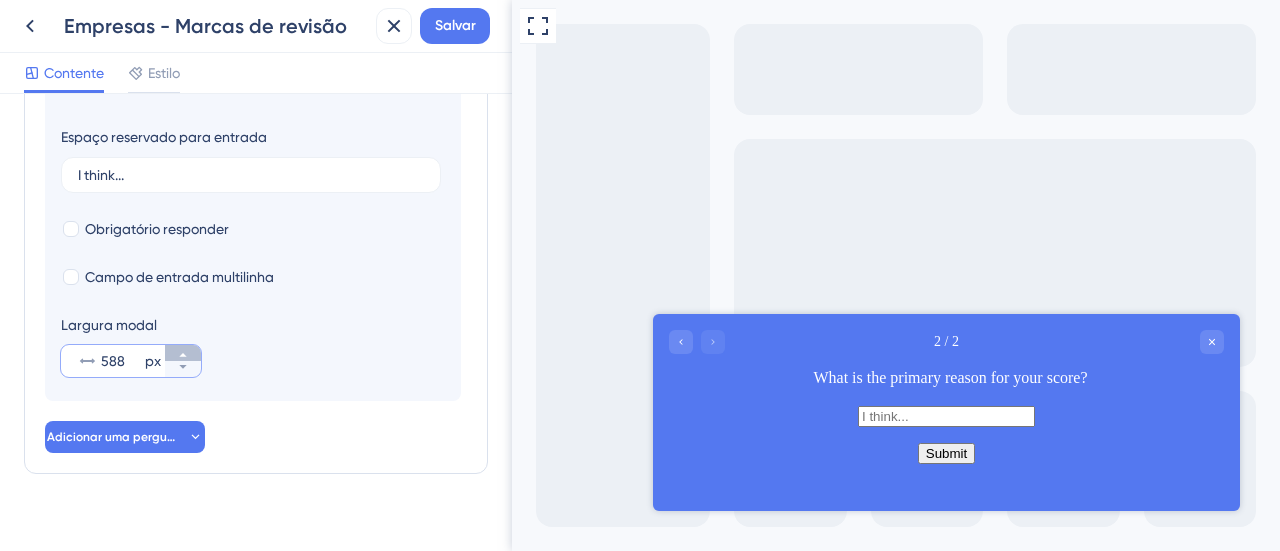 click 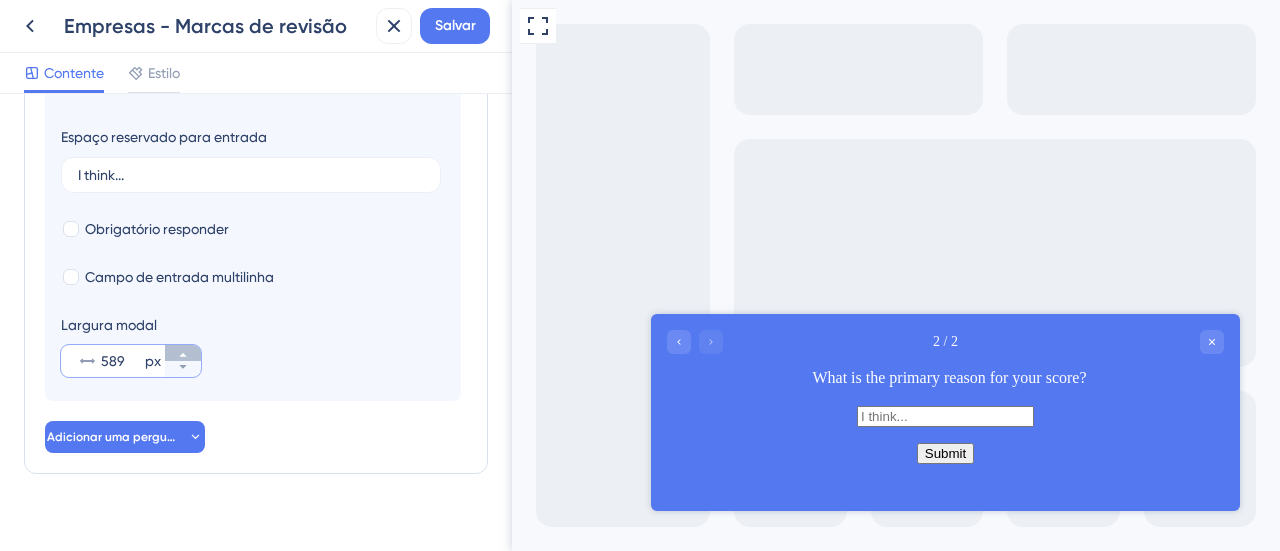 click 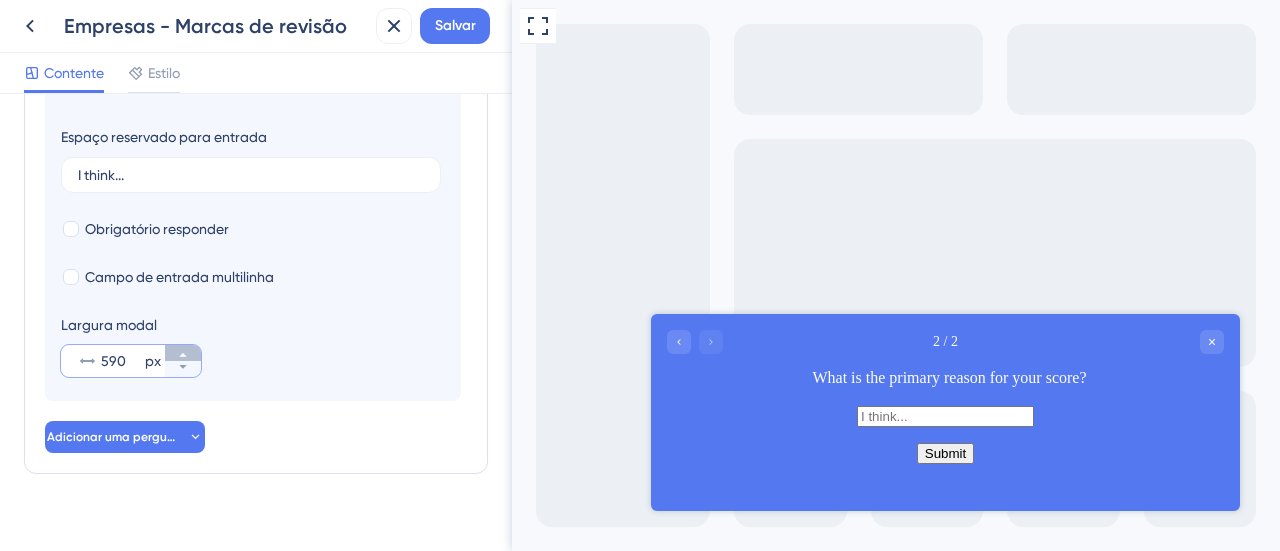 click 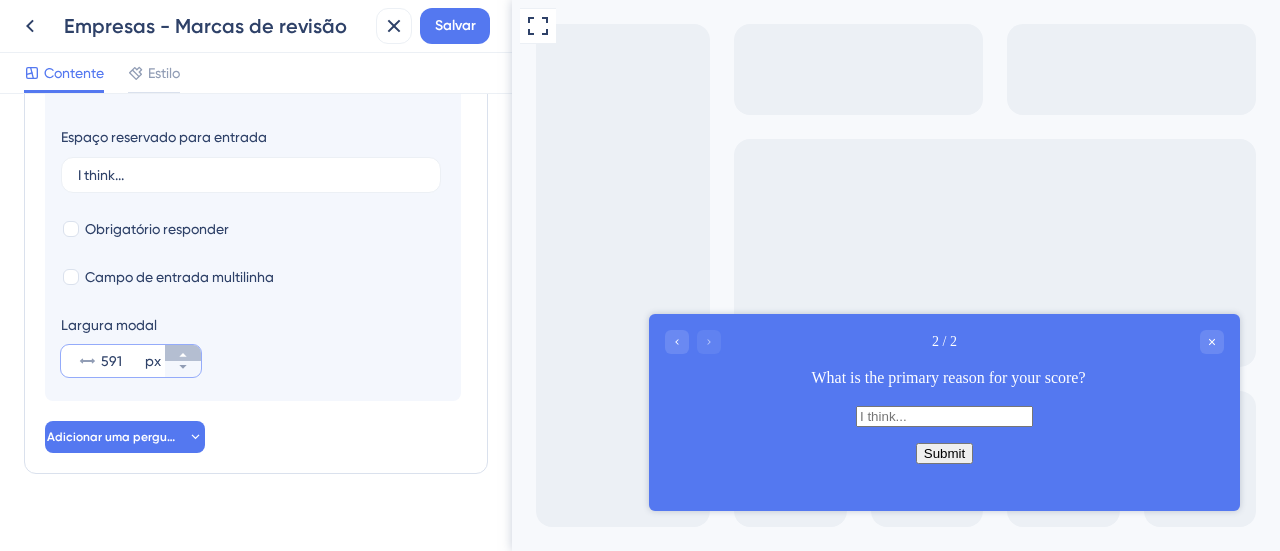 click 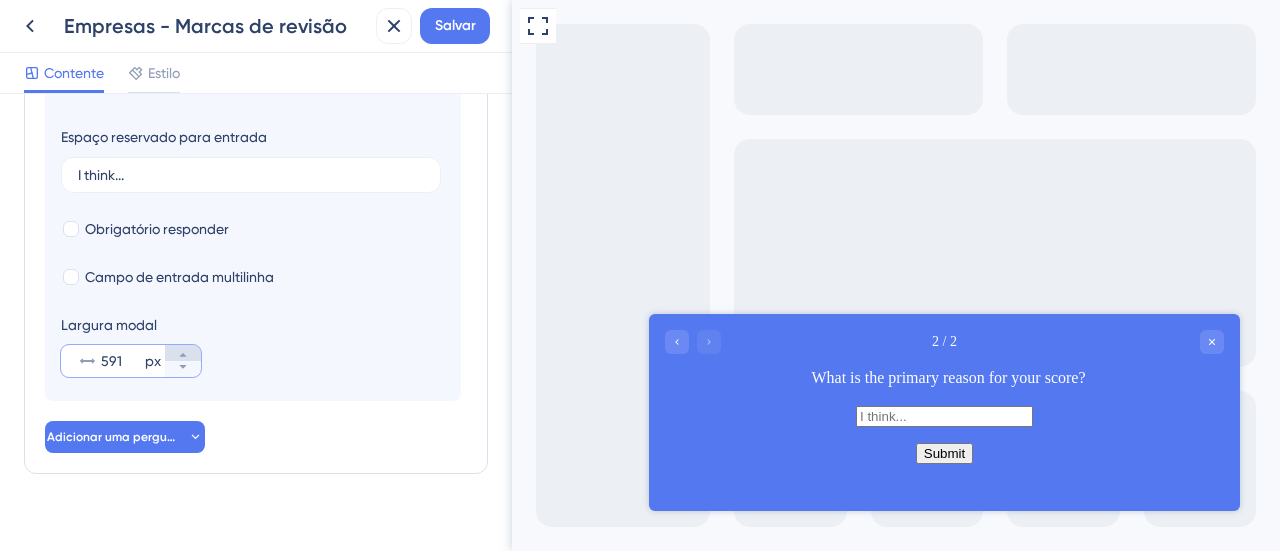 type on "592" 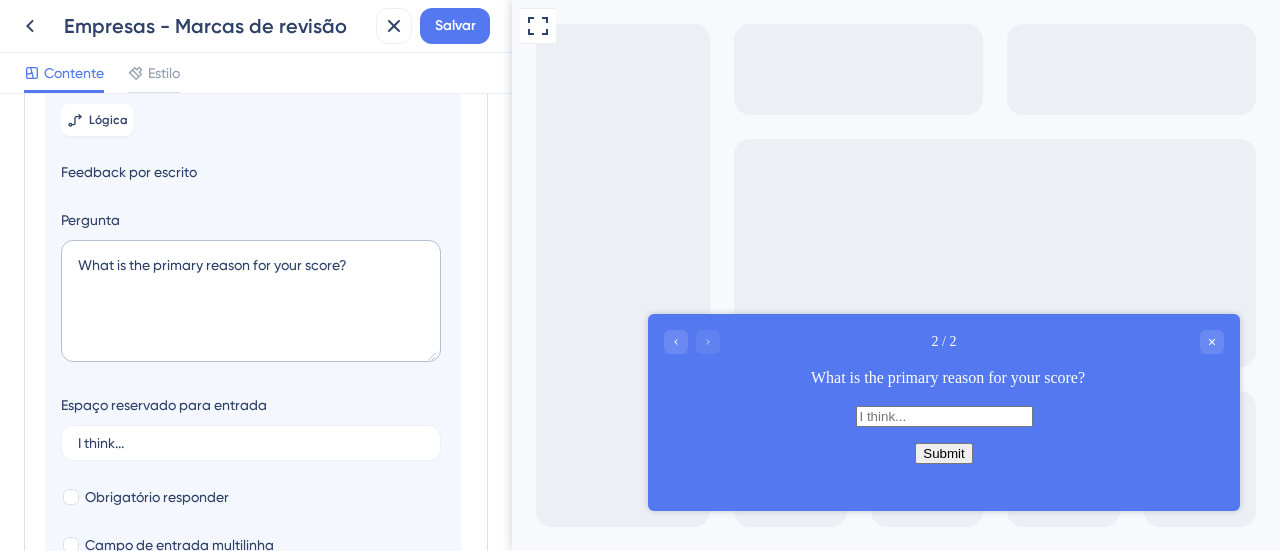 scroll, scrollTop: 196, scrollLeft: 0, axis: vertical 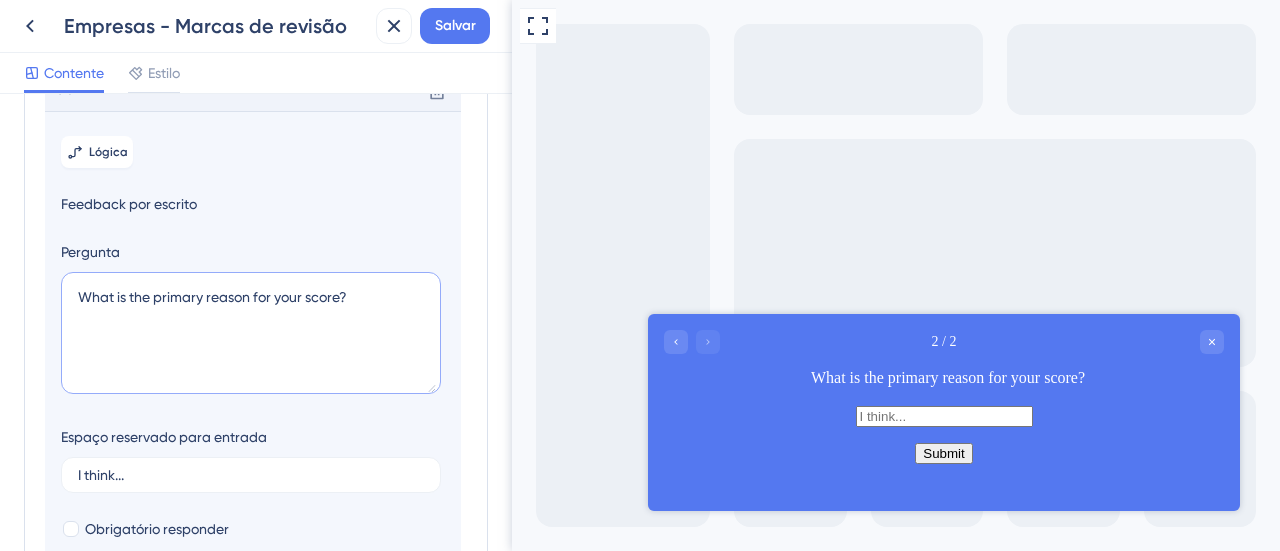 drag, startPoint x: 340, startPoint y: 321, endPoint x: 420, endPoint y: 331, distance: 80.622574 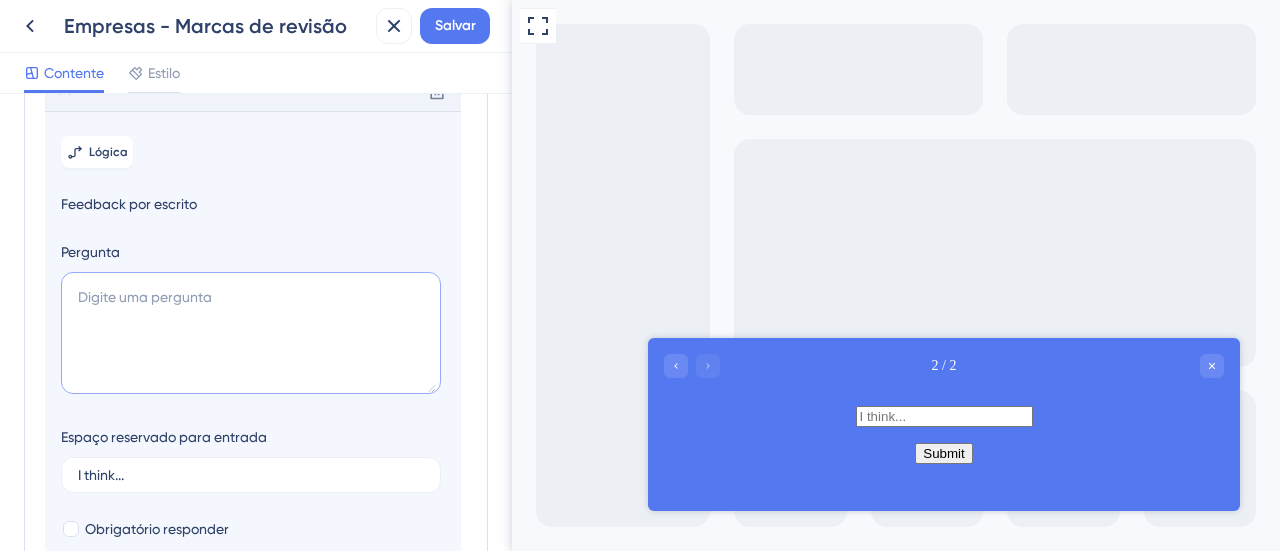 paste on "Qual foi o principal motivo que levou você a dar essa nota?"" 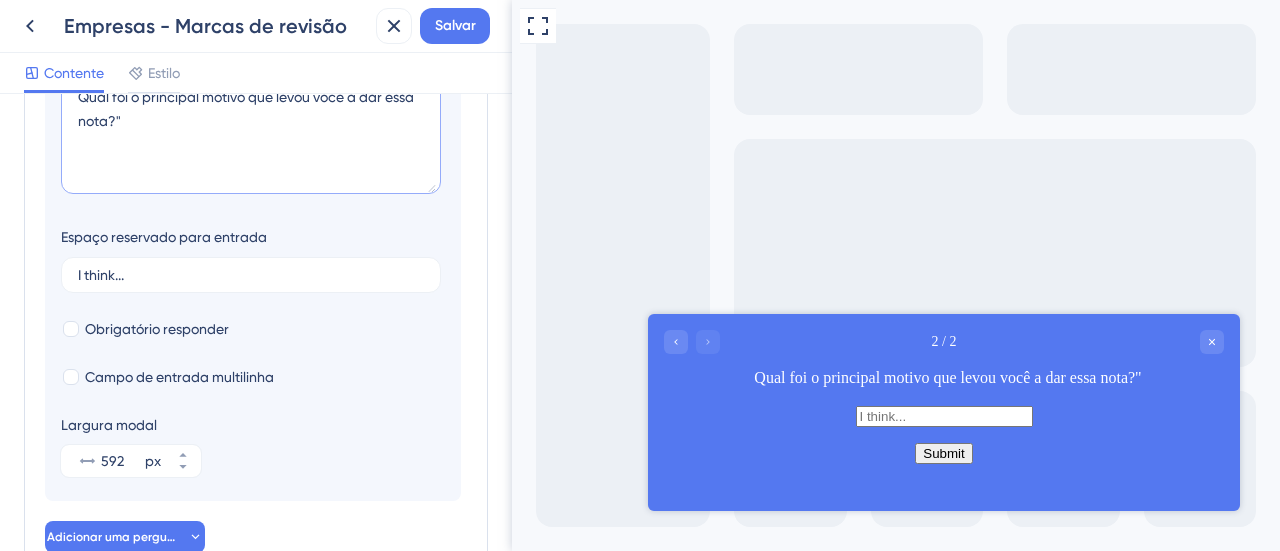 scroll, scrollTop: 545, scrollLeft: 0, axis: vertical 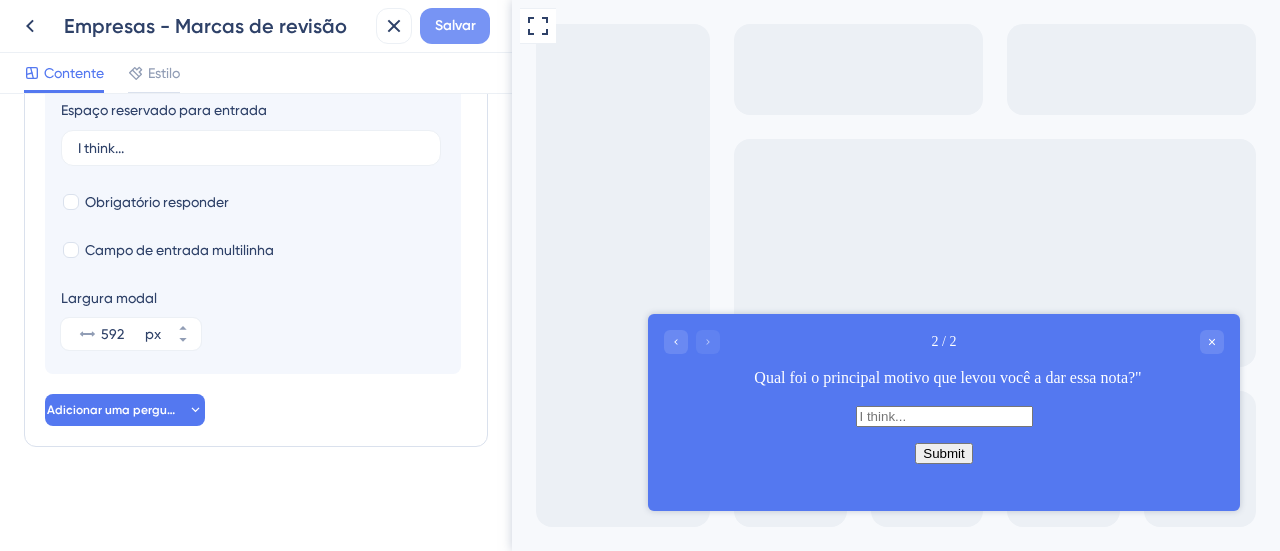 type on "Qual foi o principal motivo que levou você a dar essa nota?"" 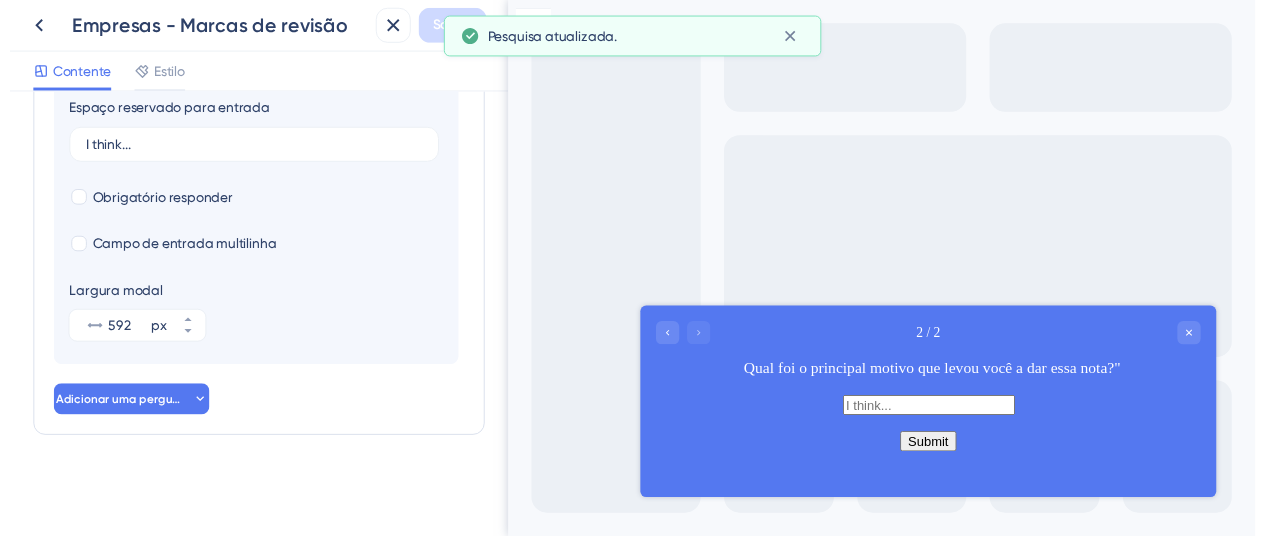 scroll, scrollTop: 0, scrollLeft: 0, axis: both 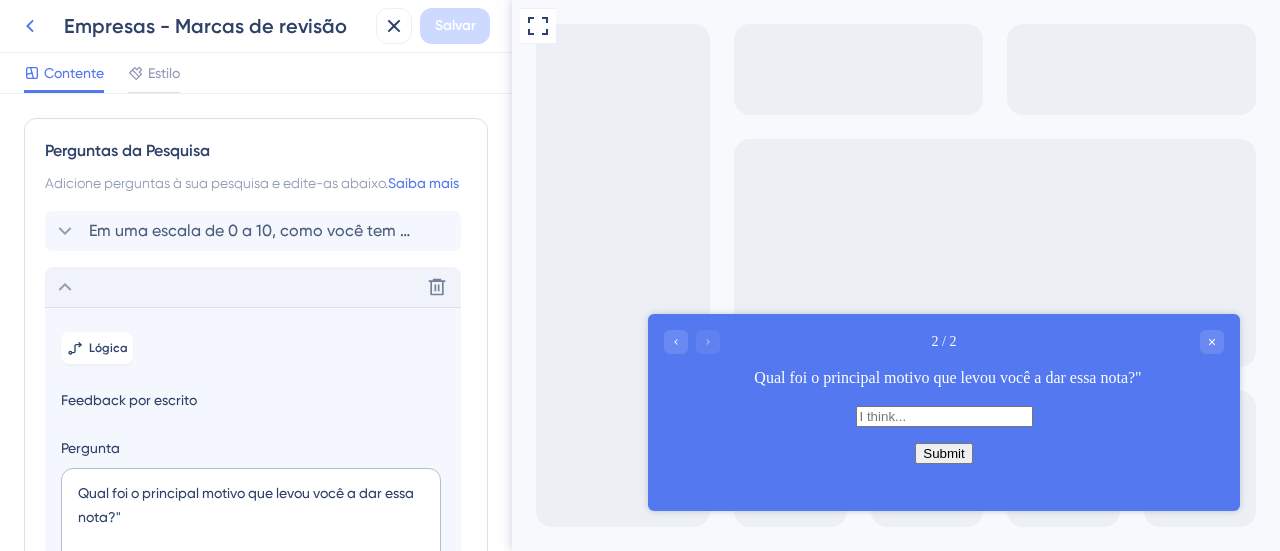 click 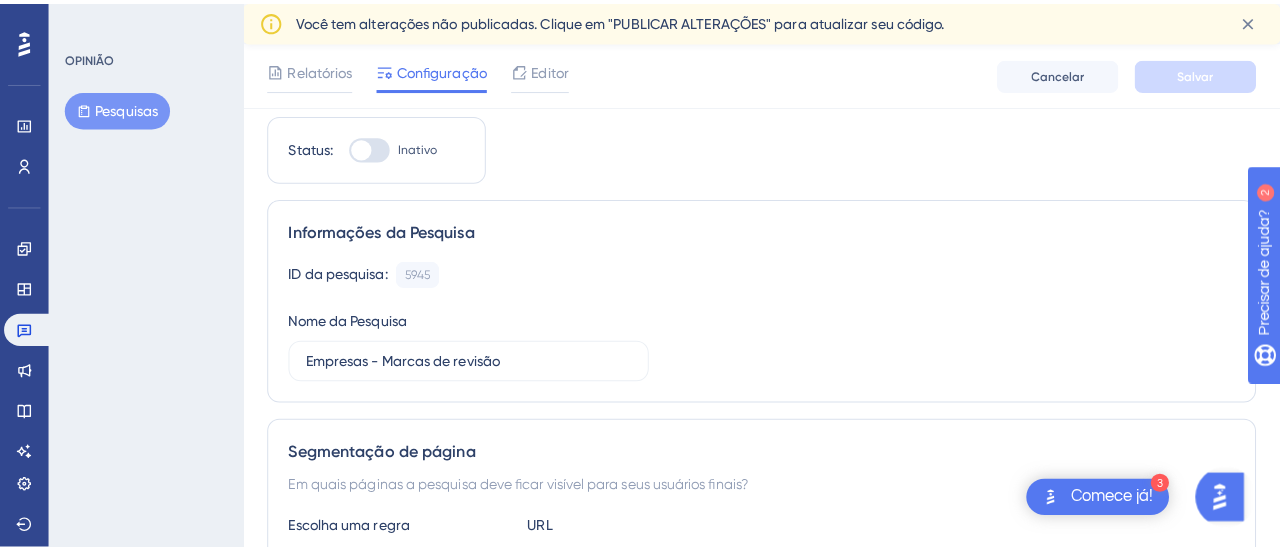 scroll, scrollTop: 0, scrollLeft: 0, axis: both 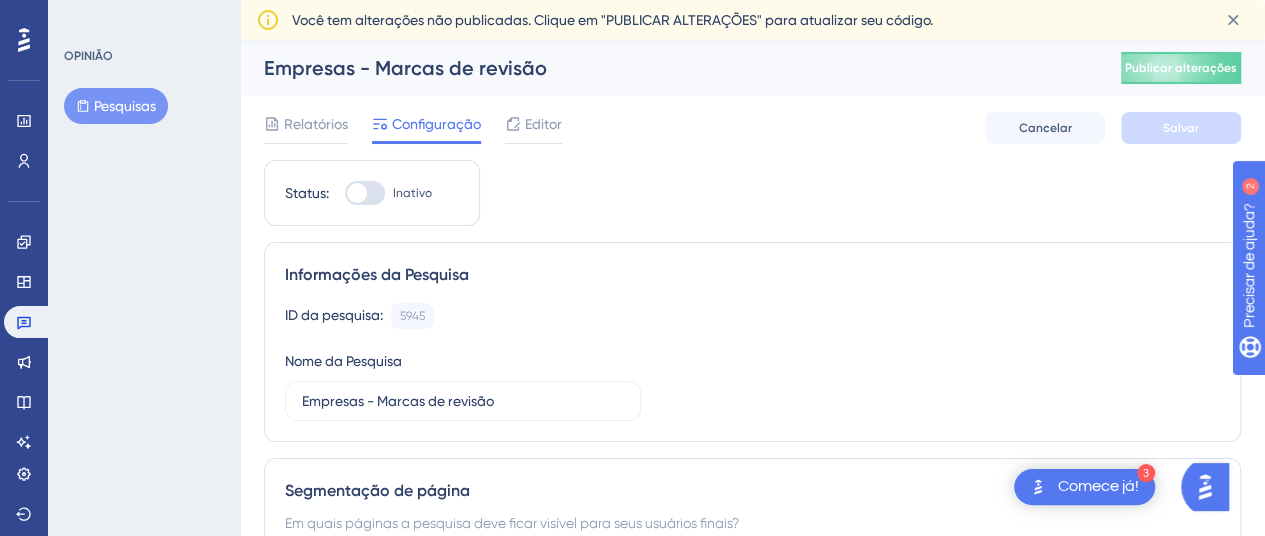 click at bounding box center (365, 193) 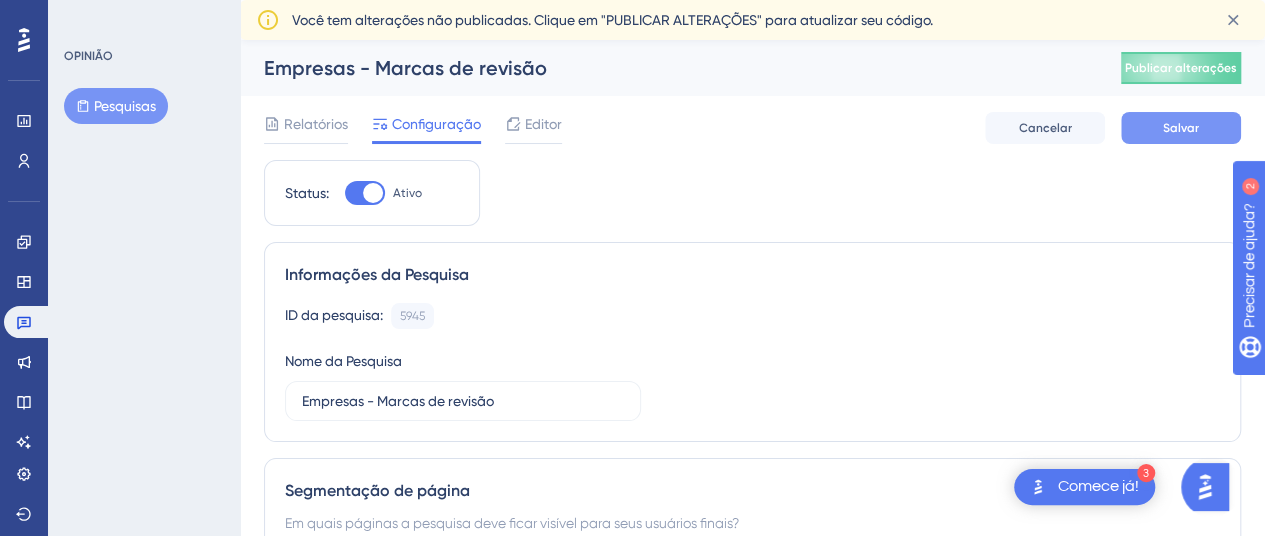 click on "Salvar" at bounding box center (1181, 128) 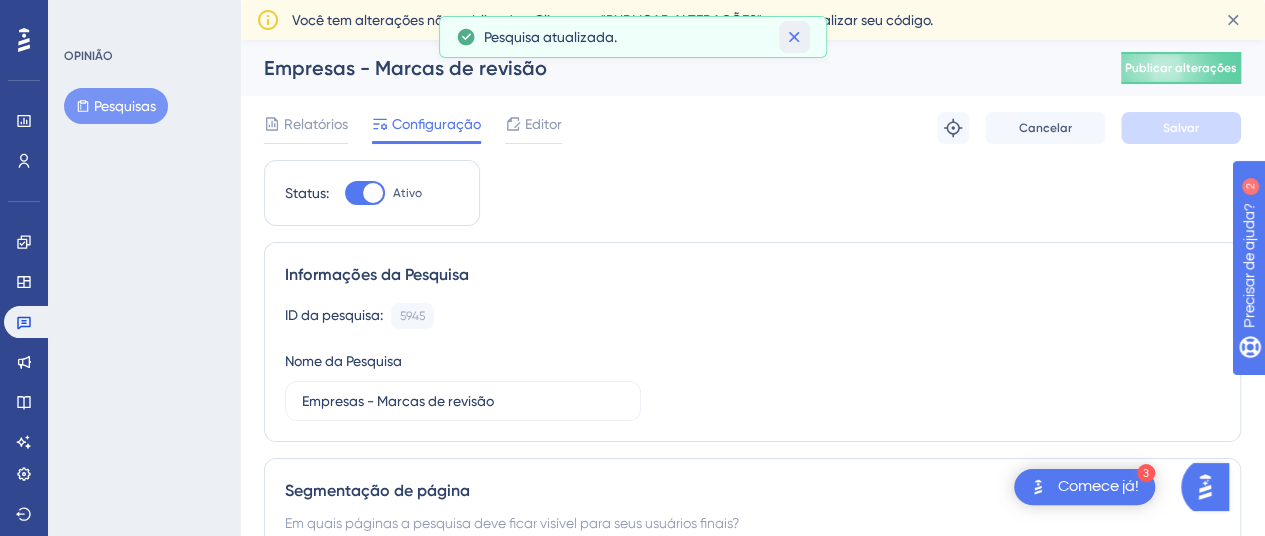click 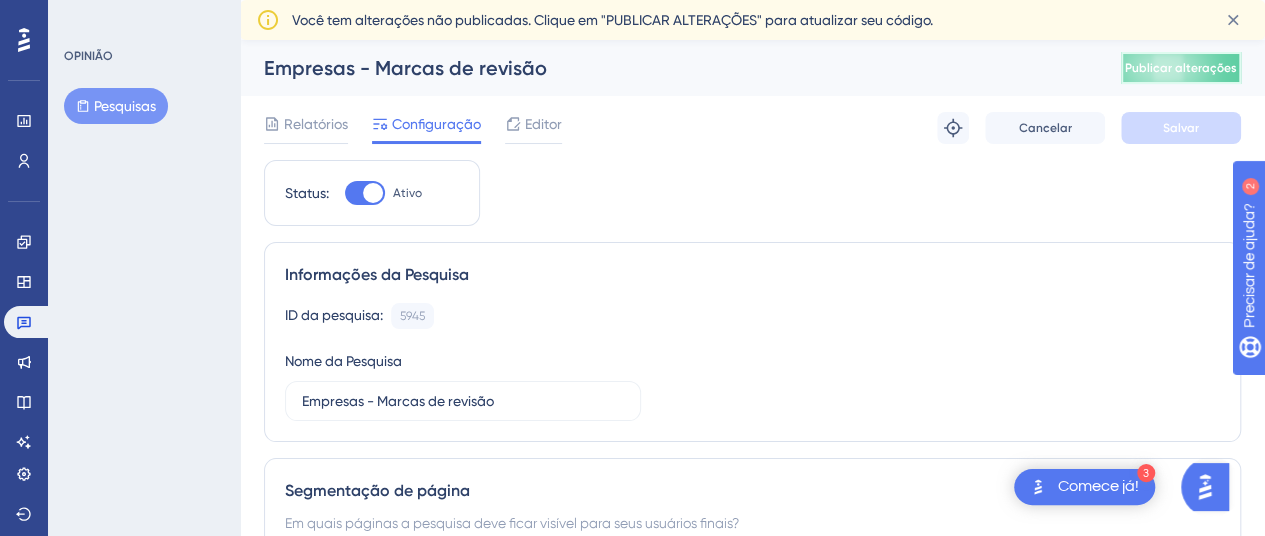 click on "Publicar alterações" at bounding box center (1181, 68) 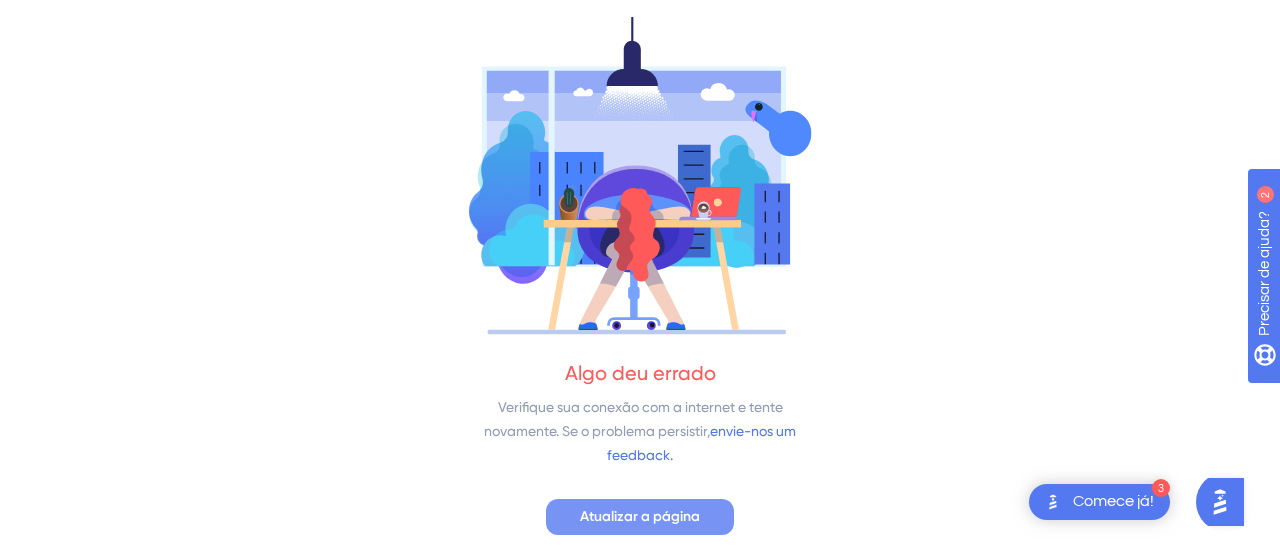 click on "Atualizar a página" at bounding box center [640, 516] 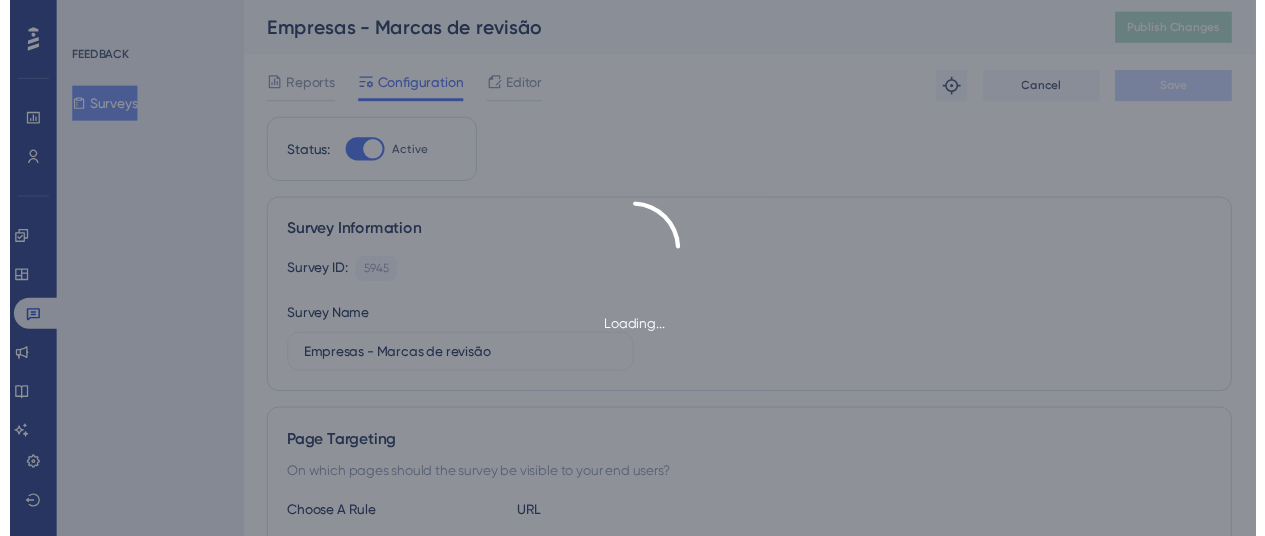 scroll, scrollTop: 0, scrollLeft: 0, axis: both 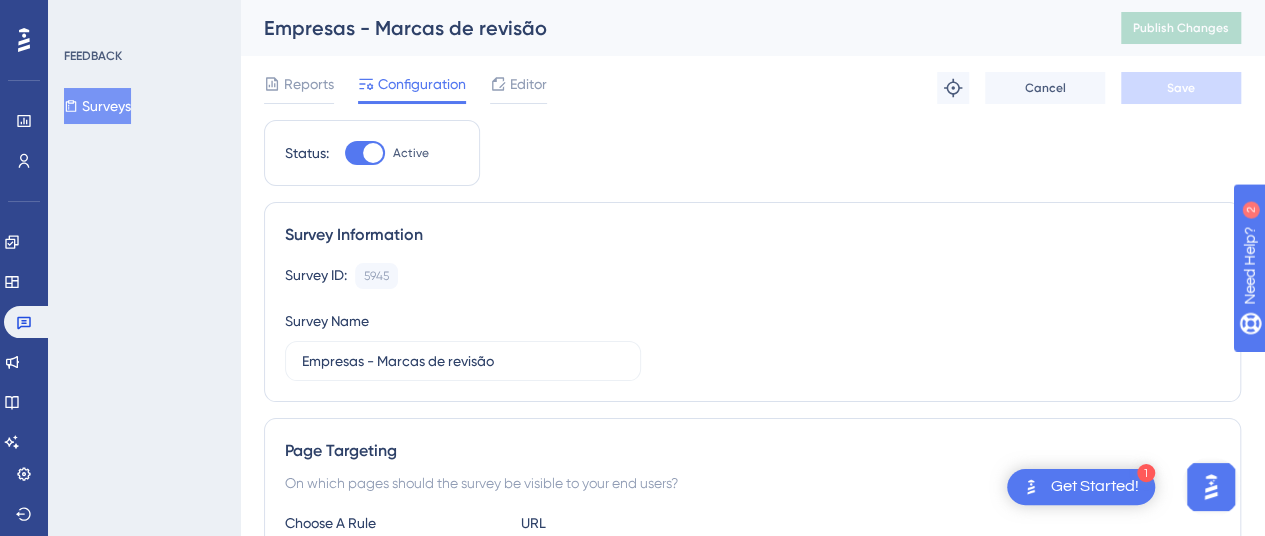 click at bounding box center (373, 153) 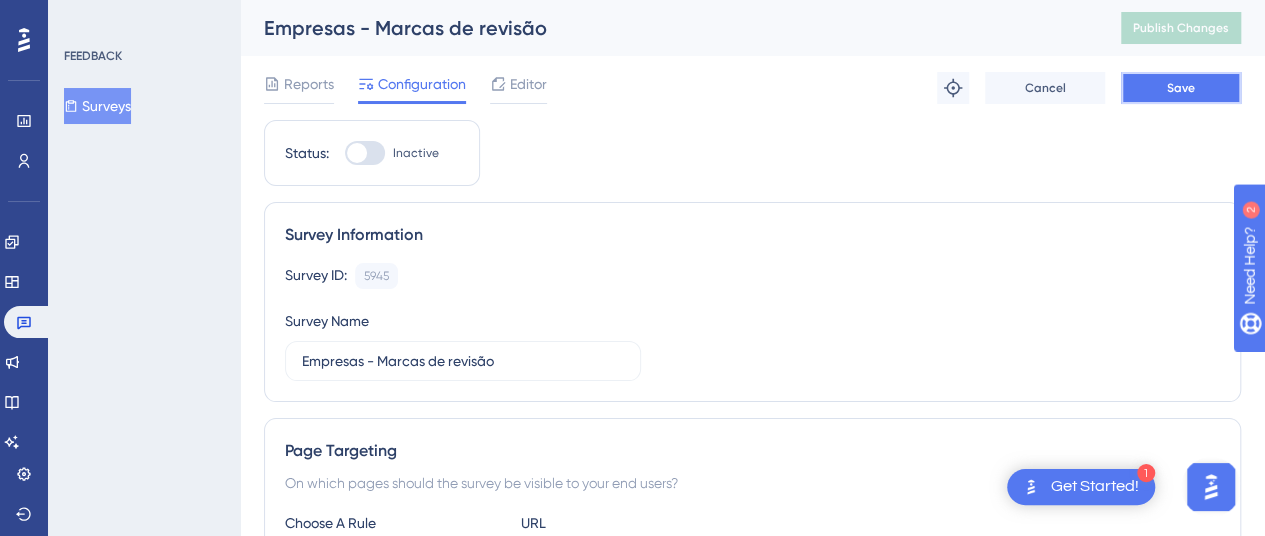 click on "Save" at bounding box center [1181, 88] 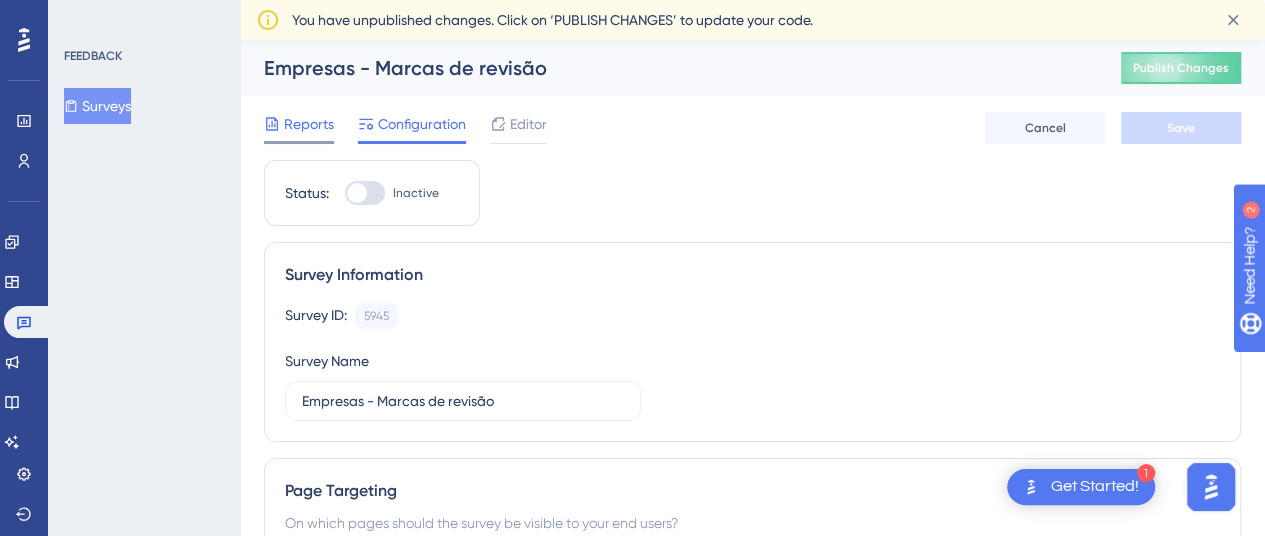 click on "Reports" at bounding box center (309, 124) 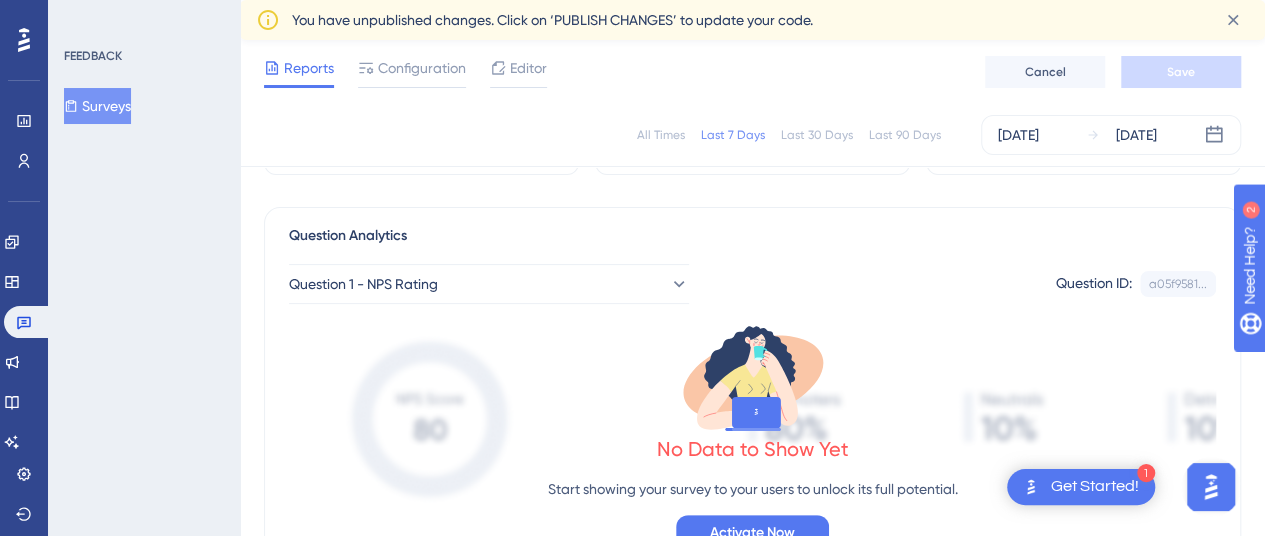 scroll, scrollTop: 0, scrollLeft: 0, axis: both 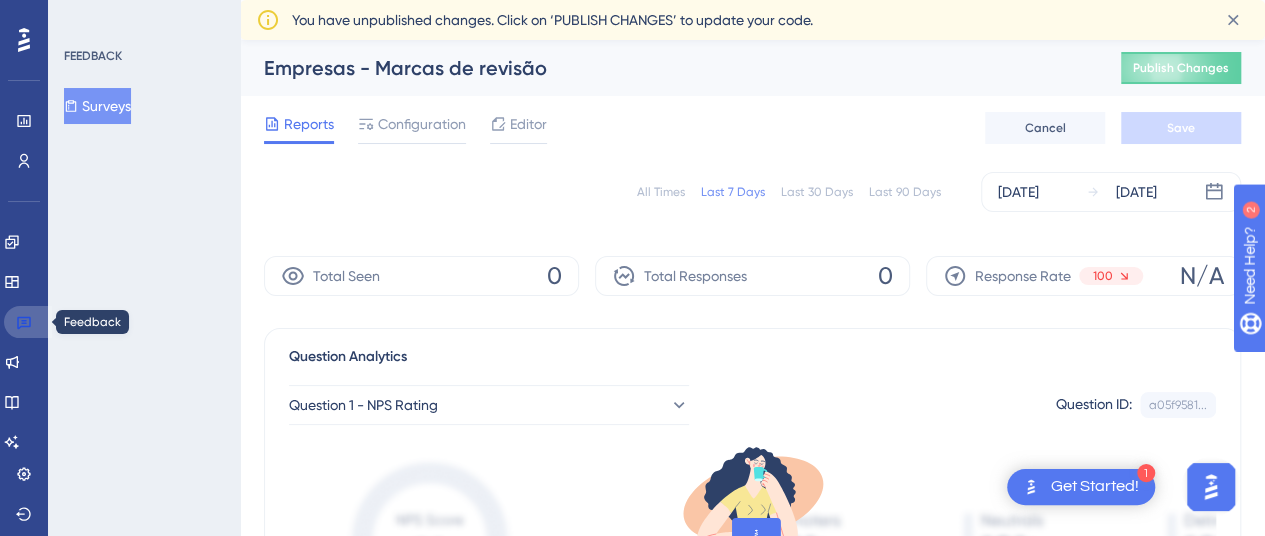 click 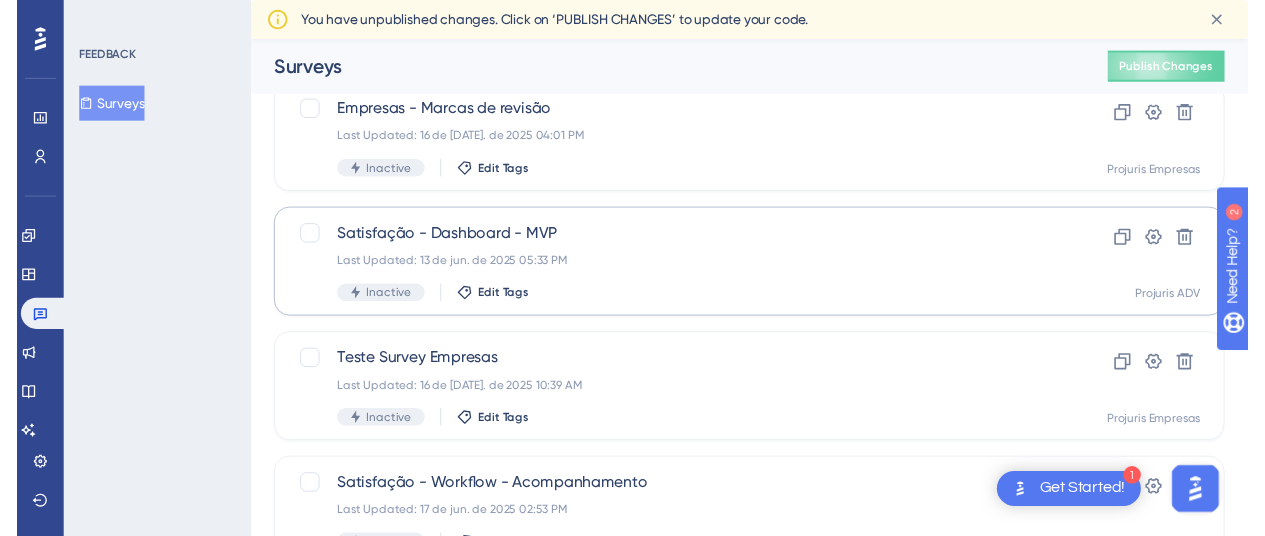 scroll, scrollTop: 0, scrollLeft: 0, axis: both 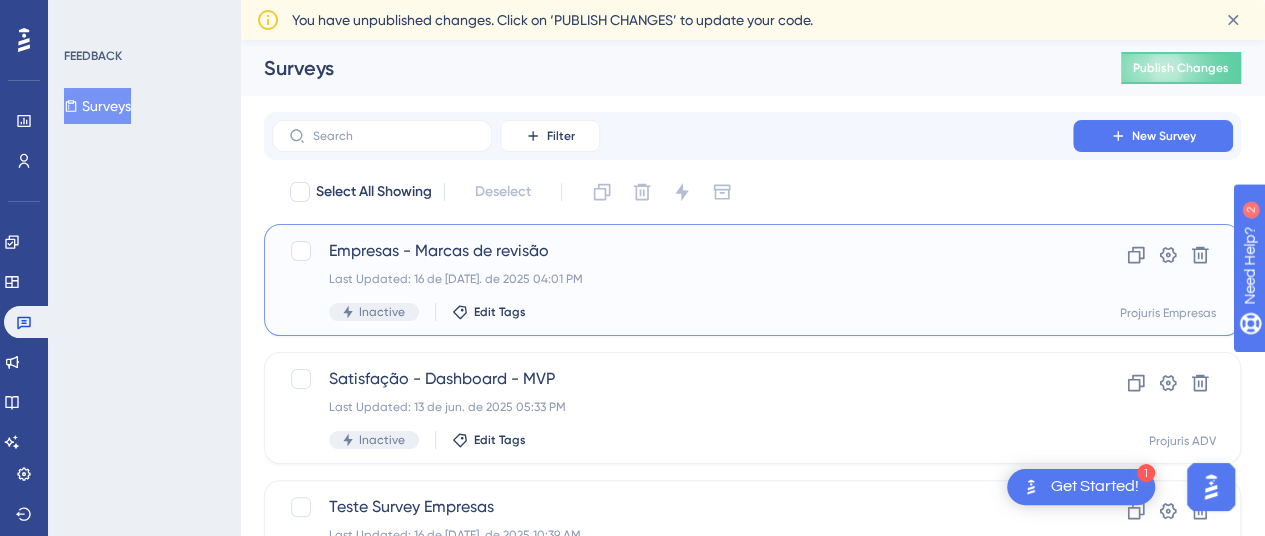 click on "Empresas - Marcas de revisão" at bounding box center (672, 251) 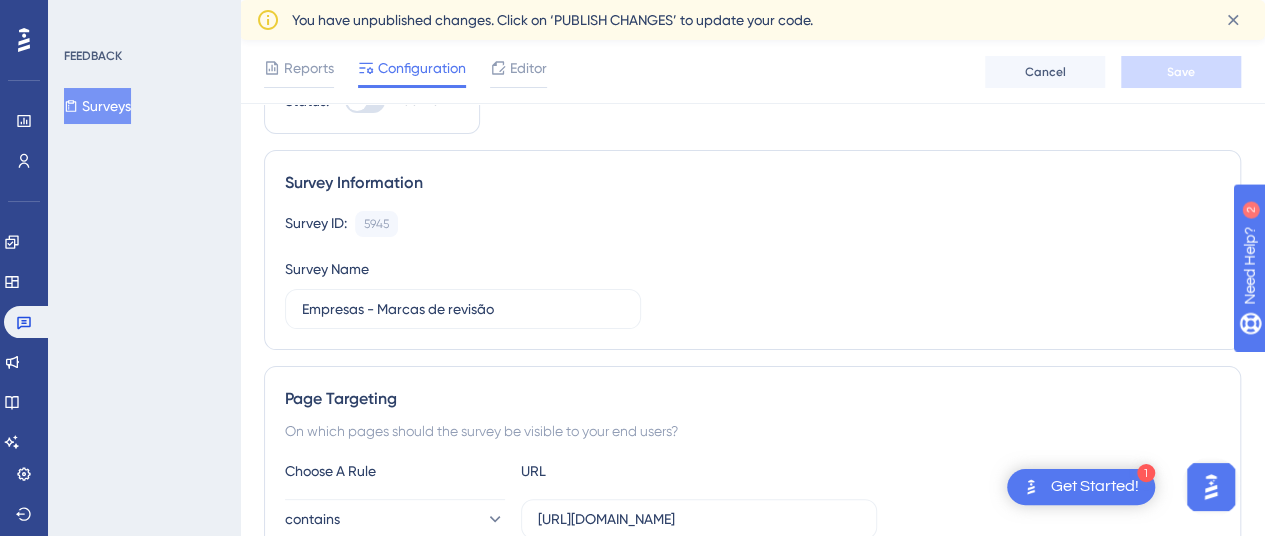 scroll, scrollTop: 300, scrollLeft: 0, axis: vertical 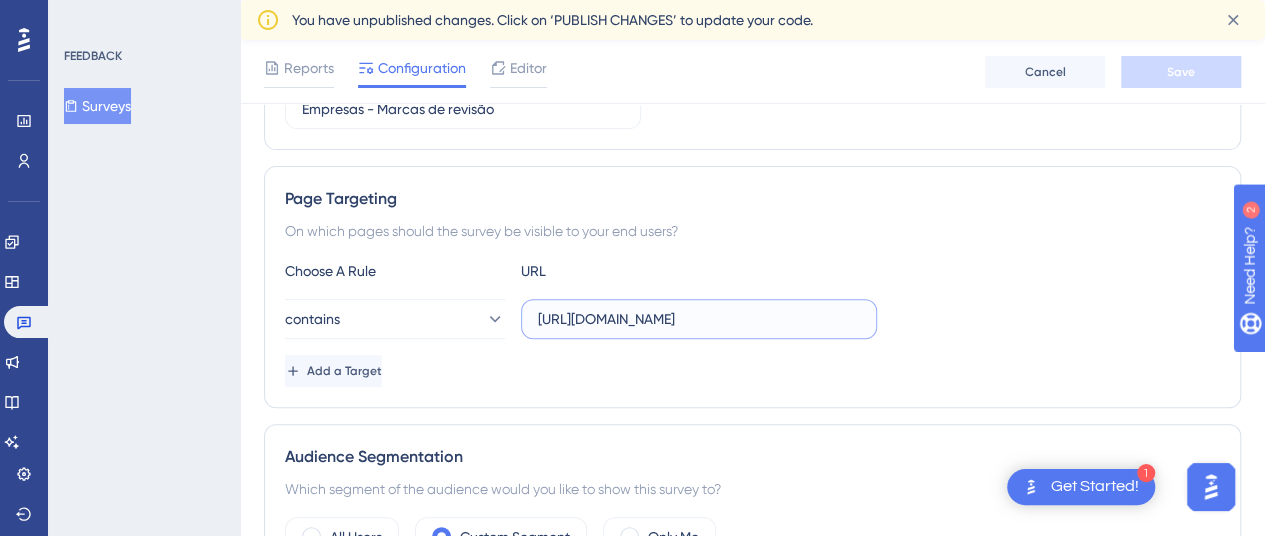drag, startPoint x: 840, startPoint y: 318, endPoint x: 1279, endPoint y: 312, distance: 439.041 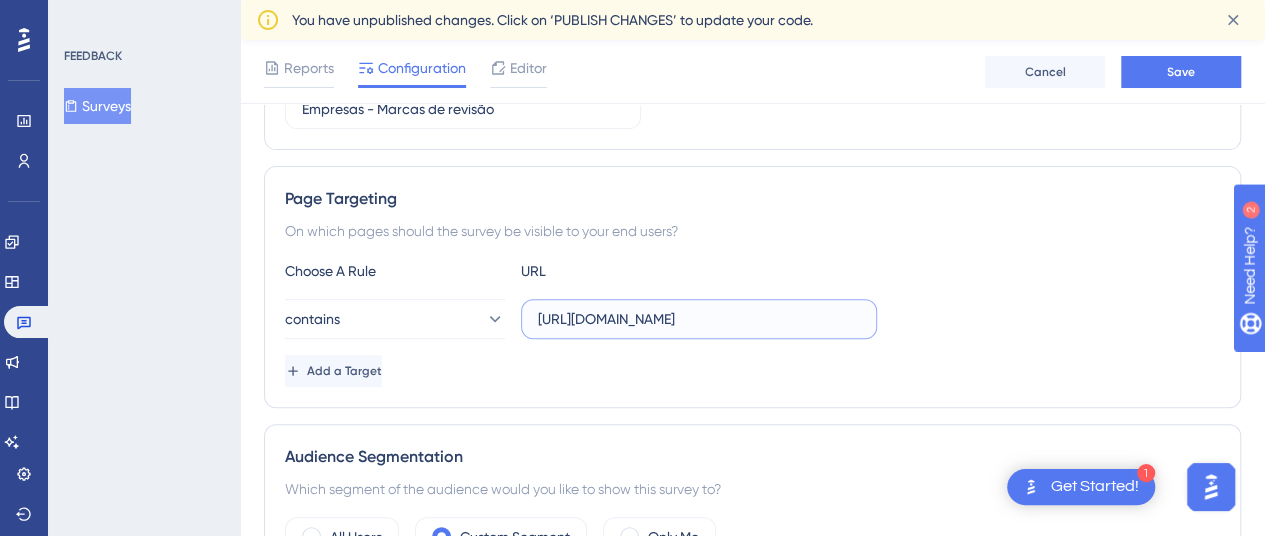 scroll, scrollTop: 0, scrollLeft: 67, axis: horizontal 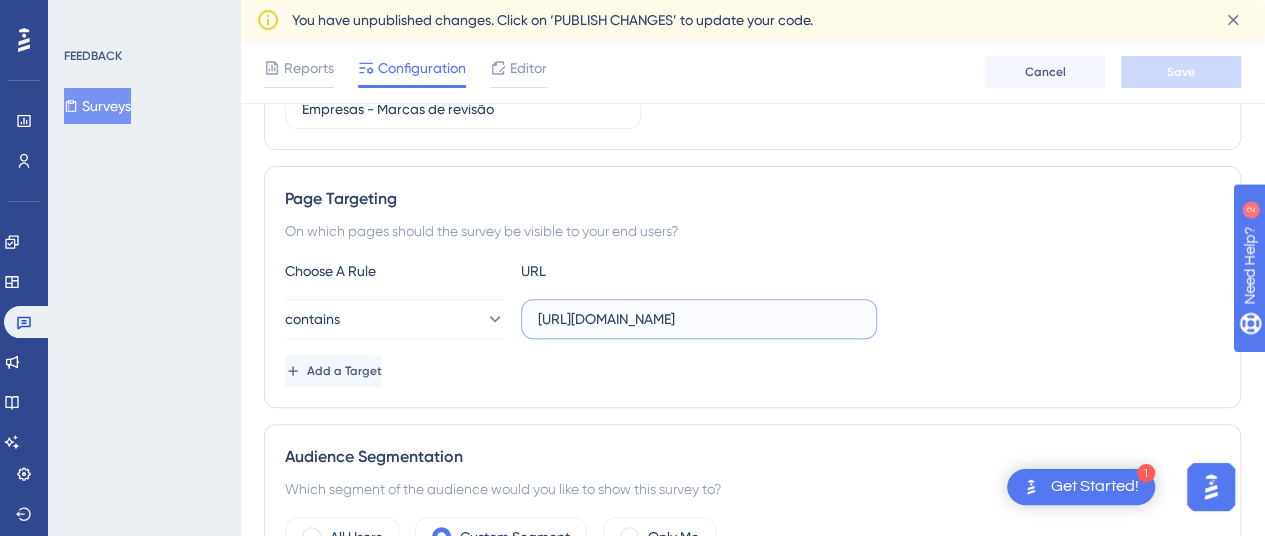 click on "https://contratos.projuris.com.br/#/requisicao/show/185883/documento-requisicao/show/590166/documento-requisicao-arquivo" at bounding box center [699, 319] 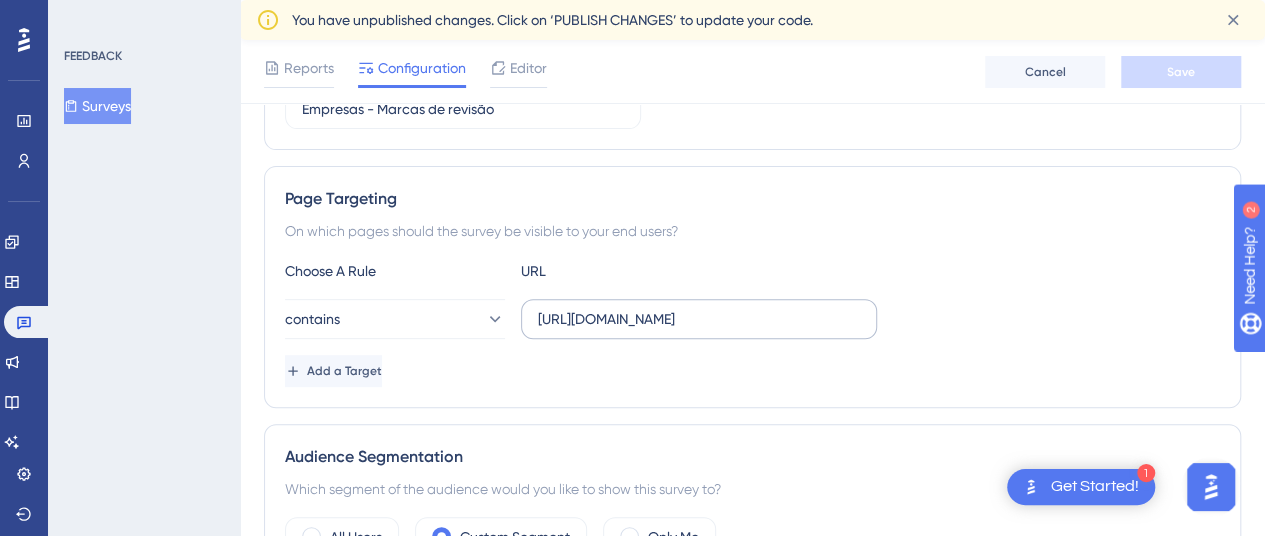 scroll, scrollTop: 0, scrollLeft: 0, axis: both 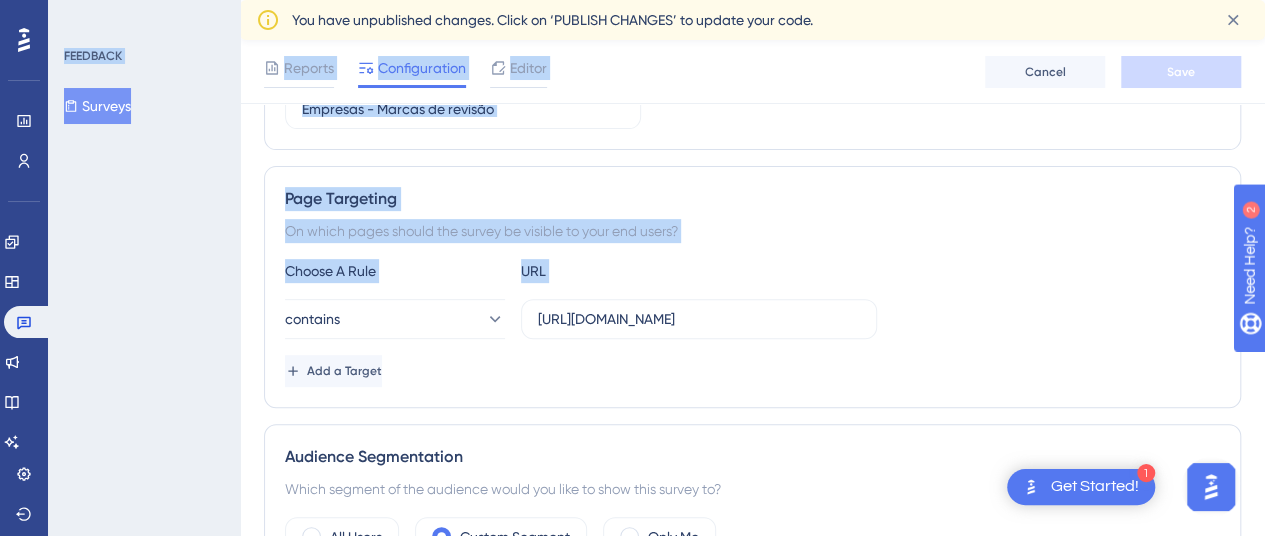 drag, startPoint x: 854, startPoint y: 318, endPoint x: 198, endPoint y: 332, distance: 656.14935 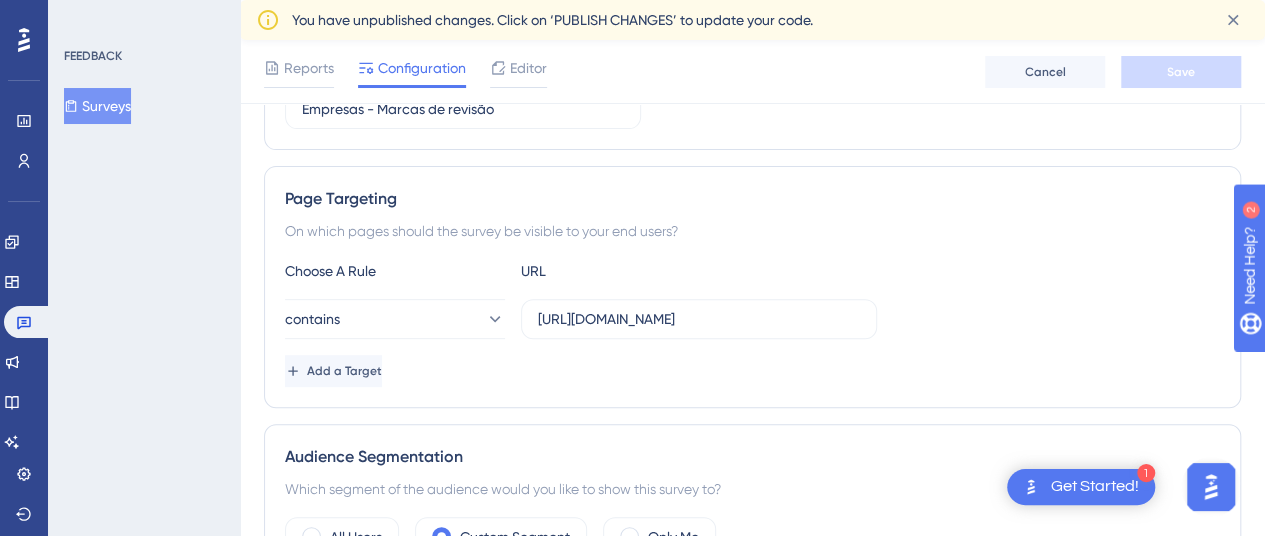 click on "Add a Target" at bounding box center (752, 371) 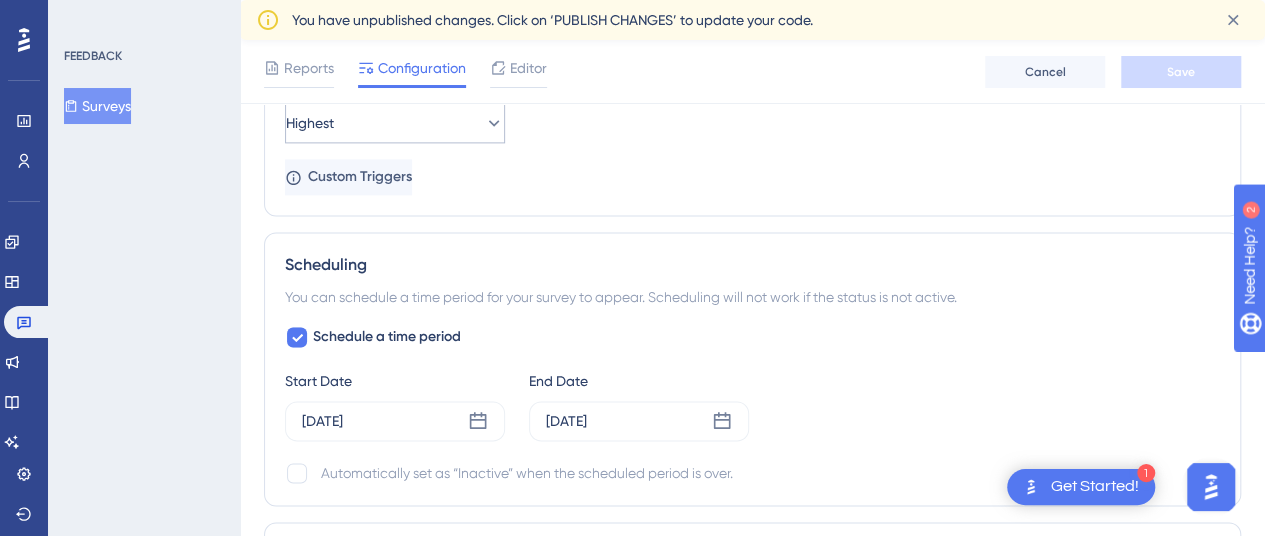 scroll, scrollTop: 1300, scrollLeft: 15, axis: both 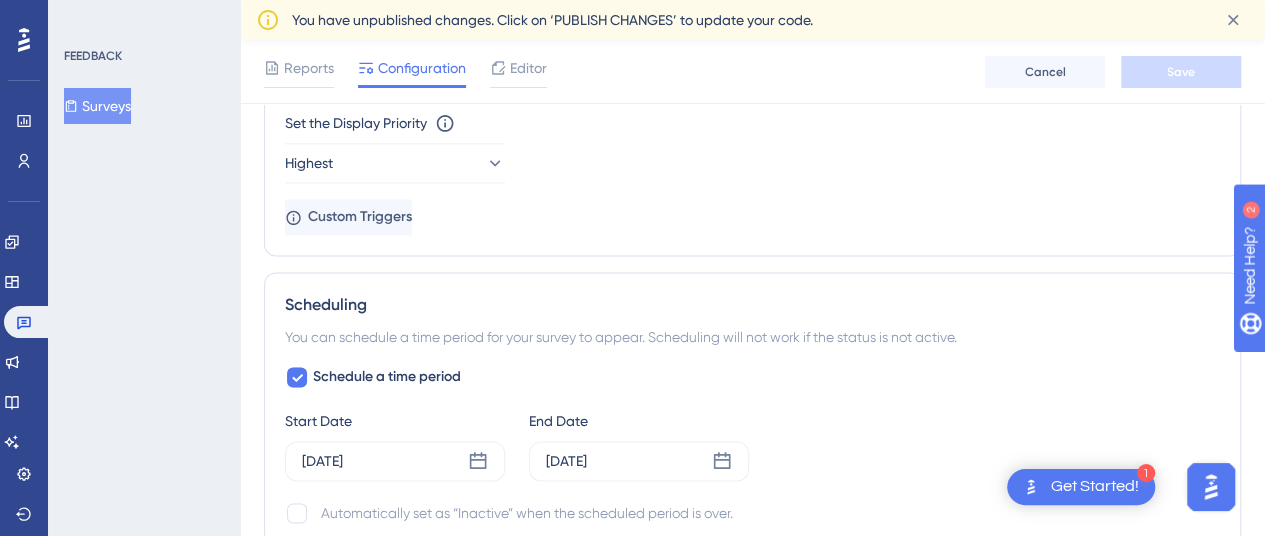 click on "Surveys" at bounding box center [97, 106] 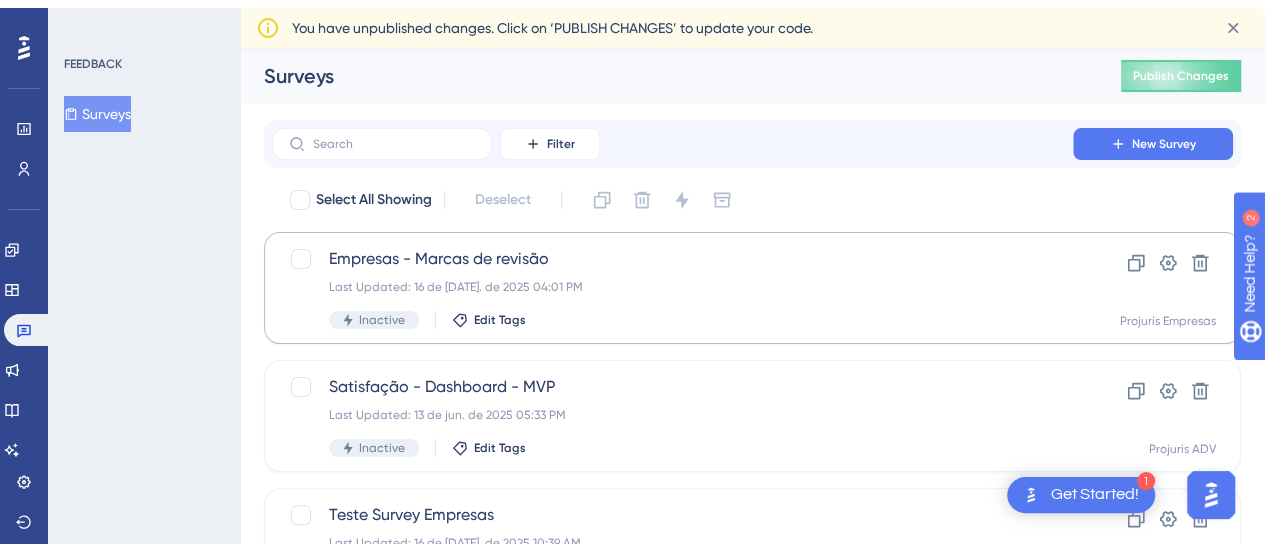 scroll, scrollTop: 100, scrollLeft: 0, axis: vertical 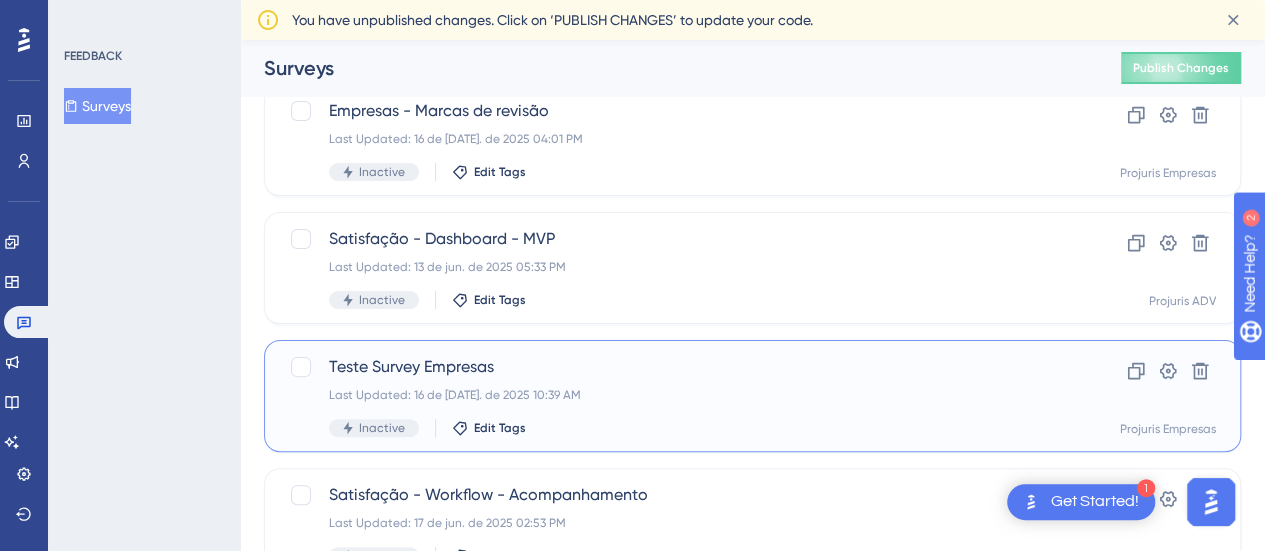 click on "Teste Survey Empresas" at bounding box center (672, 367) 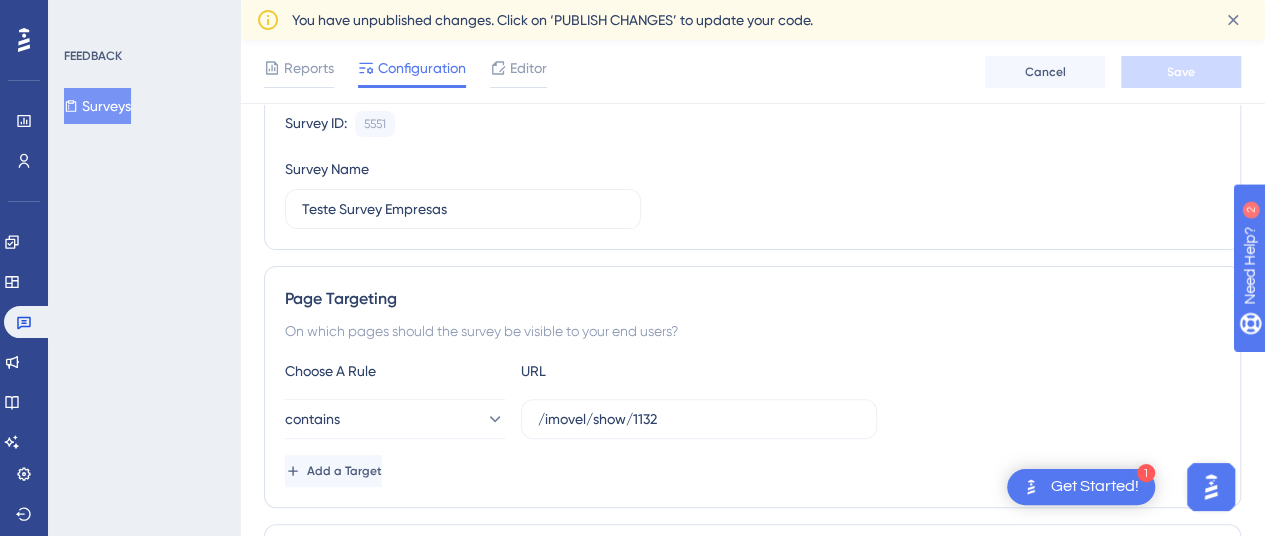 scroll, scrollTop: 300, scrollLeft: 0, axis: vertical 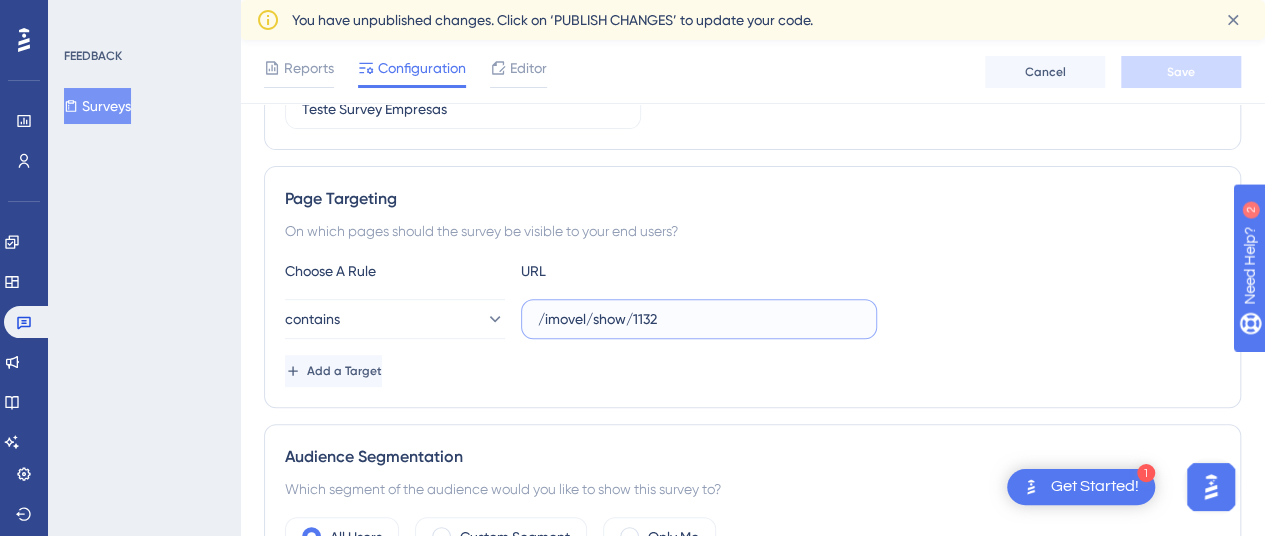 click on "/imovel/show/1132" at bounding box center [699, 319] 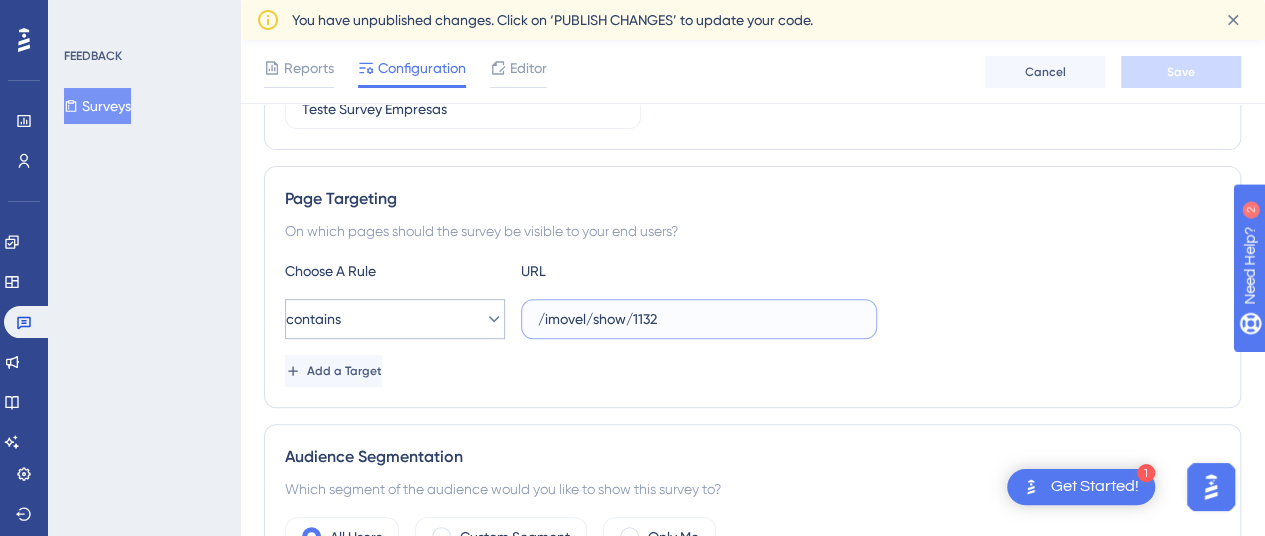 drag, startPoint x: 628, startPoint y: 320, endPoint x: 376, endPoint y: 328, distance: 252.12695 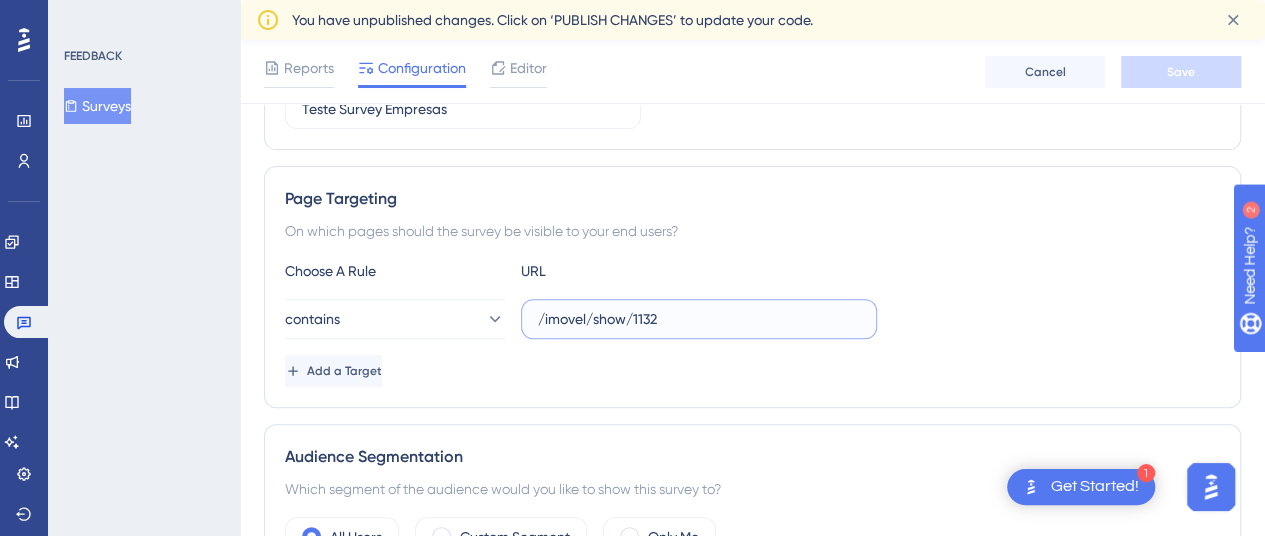 click on "/imovel/show/1132" at bounding box center [699, 319] 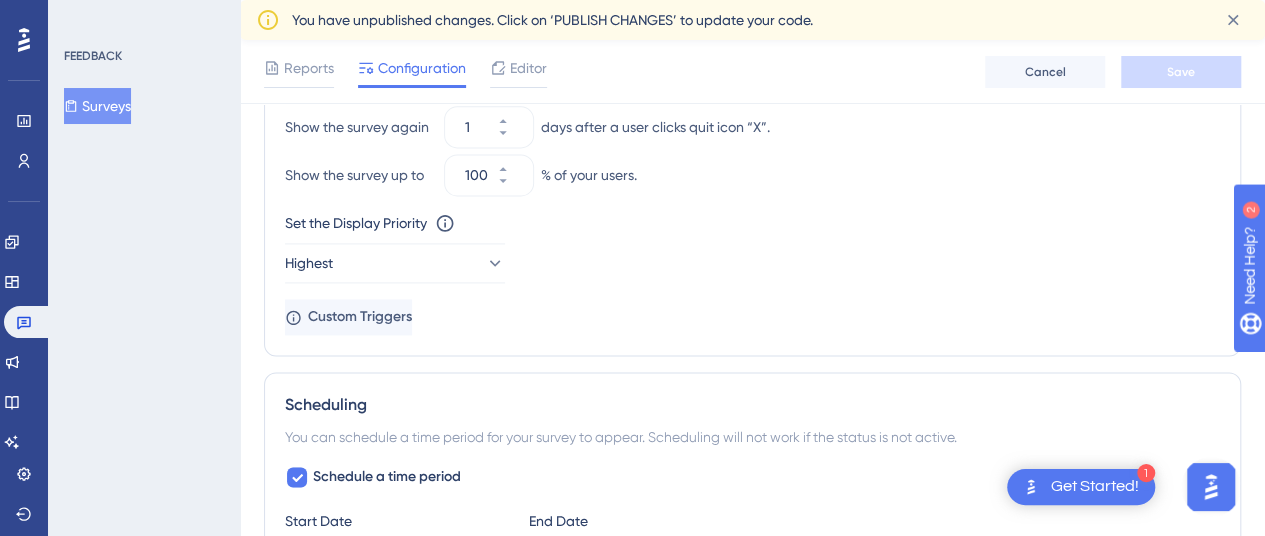 scroll, scrollTop: 1500, scrollLeft: 0, axis: vertical 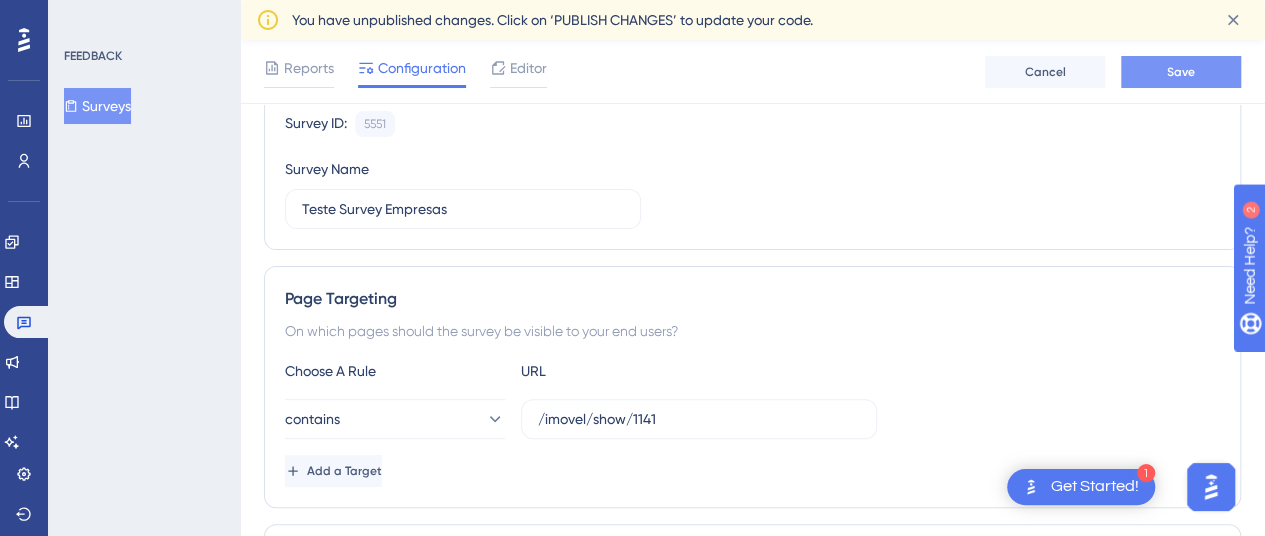 click on "Save" at bounding box center [1181, 72] 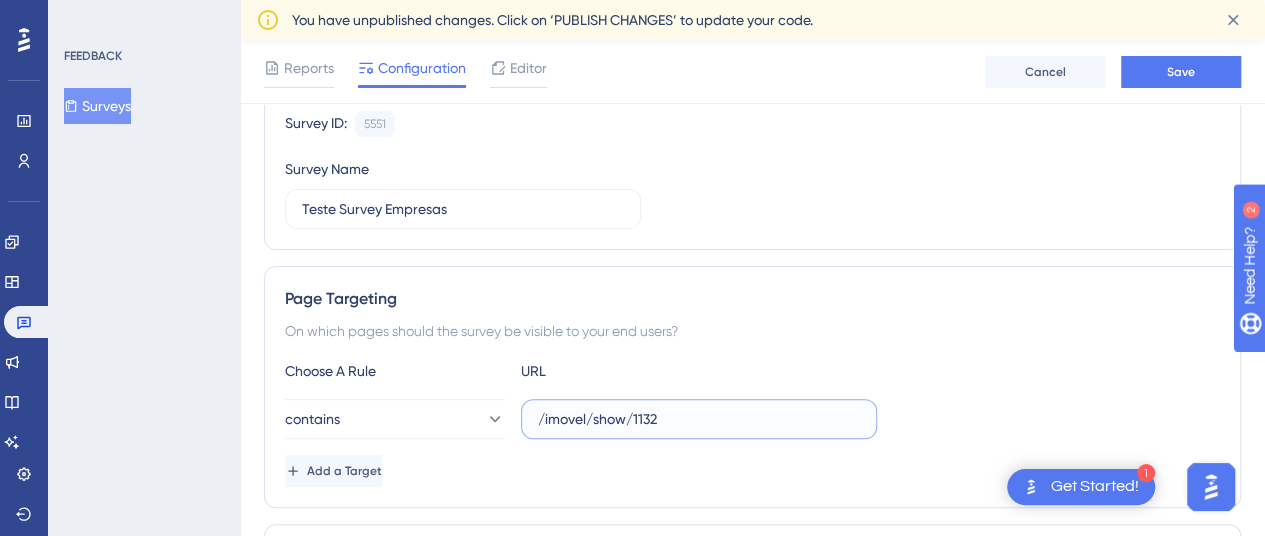 drag, startPoint x: 699, startPoint y: 420, endPoint x: 635, endPoint y: 413, distance: 64.381676 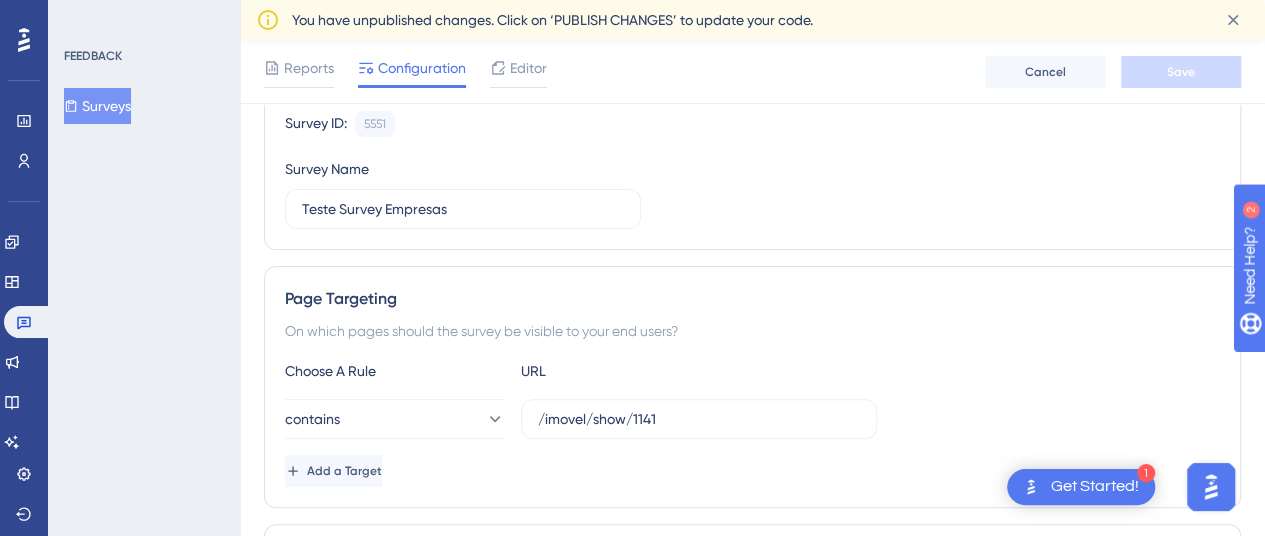 click on "Page Targeting On which pages should the survey be visible to your end users? Choose A Rule URL contains /imovel/show/1141 Add a Target" at bounding box center (752, 387) 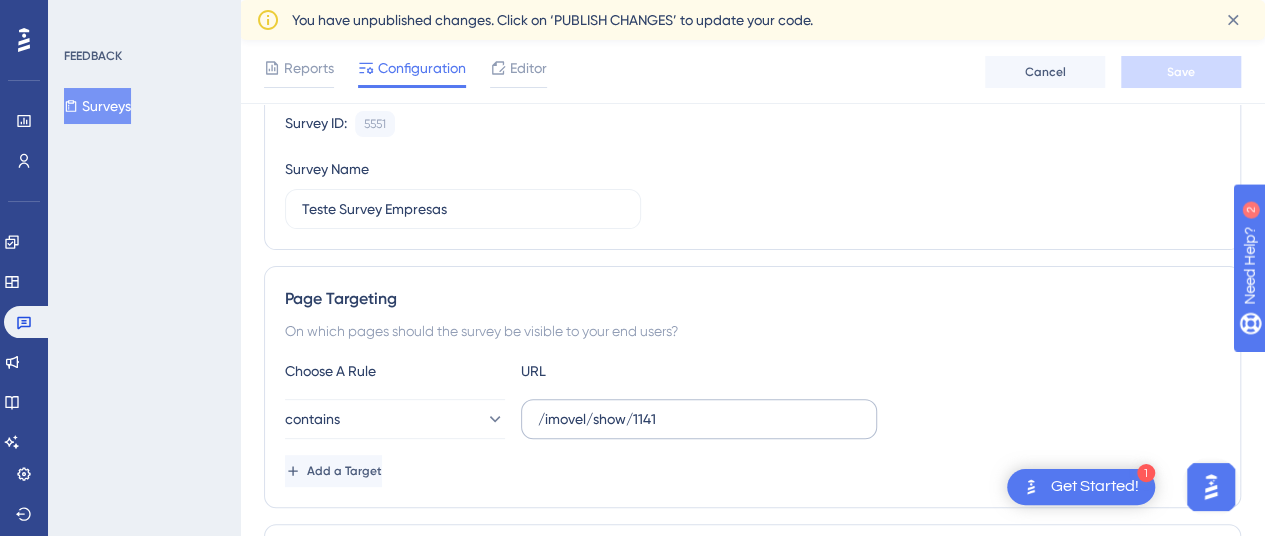 click on "/imovel/show/1141" at bounding box center [699, 419] 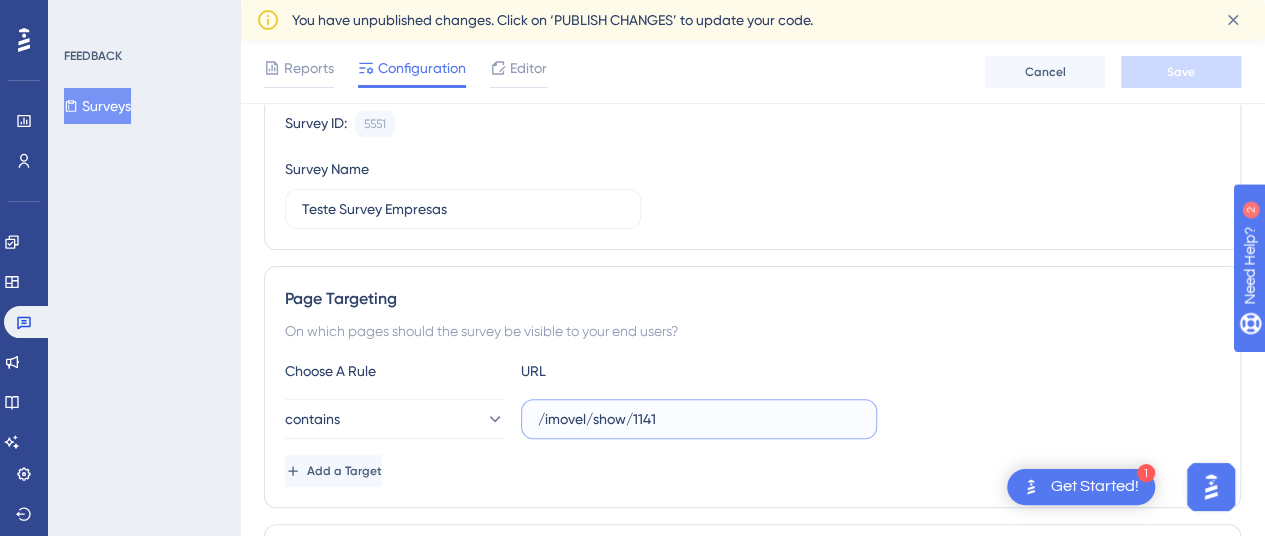 click on "/imovel/show/1141" at bounding box center (699, 419) 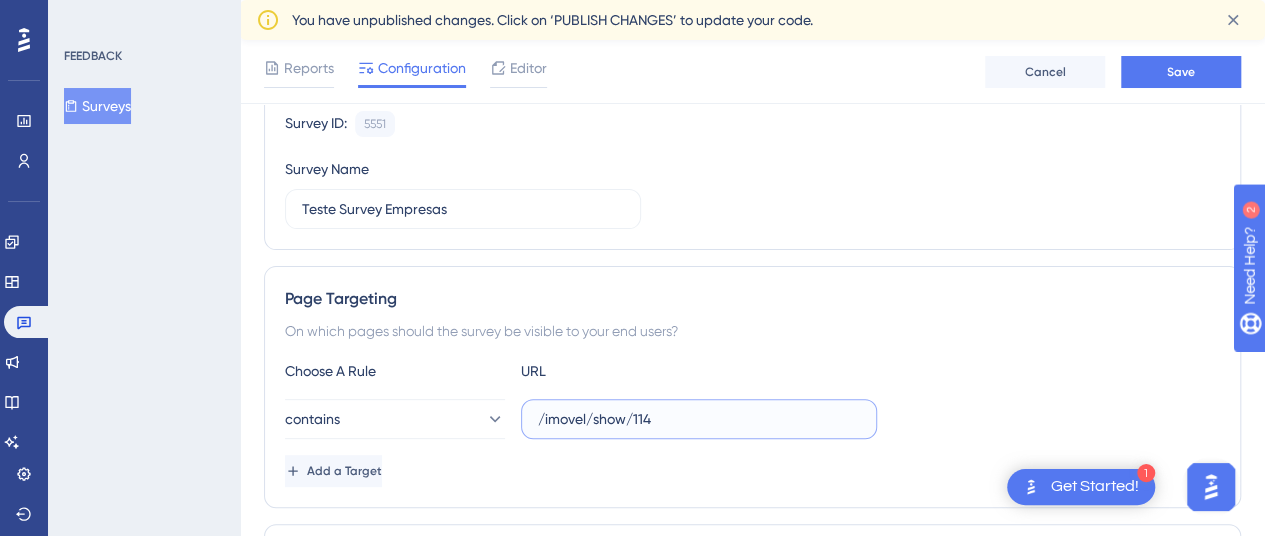 type on "/imovel/show/1141" 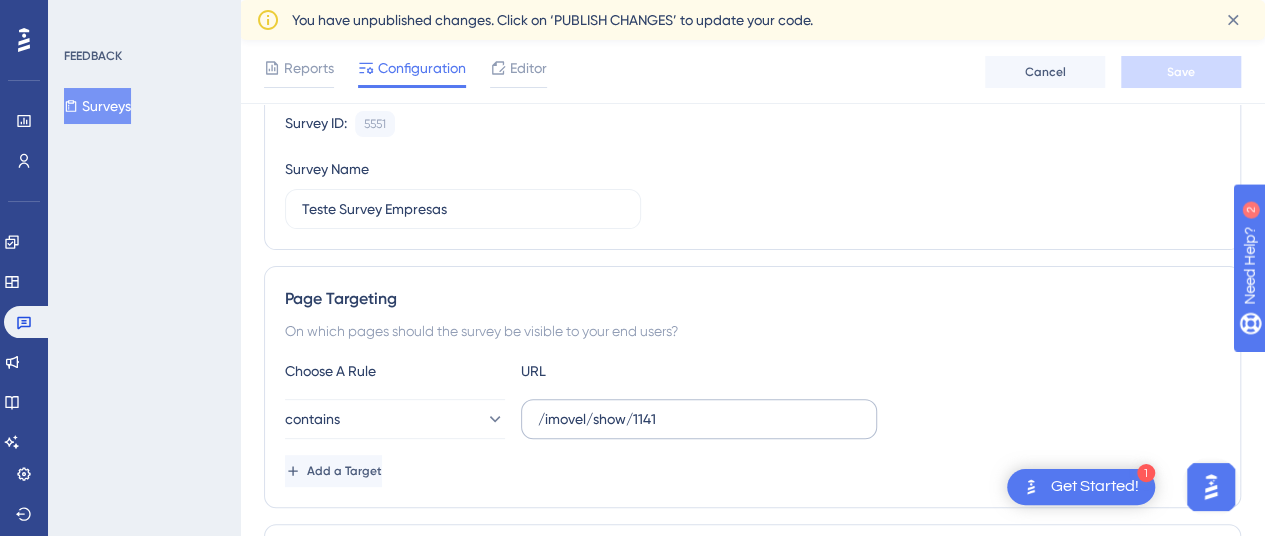 click on "/imovel/show/1141" at bounding box center [699, 419] 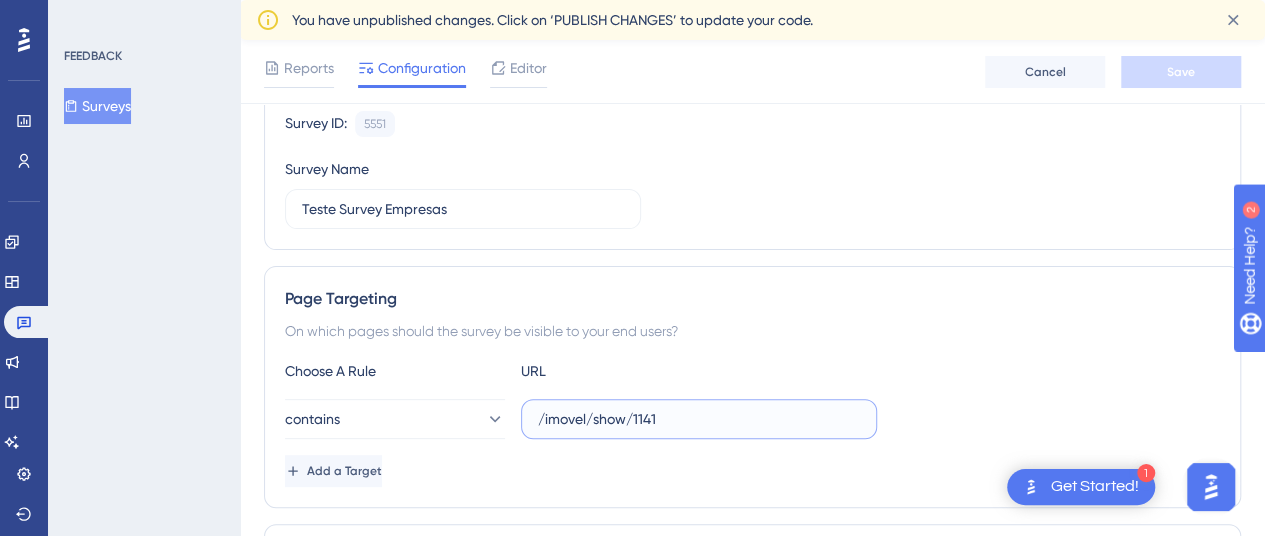 click on "/imovel/show/1141" at bounding box center [699, 419] 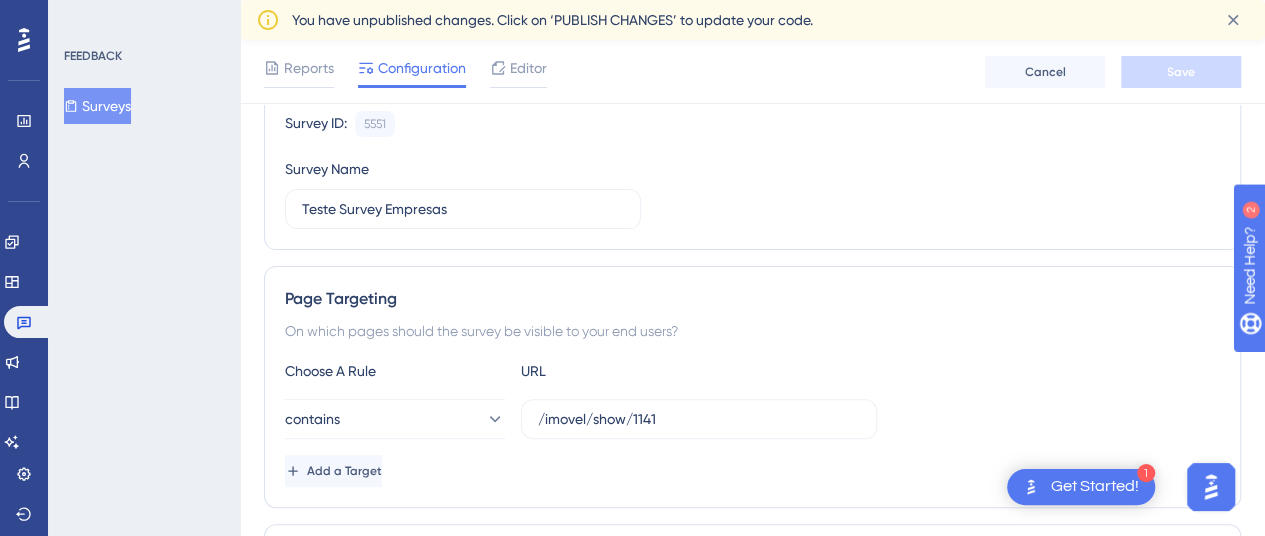 click on "contains /imovel/show/1141" at bounding box center (752, 419) 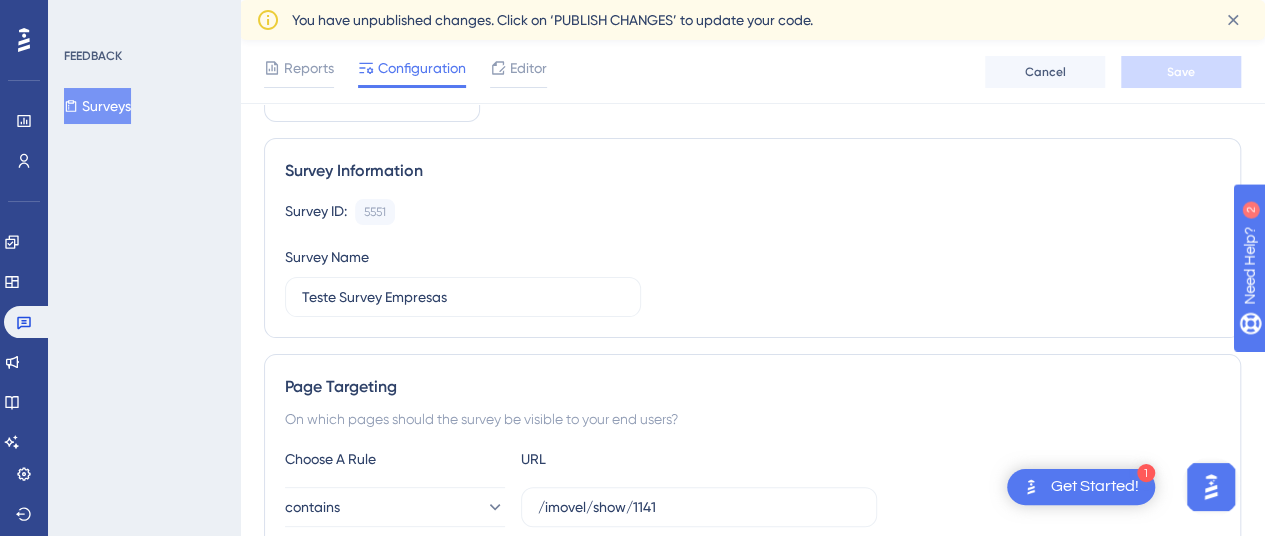 scroll, scrollTop: 0, scrollLeft: 0, axis: both 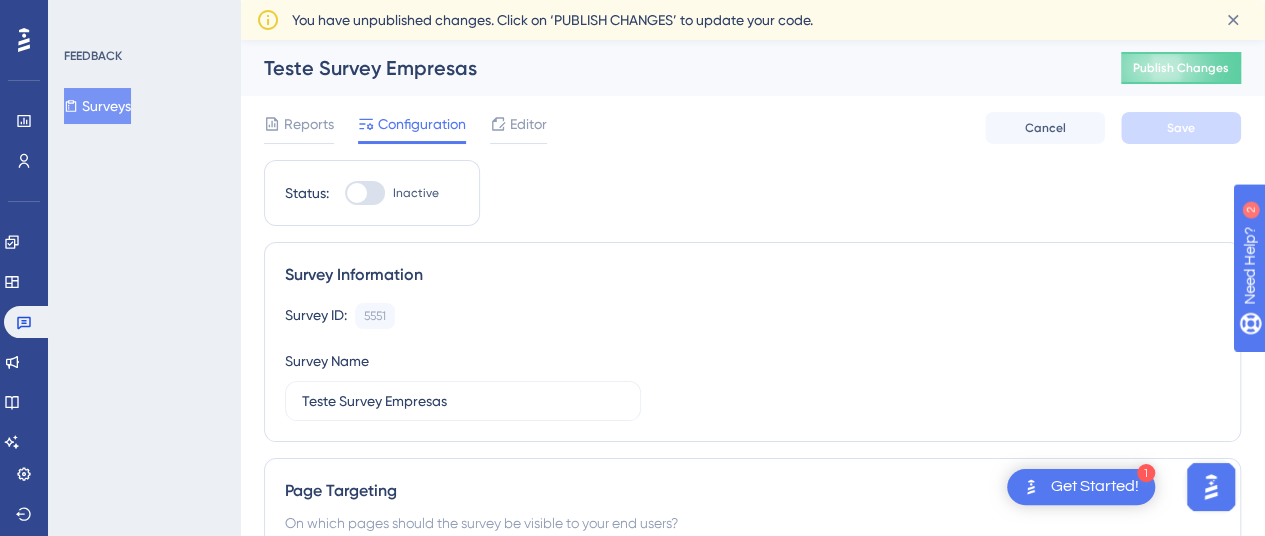 click at bounding box center (365, 193) 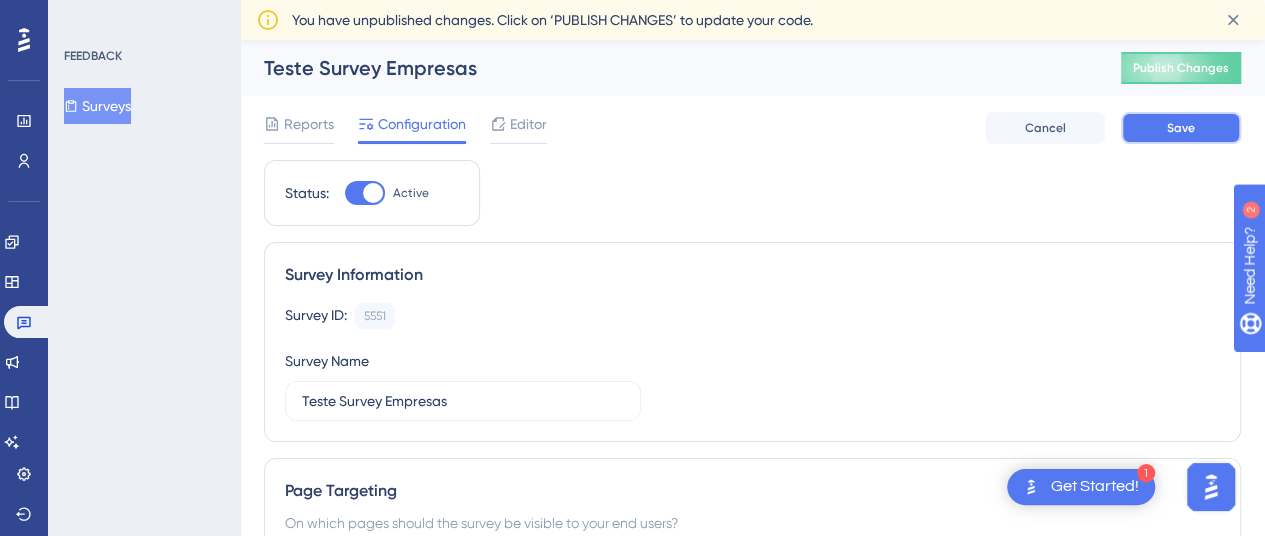 click on "Save" at bounding box center [1181, 128] 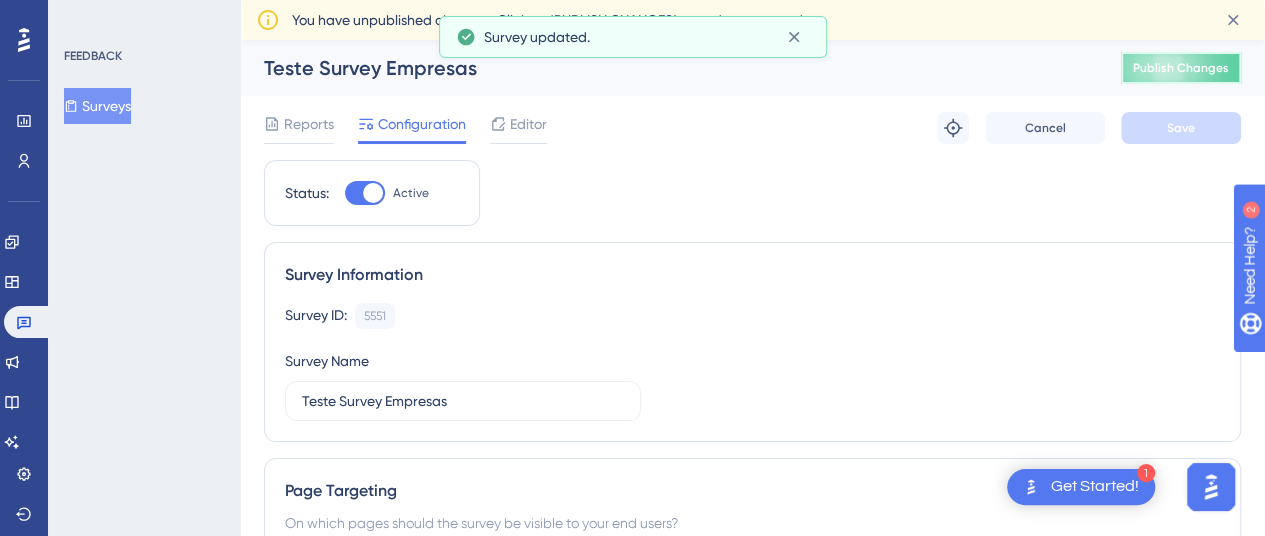 click on "Publish Changes" at bounding box center [1181, 68] 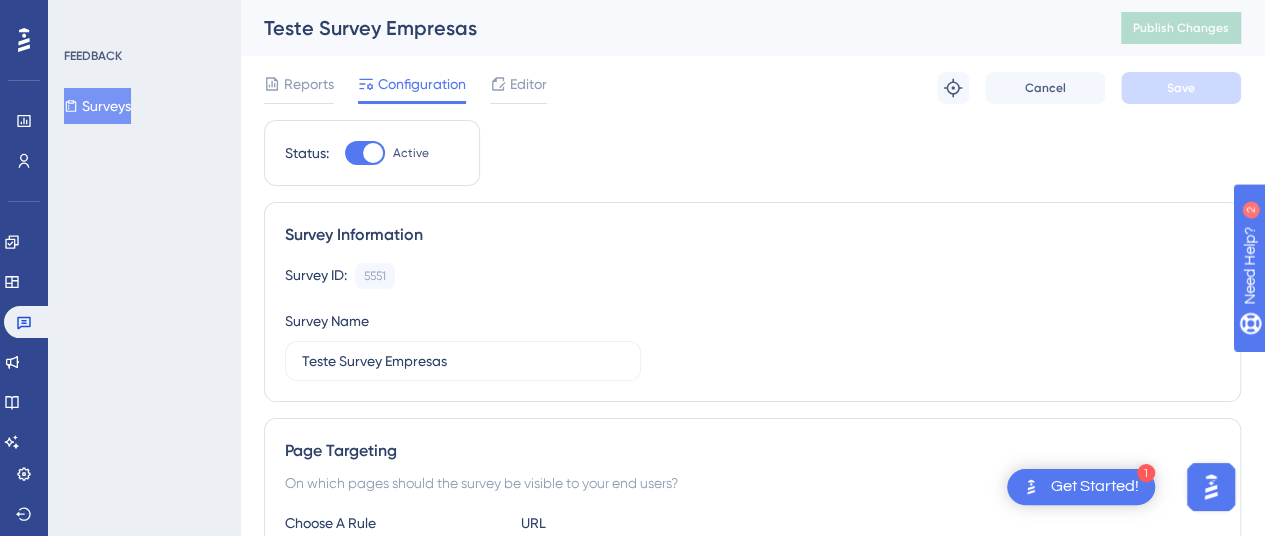 click at bounding box center (365, 153) 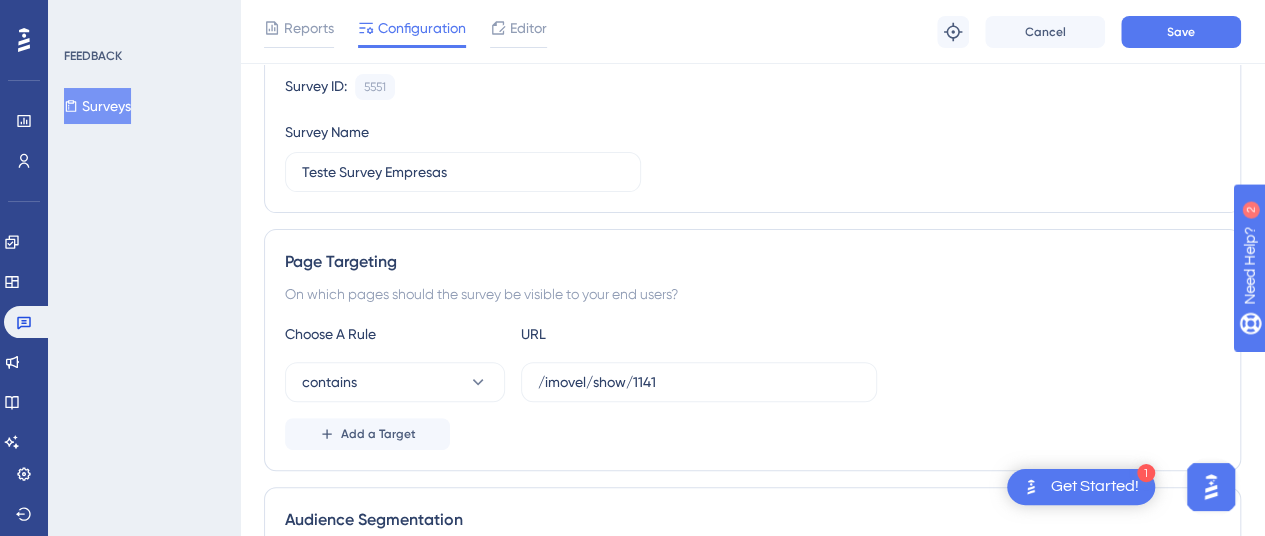 scroll, scrollTop: 300, scrollLeft: 0, axis: vertical 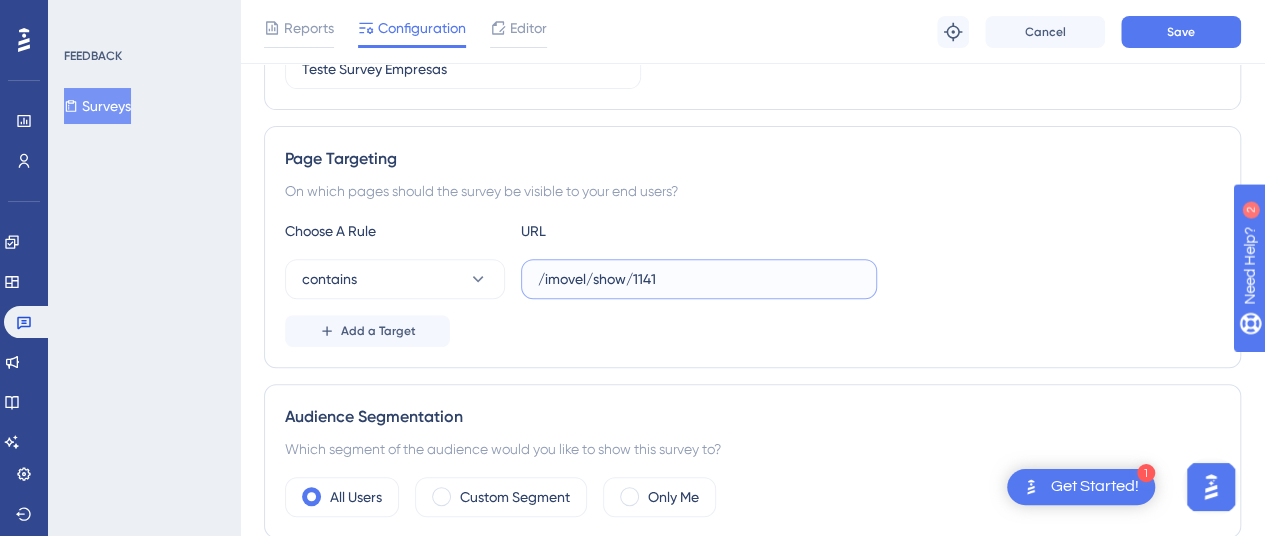 drag, startPoint x: 694, startPoint y: 275, endPoint x: 636, endPoint y: 271, distance: 58.137768 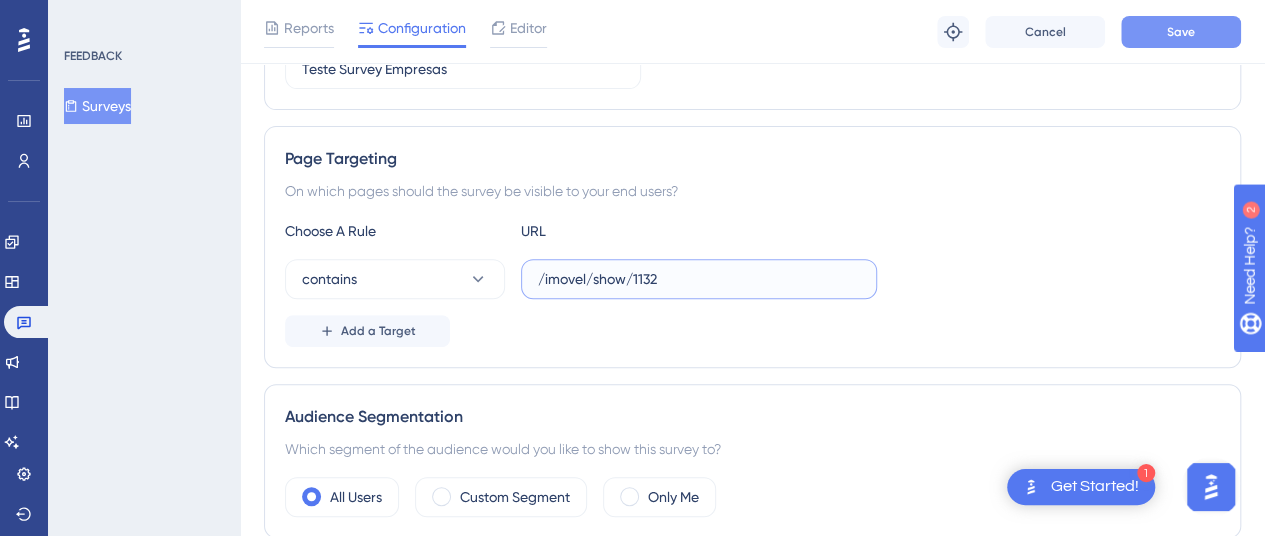 type on "/imovel/show/1132" 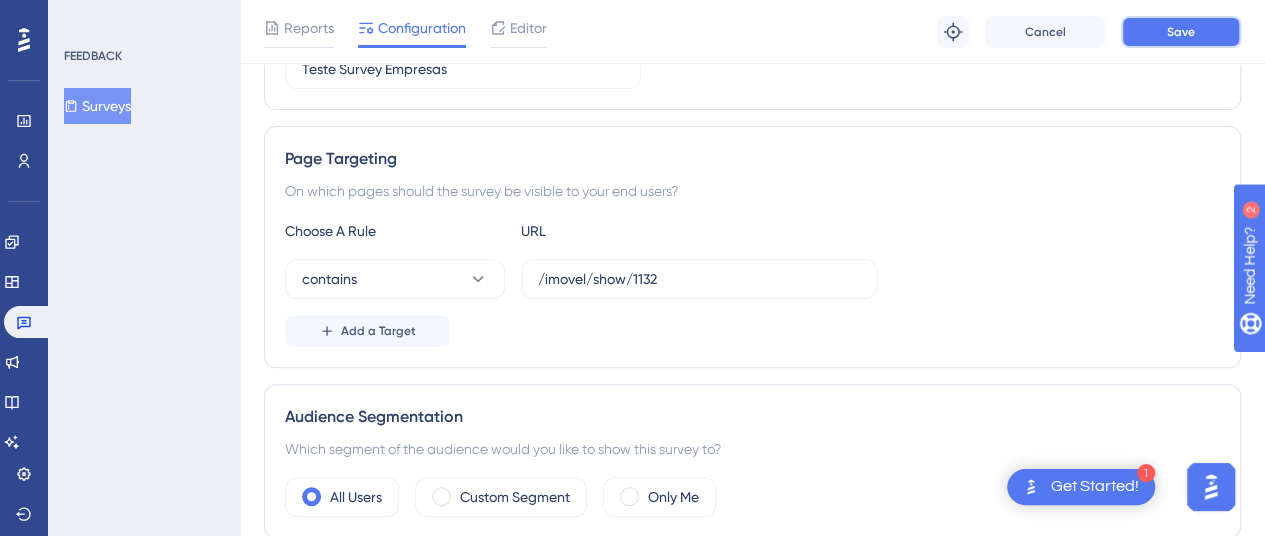 click on "Save" at bounding box center [1181, 32] 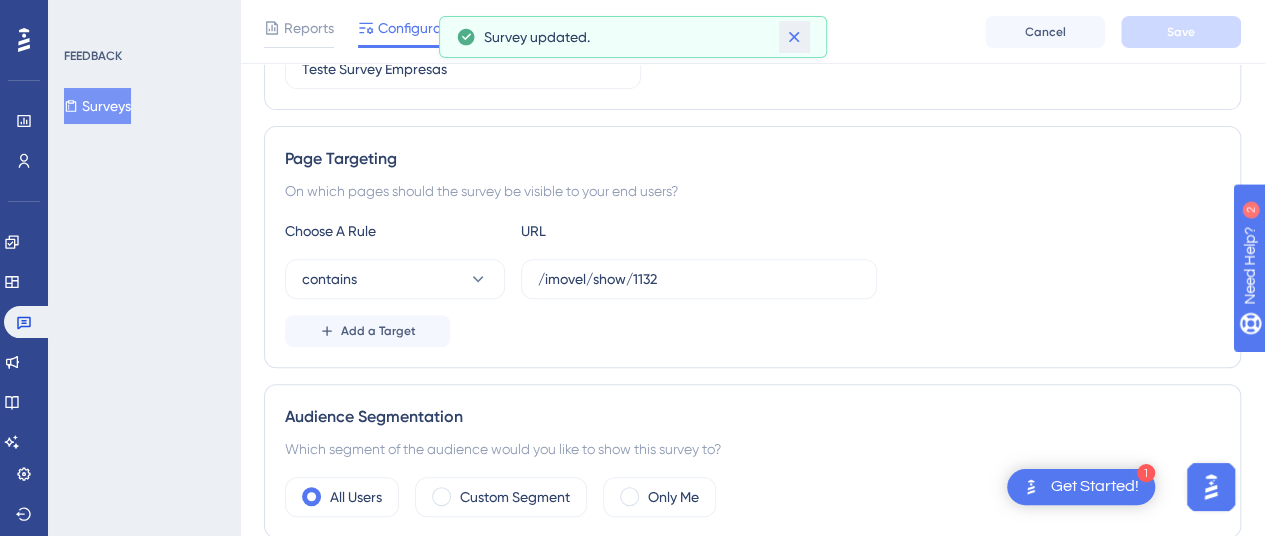 click 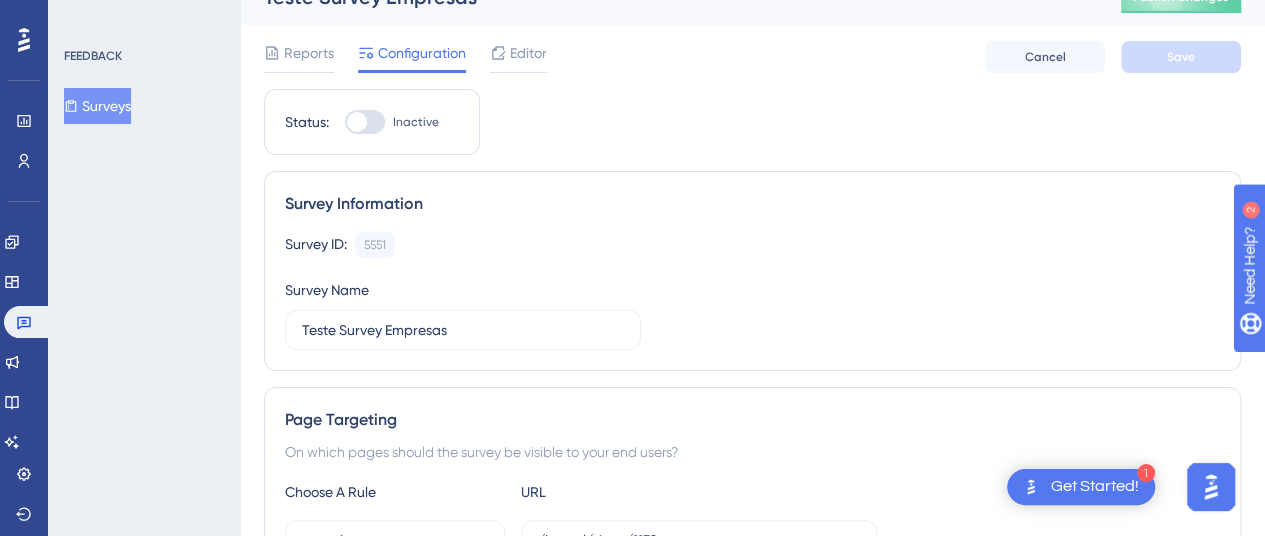 scroll, scrollTop: 0, scrollLeft: 0, axis: both 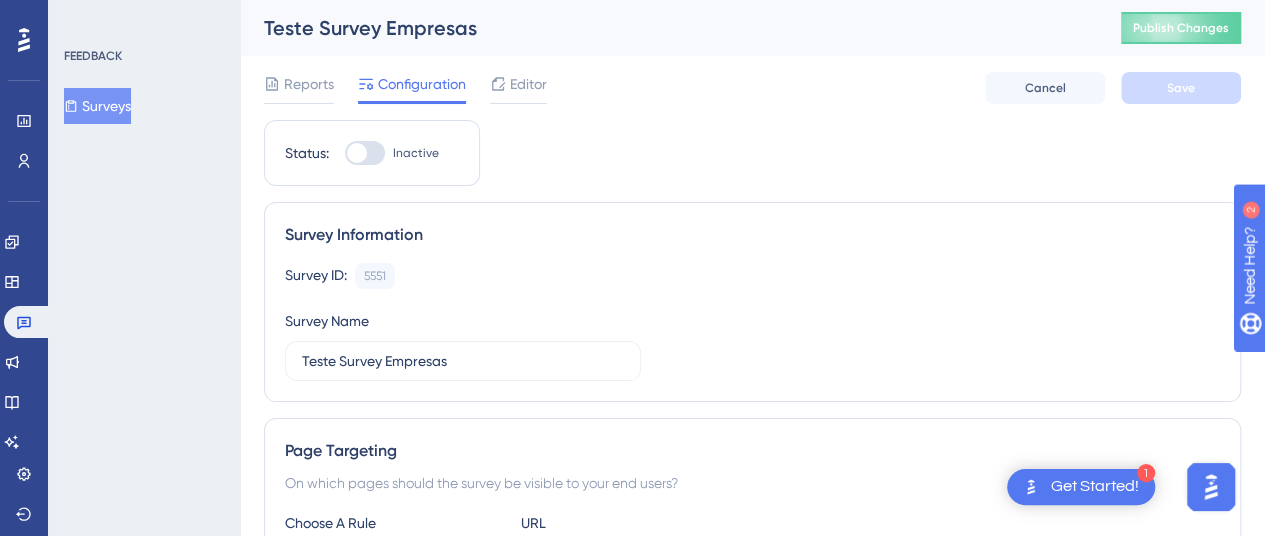 click on "Surveys" at bounding box center (97, 106) 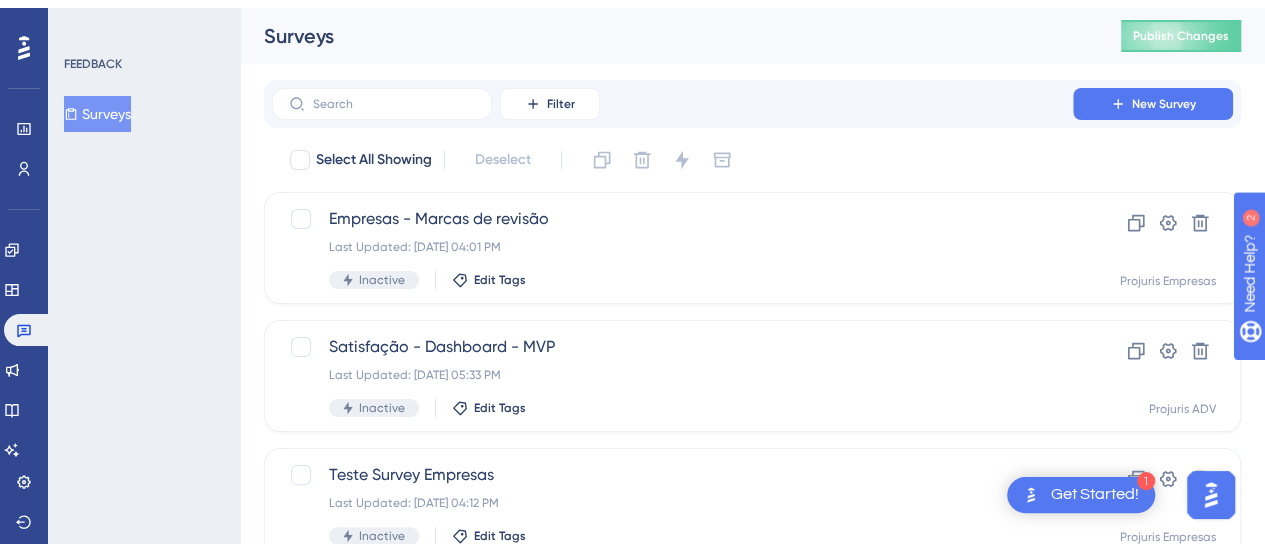 scroll, scrollTop: 200, scrollLeft: 0, axis: vertical 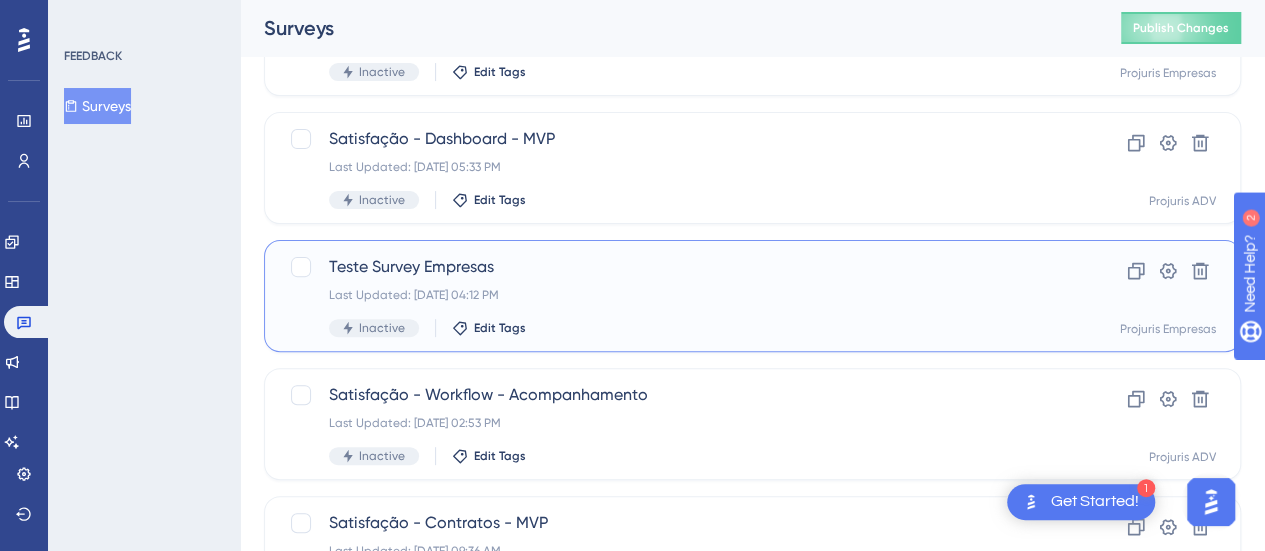 click on "Teste Survey Empresas" at bounding box center (672, 267) 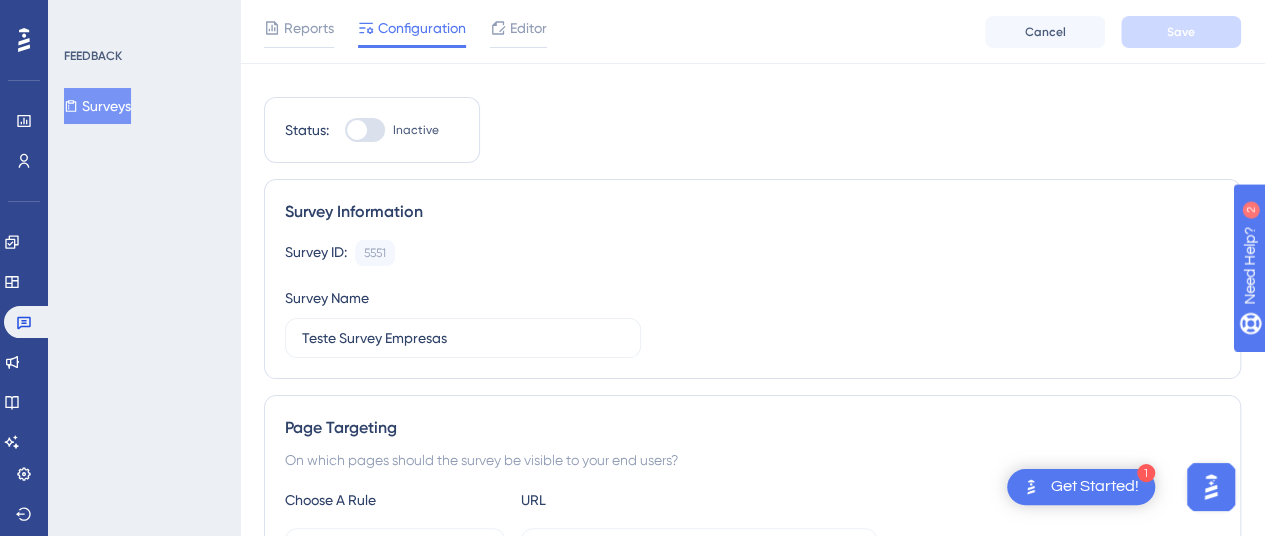 scroll, scrollTop: 0, scrollLeft: 0, axis: both 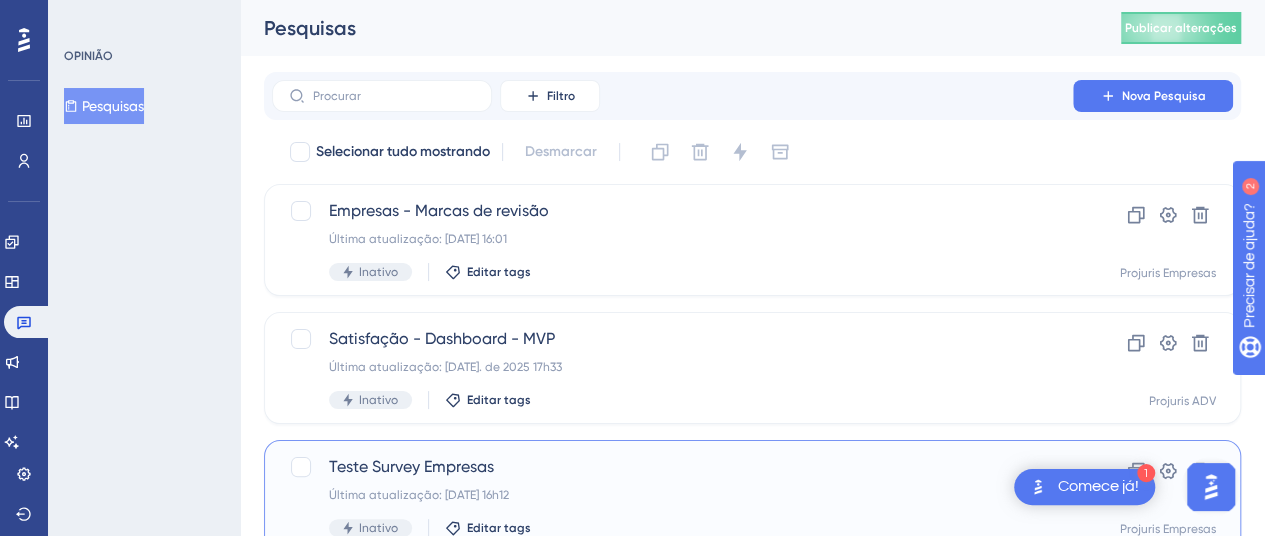 click on "Teste Survey Empresas" at bounding box center (411, 466) 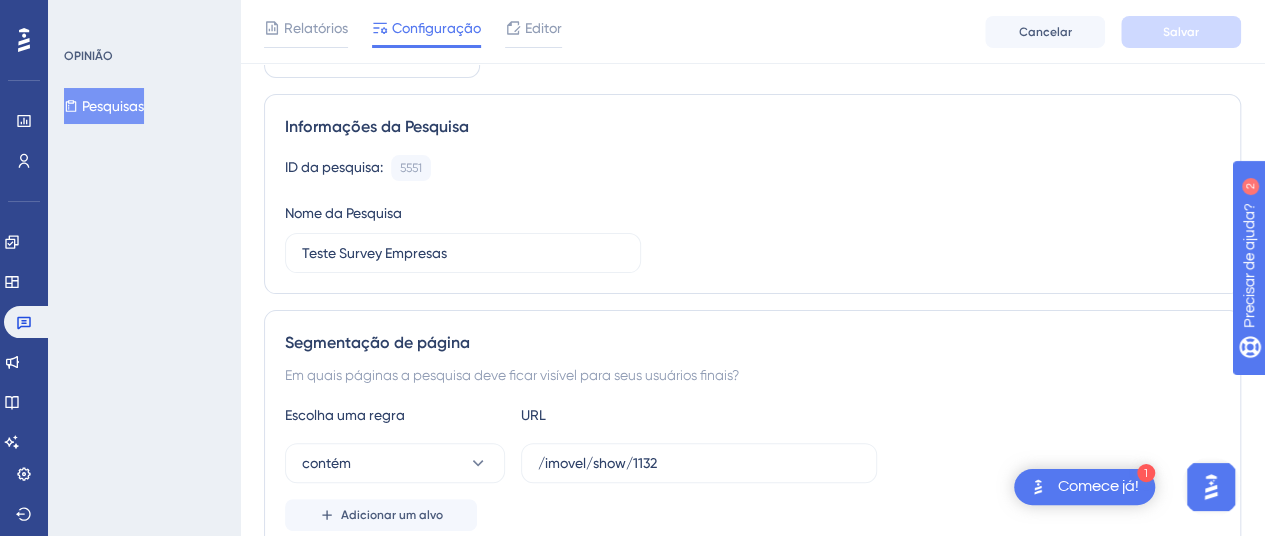 scroll, scrollTop: 200, scrollLeft: 0, axis: vertical 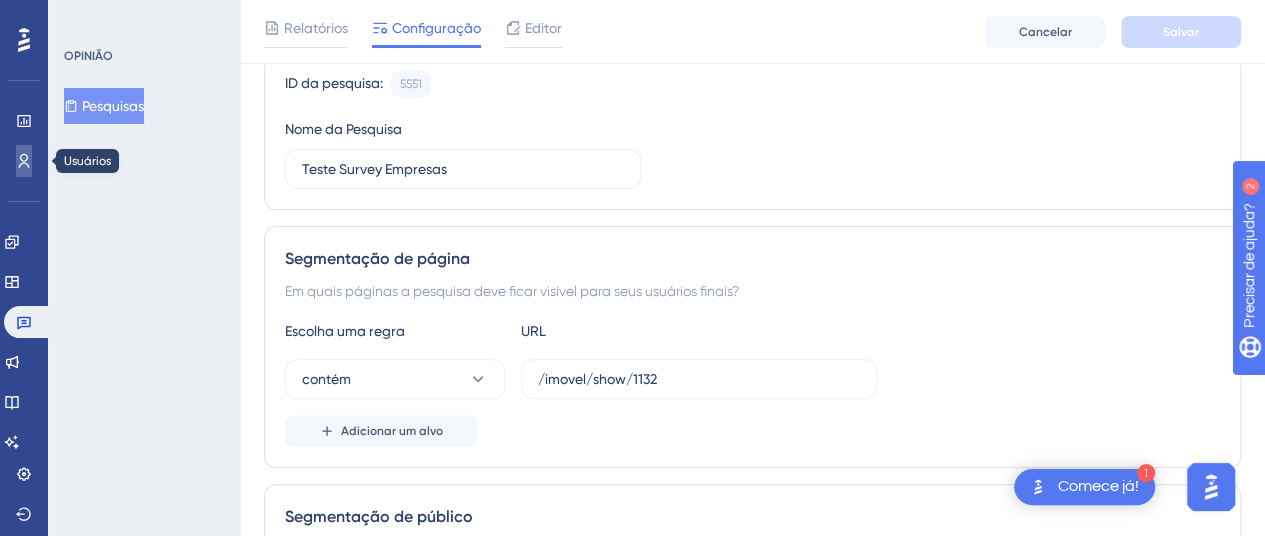 click 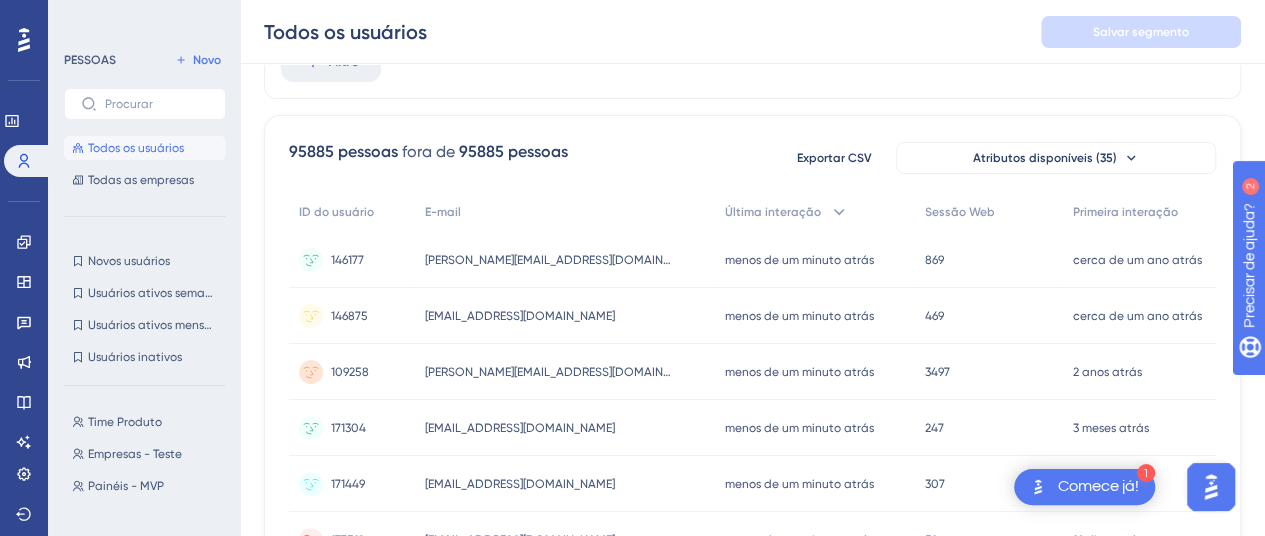 scroll, scrollTop: 0, scrollLeft: 0, axis: both 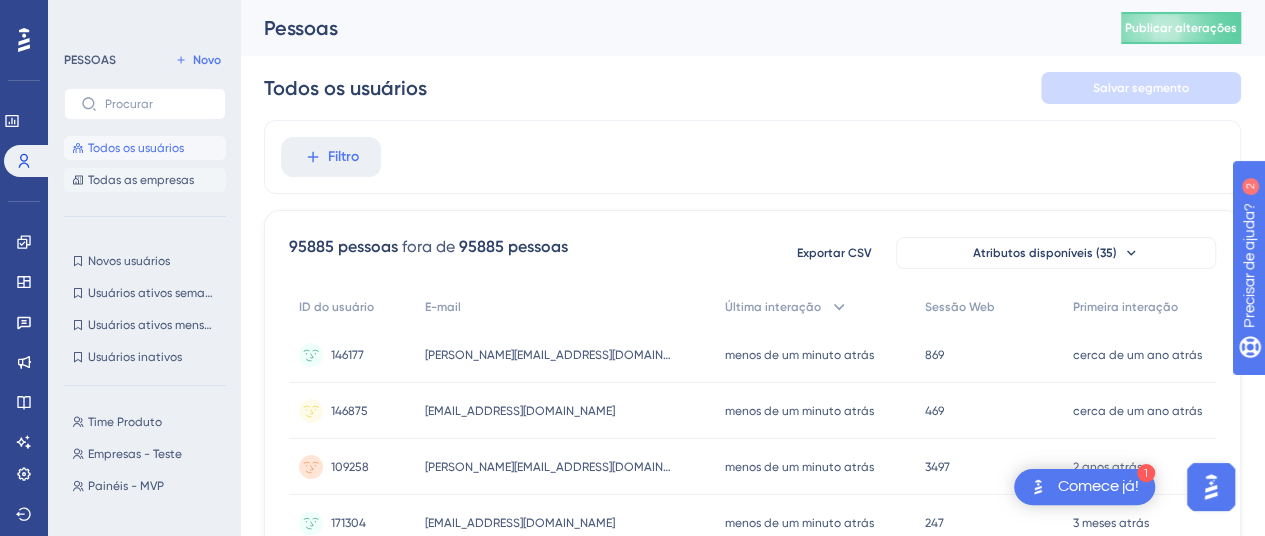 click on "Todas as empresas" at bounding box center [141, 180] 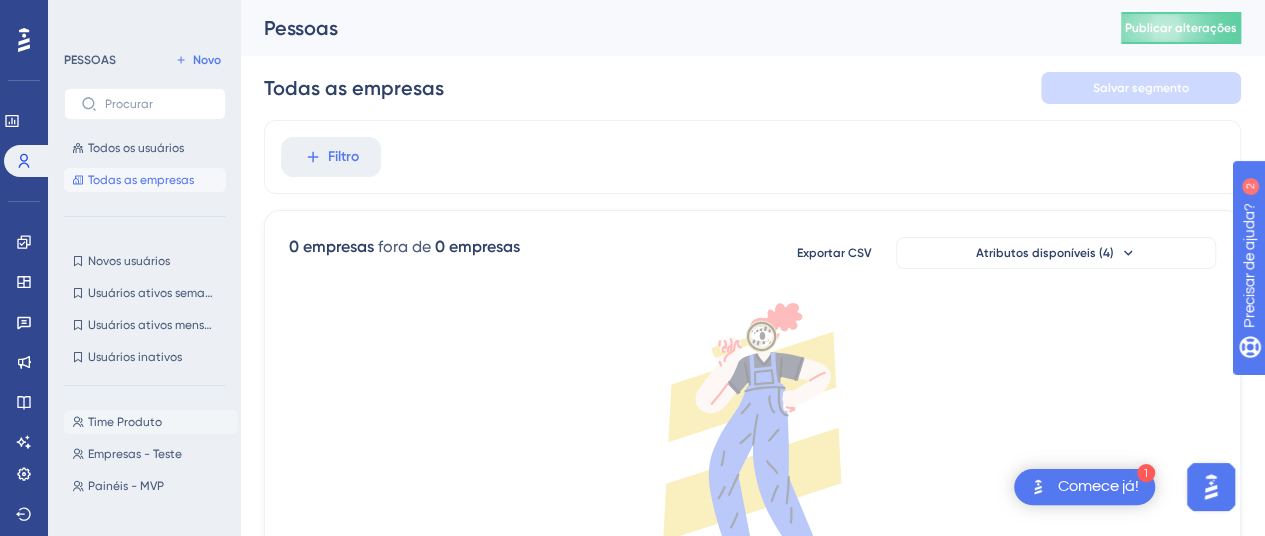 click on "Time Produto" at bounding box center (125, 422) 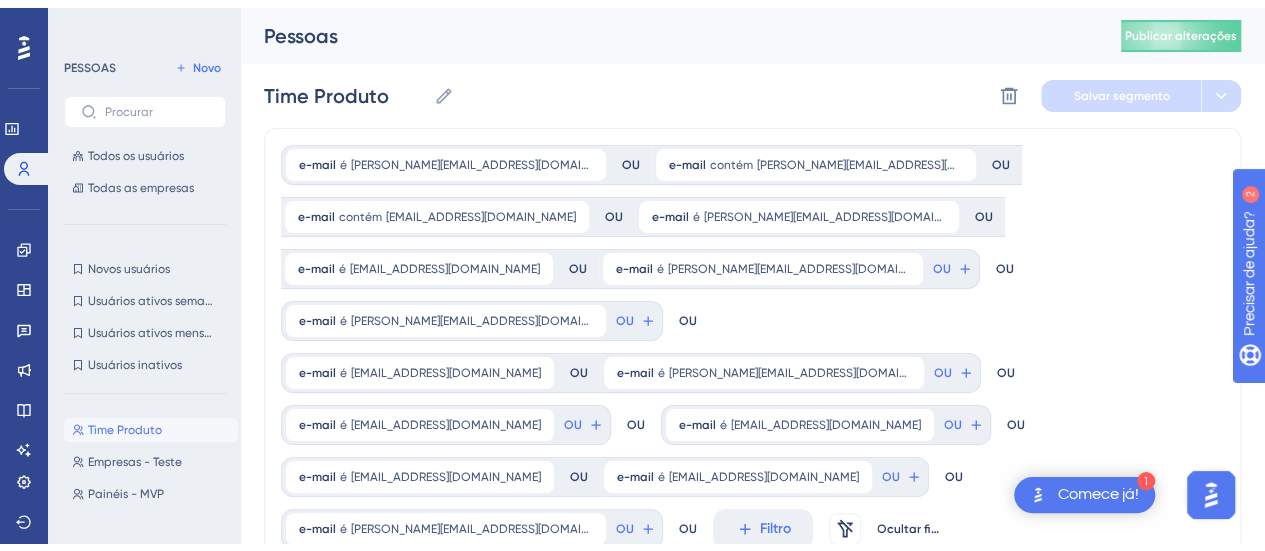 scroll, scrollTop: 0, scrollLeft: 0, axis: both 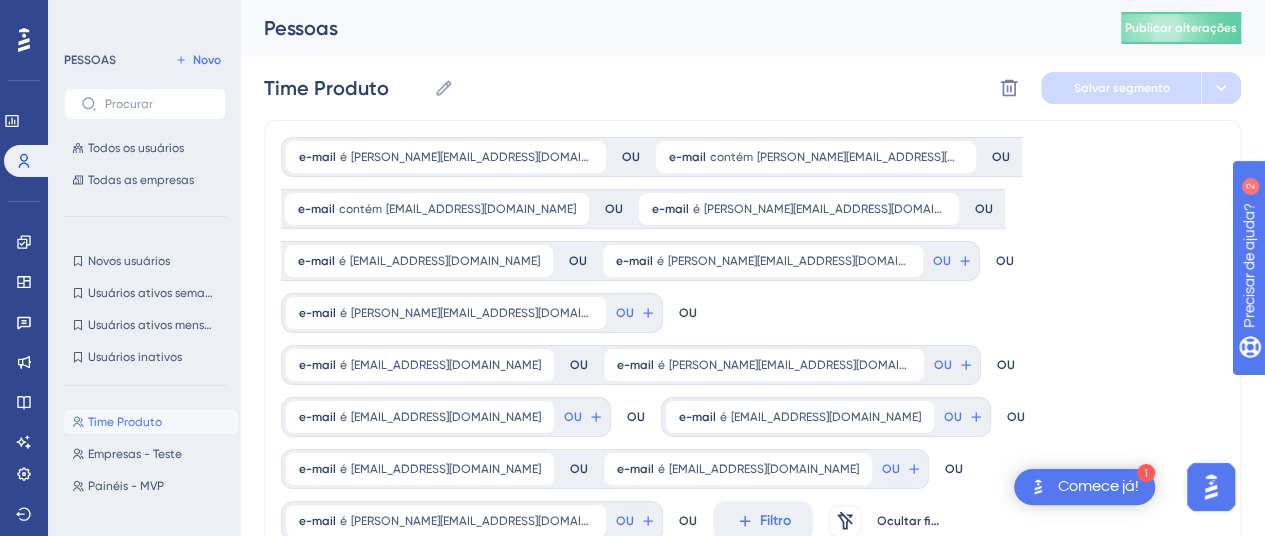 click 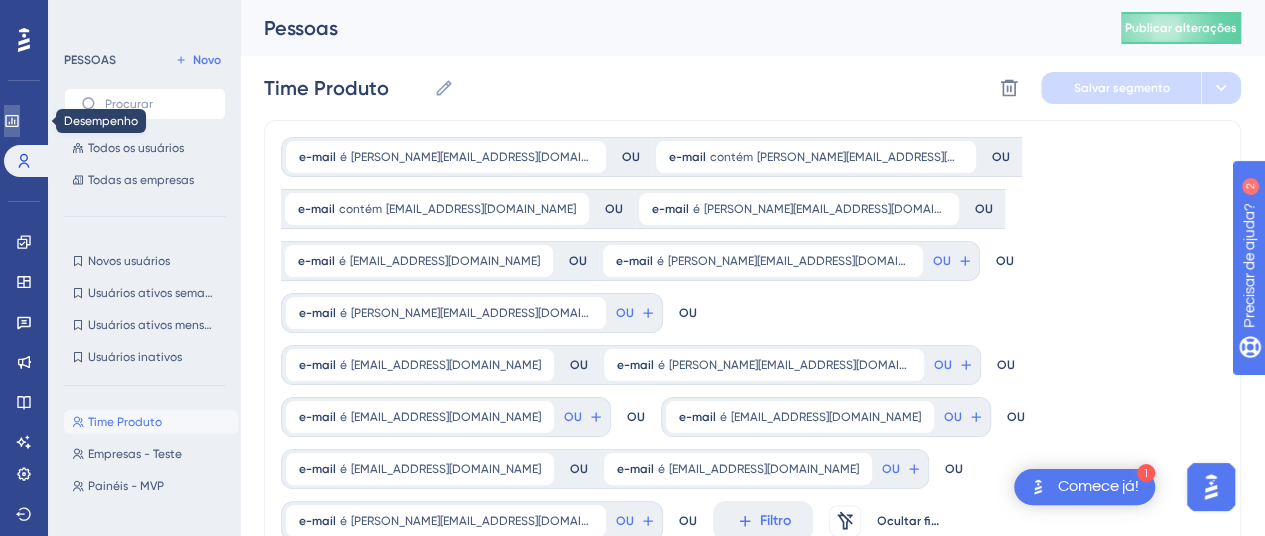 click 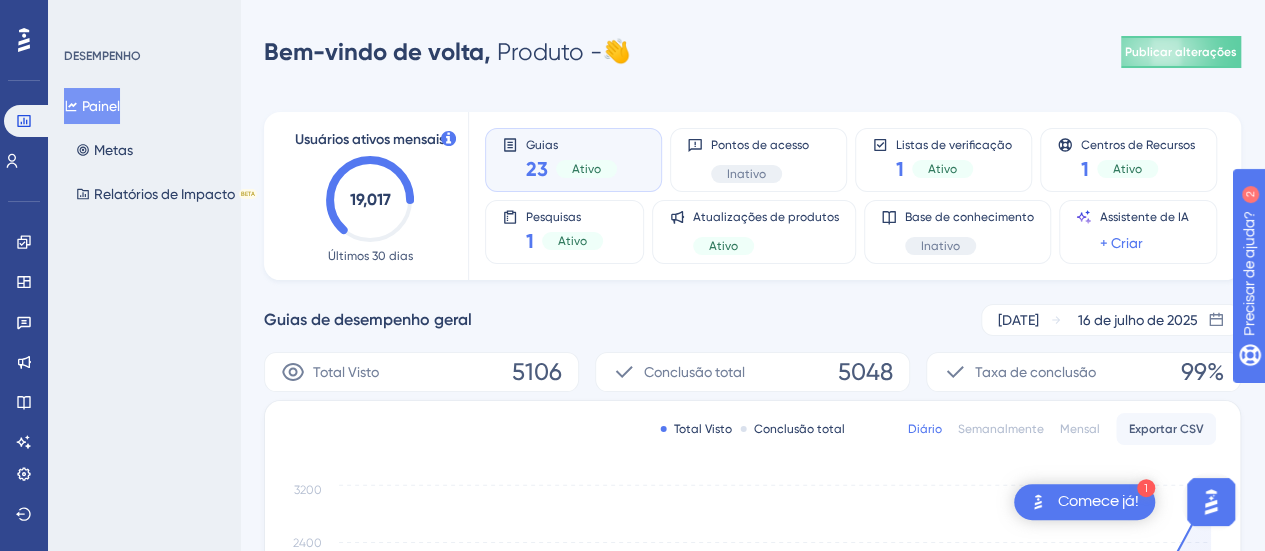 click on "Ativo" at bounding box center (586, 169) 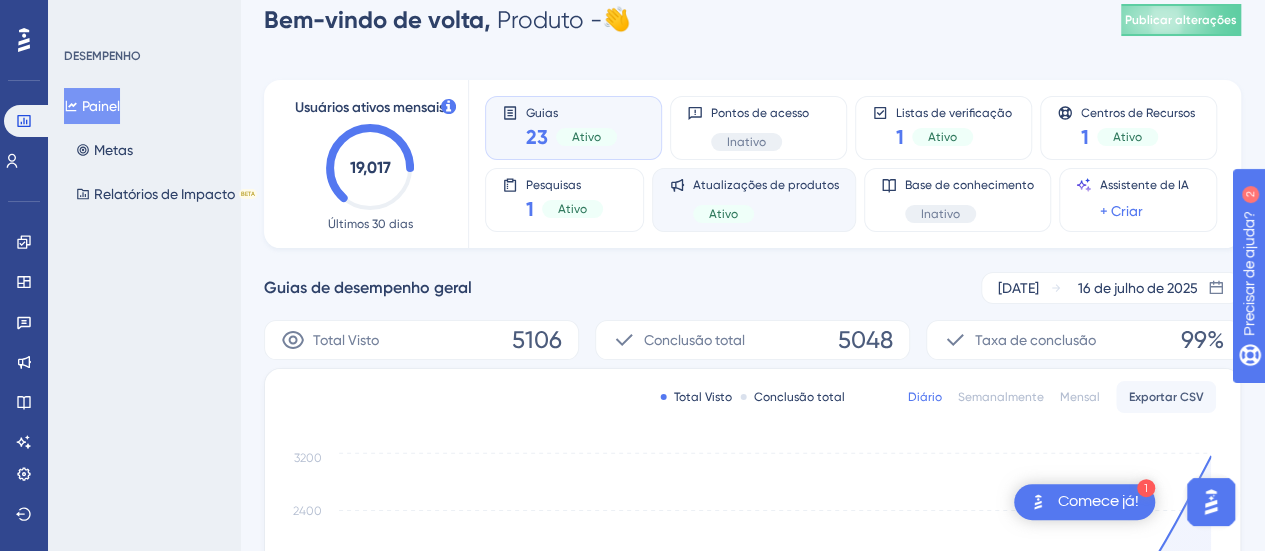 scroll, scrollTop: 0, scrollLeft: 0, axis: both 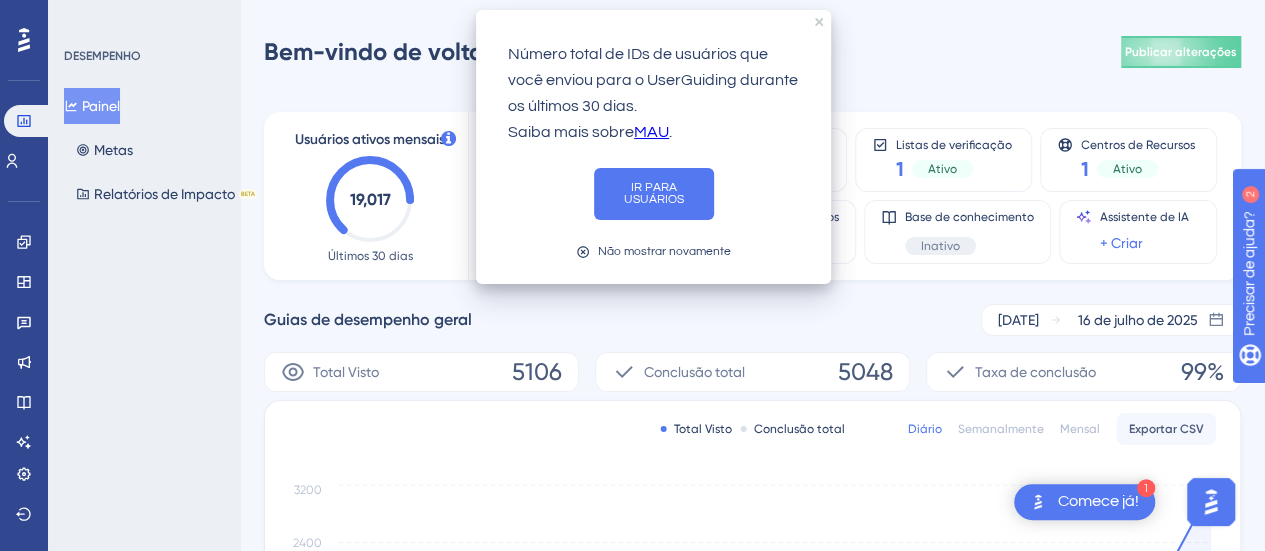 click on "Desempenho Usuários Noivado Widgets Opinião Atualizações de produtos Base de conhecimento Assistente de IA Configurações Sair DESEMPENHO Painel Metas Relatórios de Impacto BETA Bem-vindo de volta,    Produto -  👋 Publicar alterações Usuários ativos mensais 19,017 Últimos 30 dias Guias 23 Ativo Pontos de acesso Inativo Listas de verificação 1 Ativo Centros de Recursos 1 Ativo Pesquisas 1 Ativo Atualizações de produtos Ativo Base de conhecimento Inativo Assistente de IA + Criar Guias de desempenho geral 10 de julho de 2025 16 de julho de 2025 Total Visto 5106 Conclusão total 5048 Taxa de conclusão 99% Total Visto Conclusão total Diário Semanalmente Mensal Exportar CSV Jul 10 Jul 11 Jul 12 Jul 13 Jul 14 Jul 15 Jul 16 0 800 1600 2400 3200 Guias de alto desempenho NOME DO GUIA STATUS TOTAL VISTO TAXA DE CONCLUSÃO Projuris ADV na prática - Ao vivo - 16/07/2025 Projuris ADV na prática - Ao vivo - 16/07/2025 Ativo 3064 3064 100% 100% Teste Projuris Empresas Teste Projuris Empresas Ativo 163" at bounding box center [752, 579] 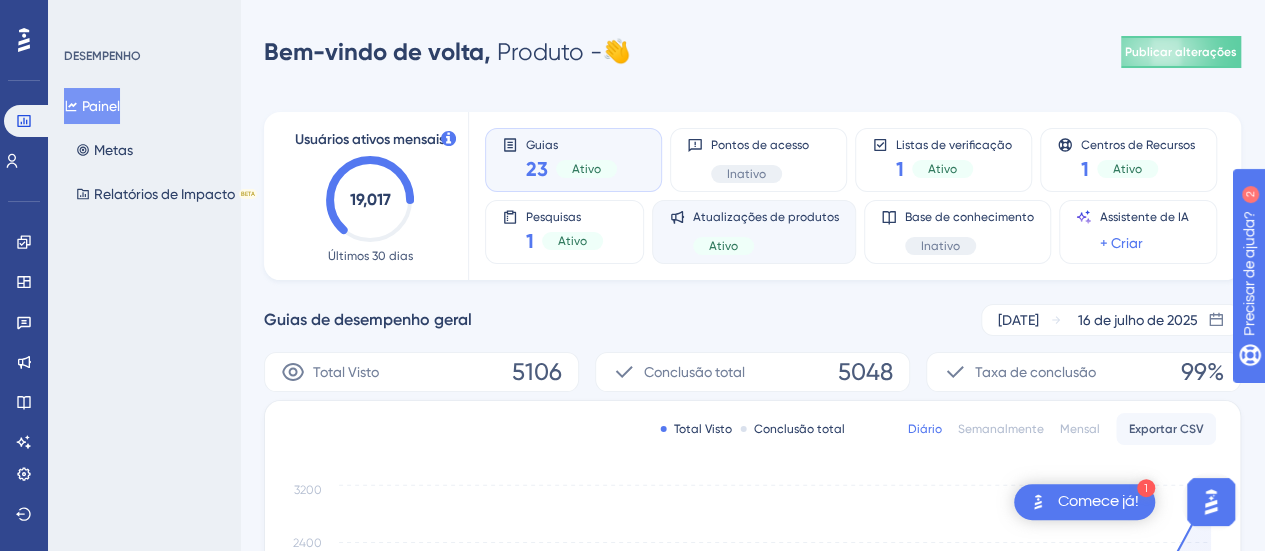 click on "Ativo" at bounding box center (766, 246) 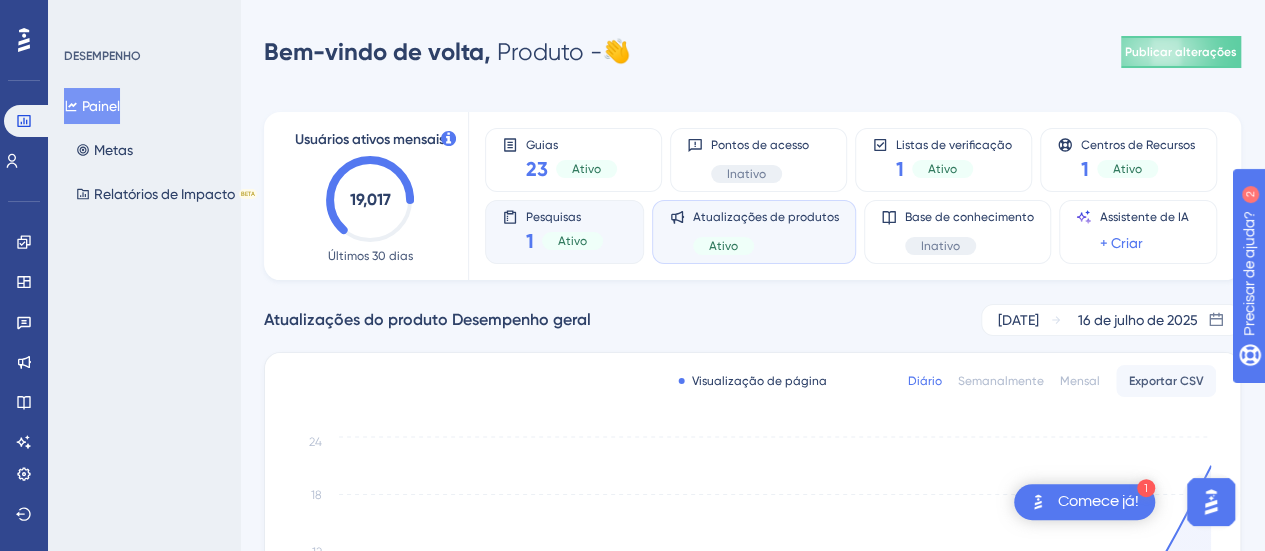 click on "1 Ativo" at bounding box center [564, 241] 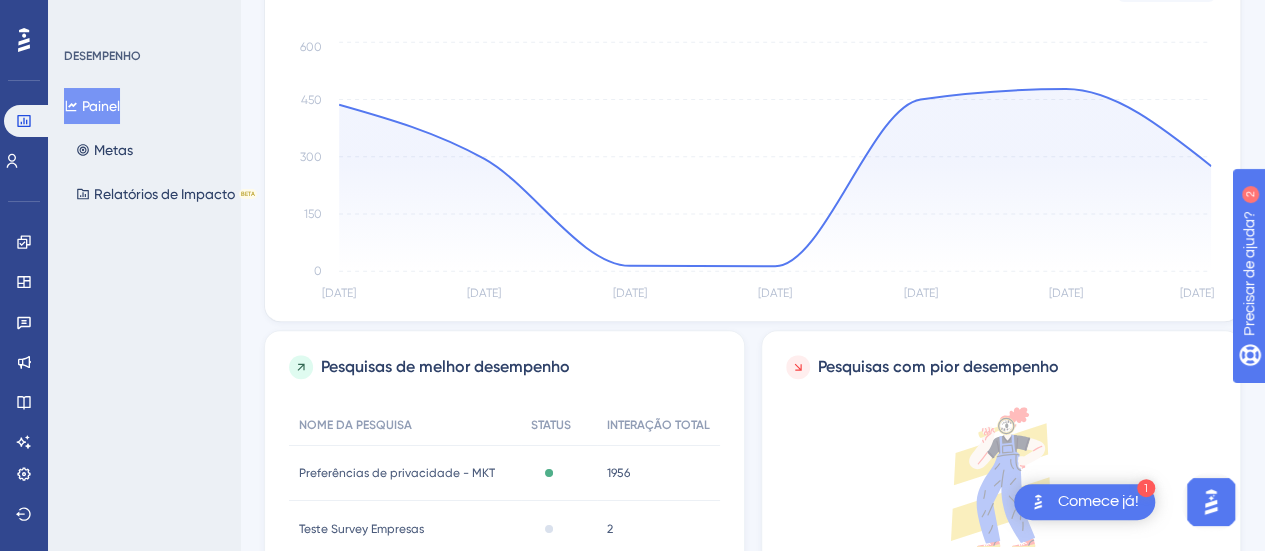 scroll, scrollTop: 600, scrollLeft: 0, axis: vertical 